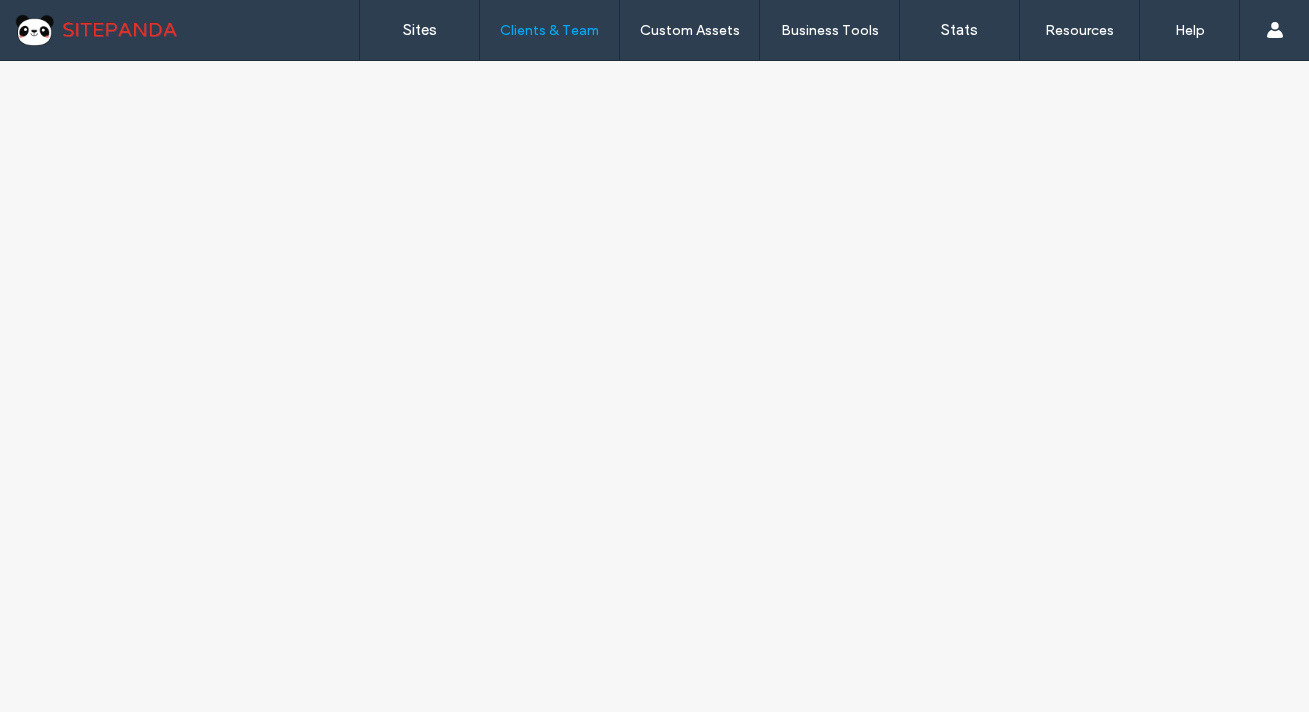 scroll, scrollTop: 0, scrollLeft: 0, axis: both 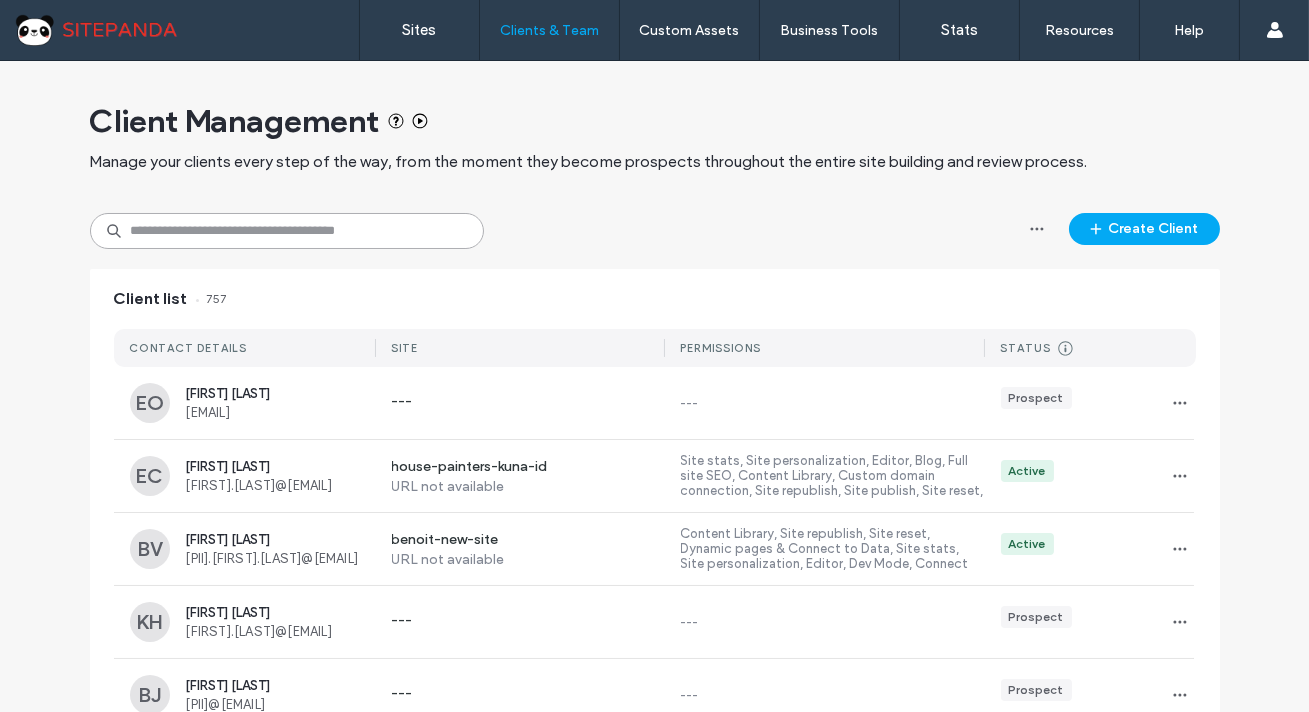 click at bounding box center (287, 231) 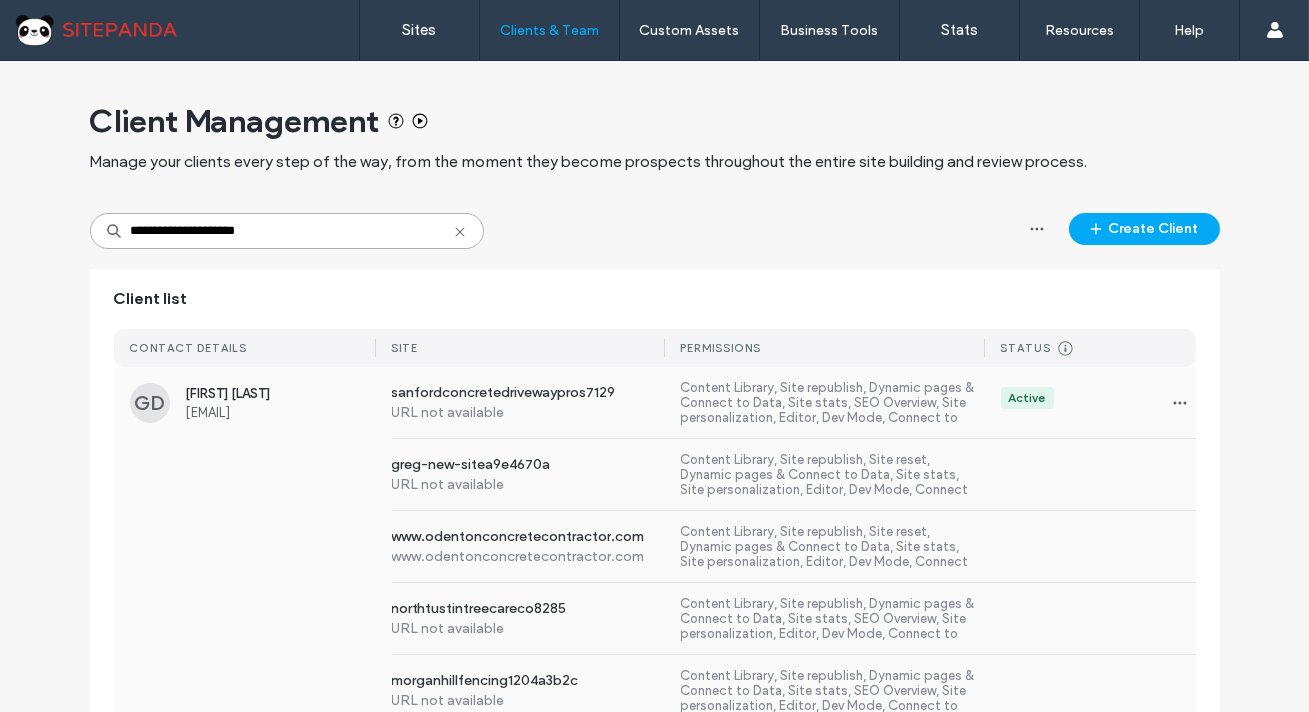 type on "**********" 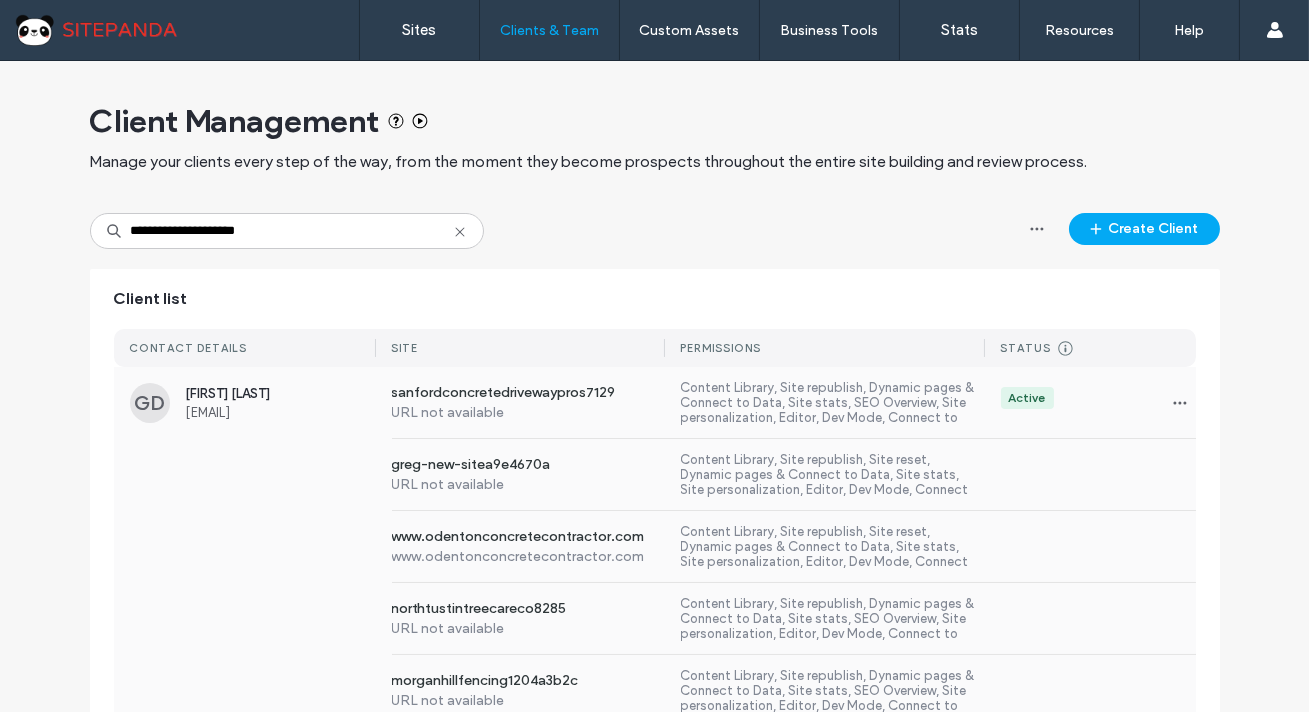 click on "[FIRST] [LAST]" at bounding box center (281, 393) 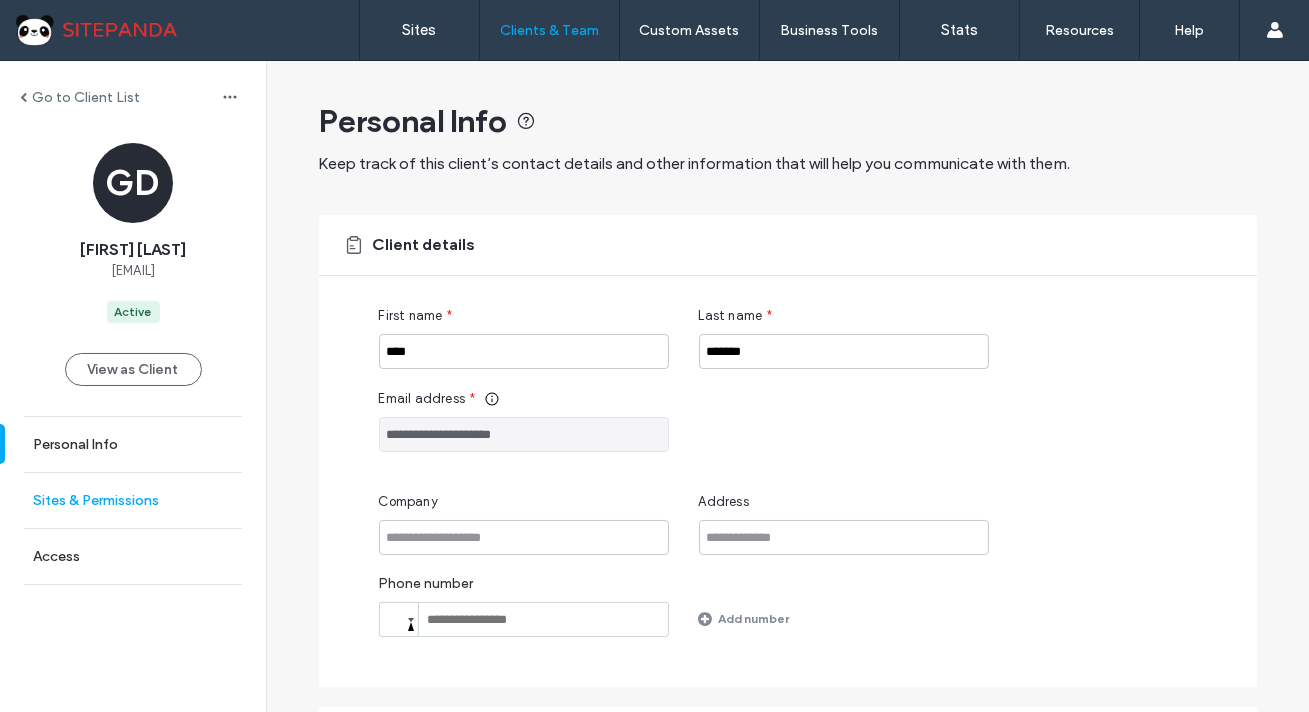 click on "Sites & Permissions" at bounding box center (133, 500) 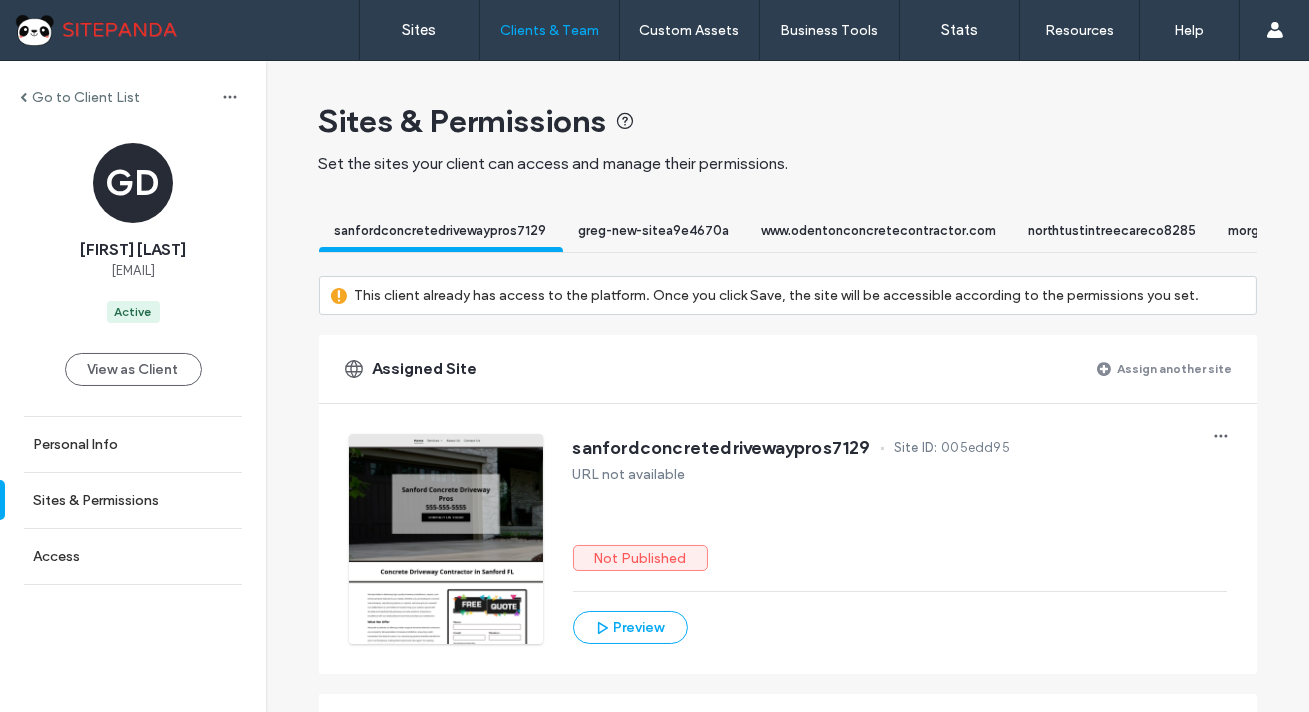 click on "Assign another site" at bounding box center (1165, 369) 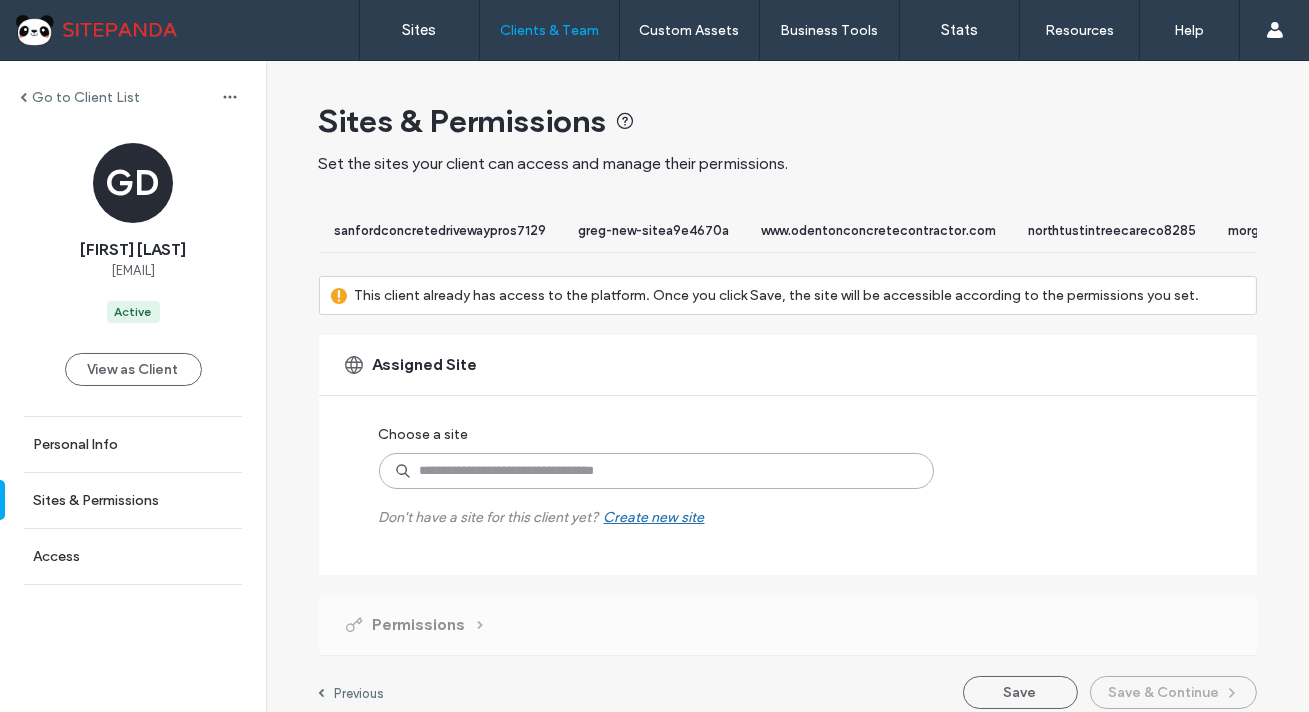 click at bounding box center (656, 471) 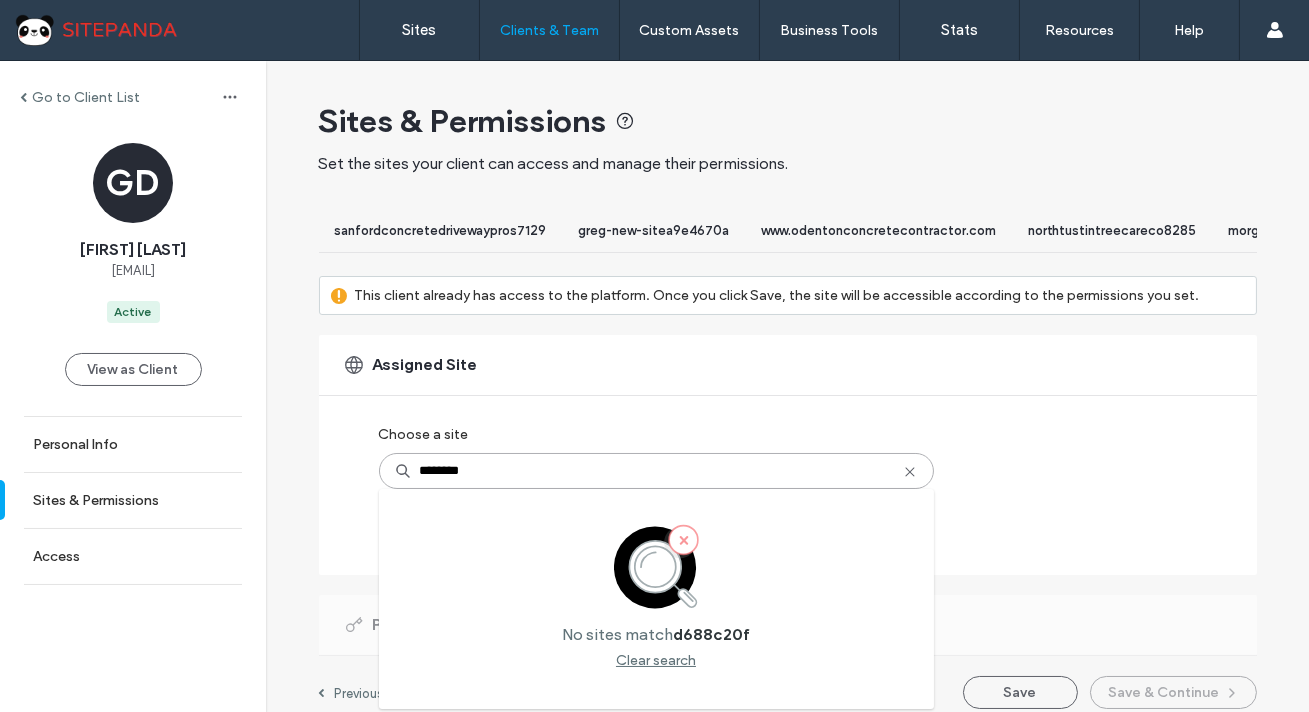 drag, startPoint x: 504, startPoint y: 480, endPoint x: 377, endPoint y: 490, distance: 127.39309 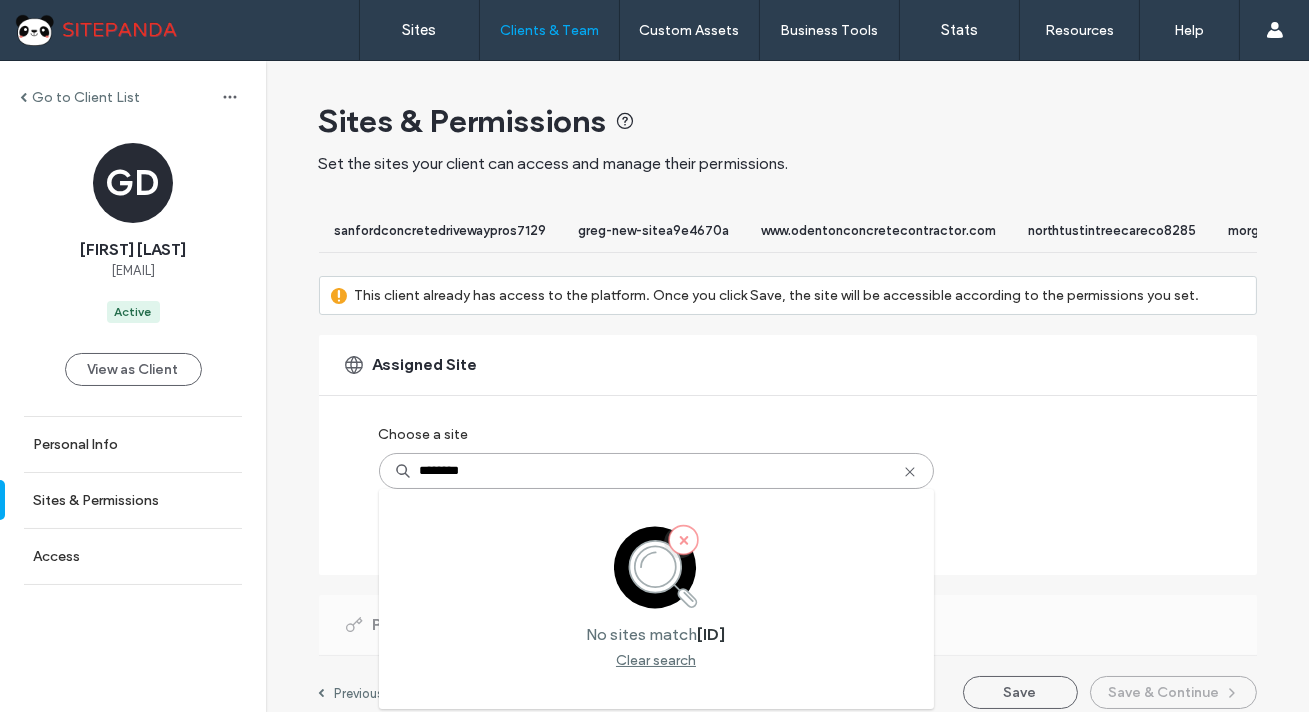 drag, startPoint x: 508, startPoint y: 482, endPoint x: 345, endPoint y: 485, distance: 163.0276 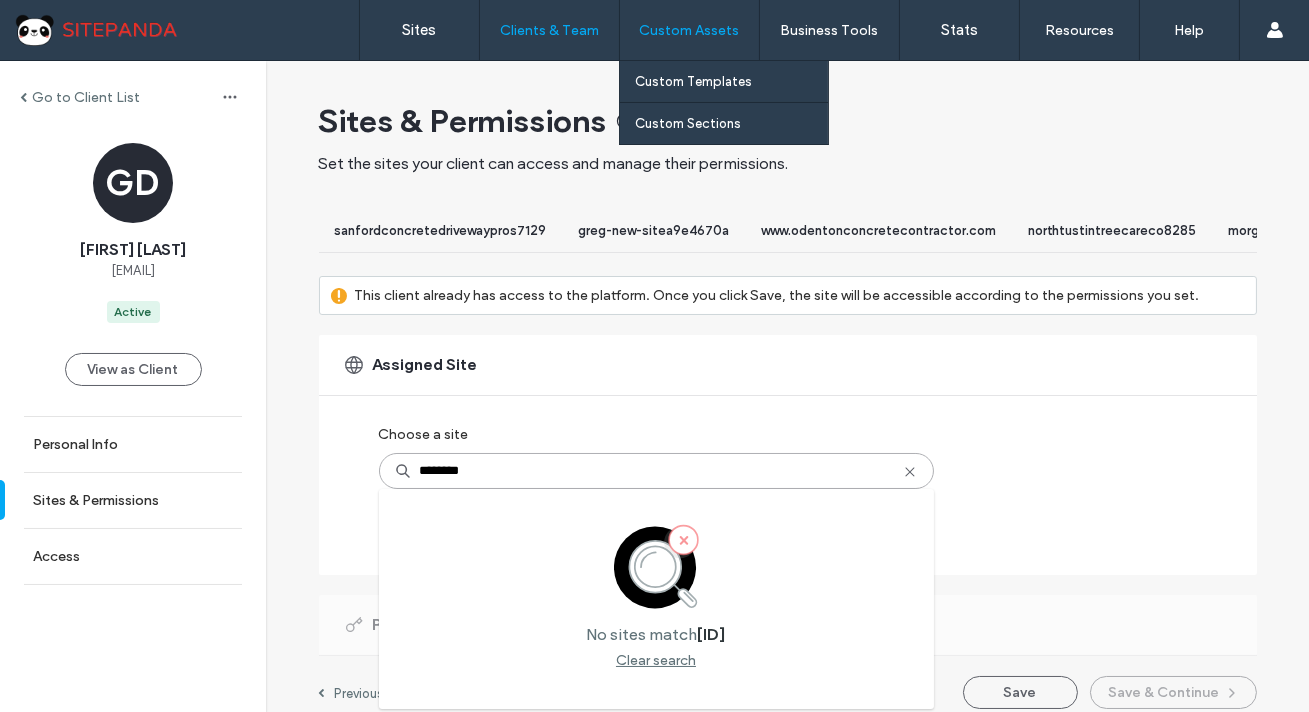 type on "********" 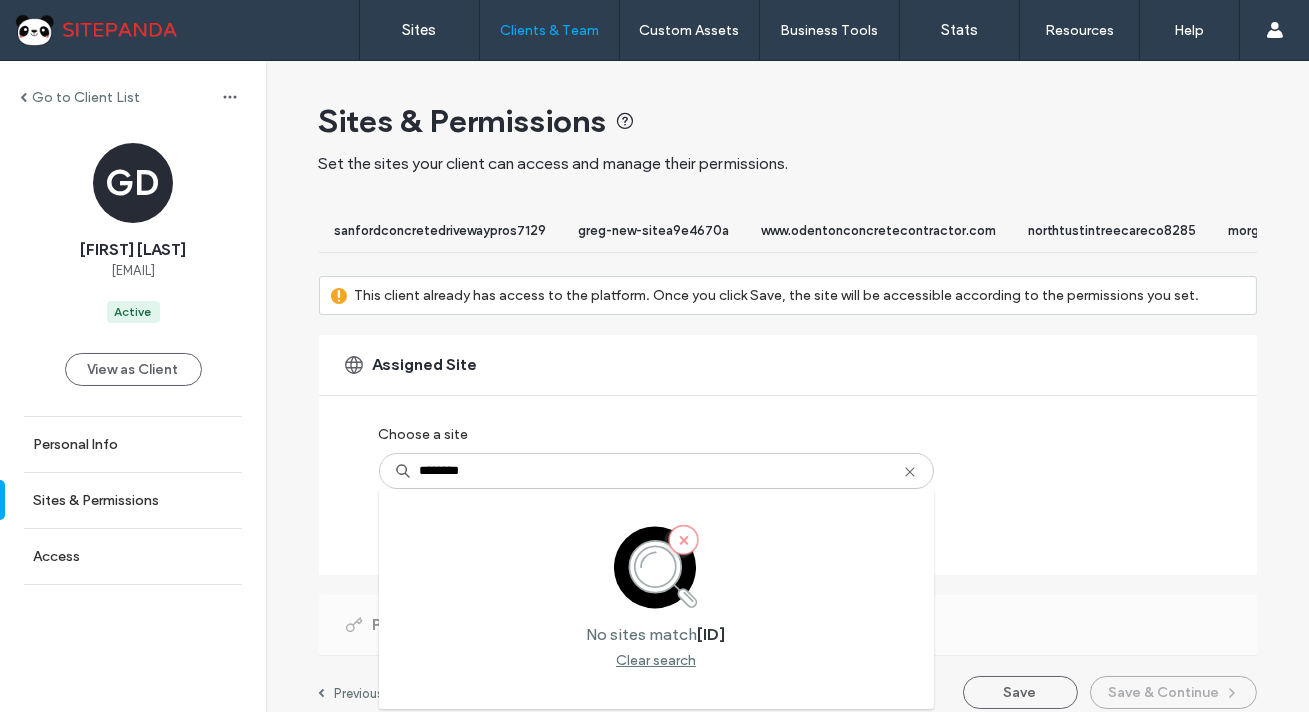 click on "Go to Client List" at bounding box center [86, 97] 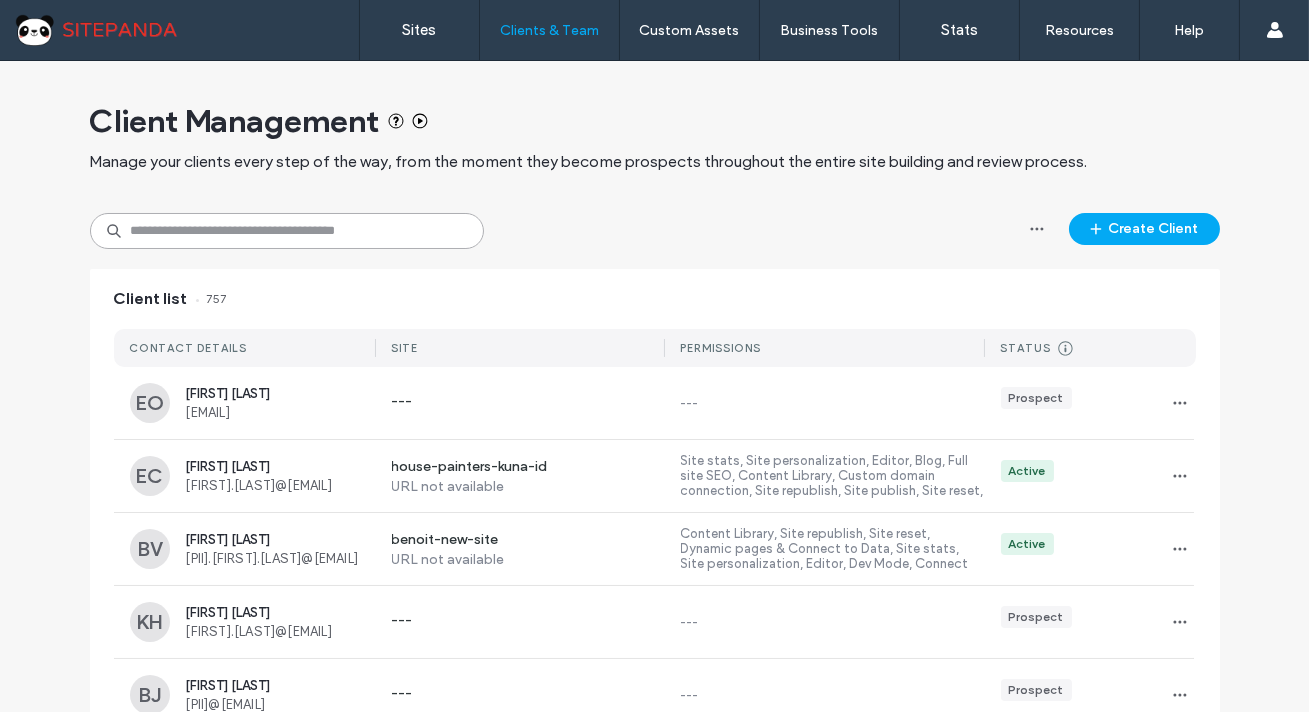 click at bounding box center [287, 231] 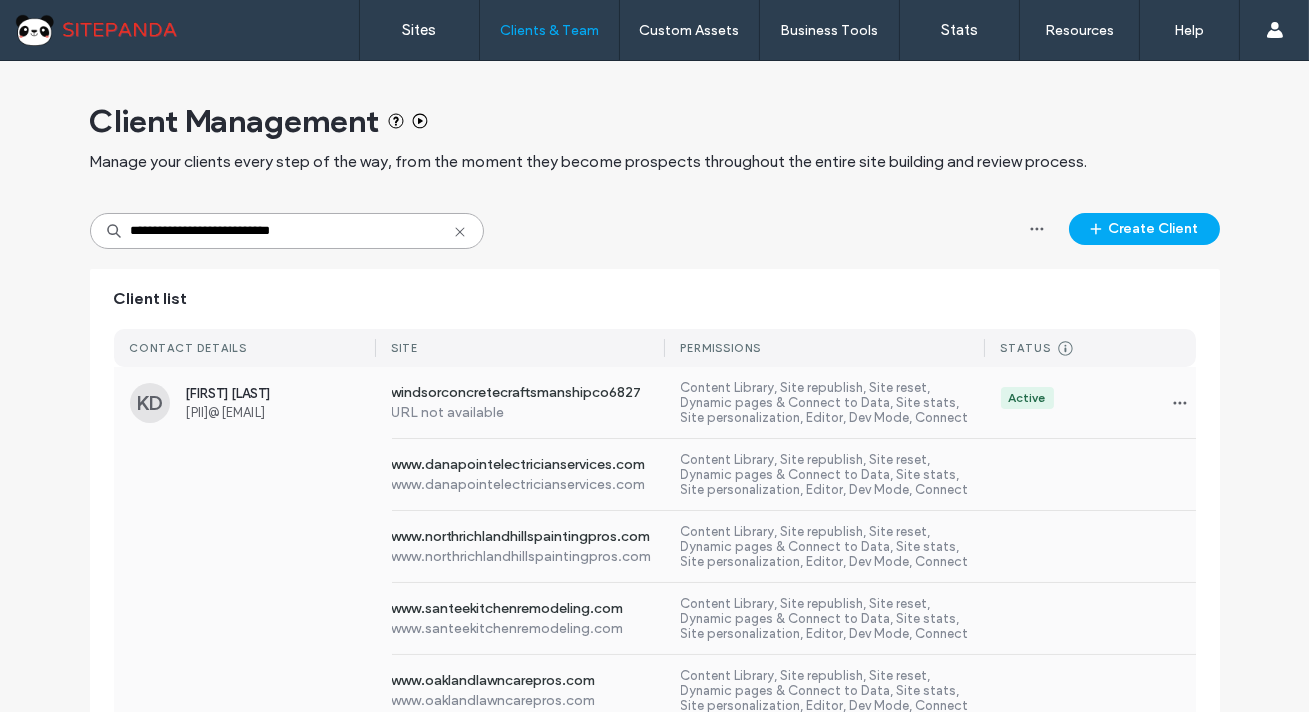 type on "**********" 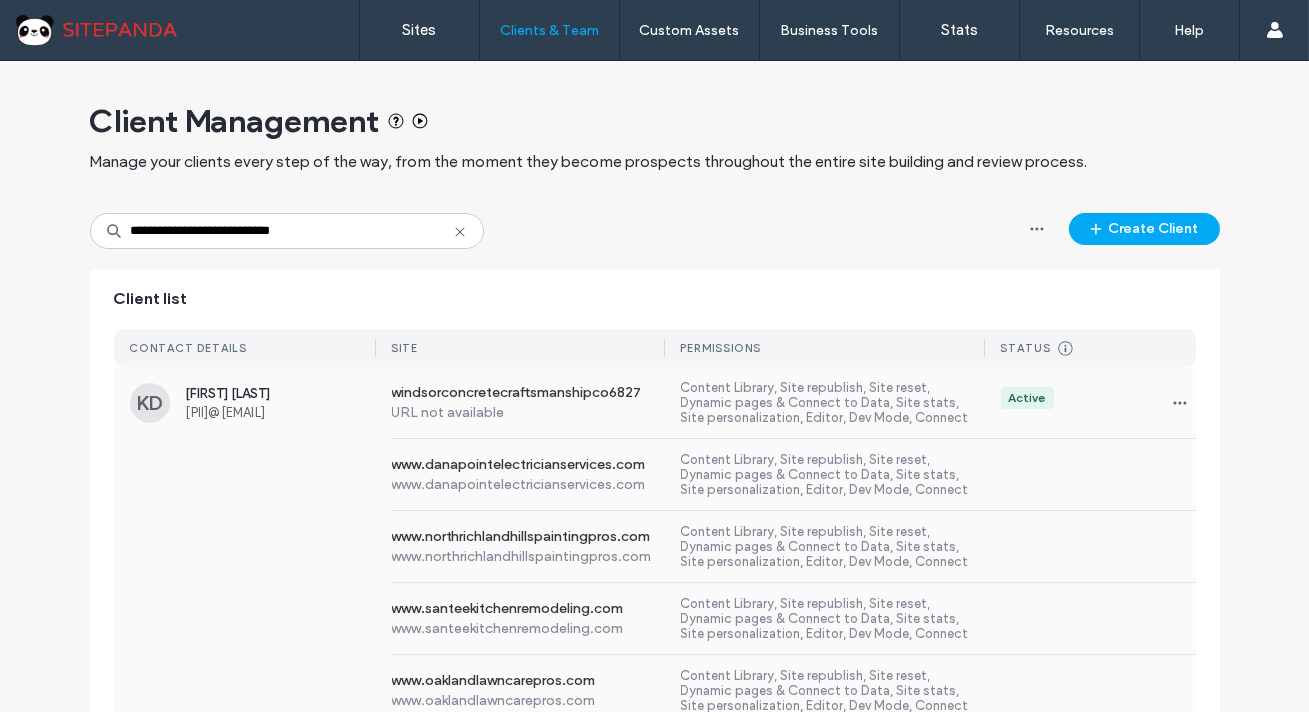 click on "[PII]@[EMAIL]" at bounding box center [281, 412] 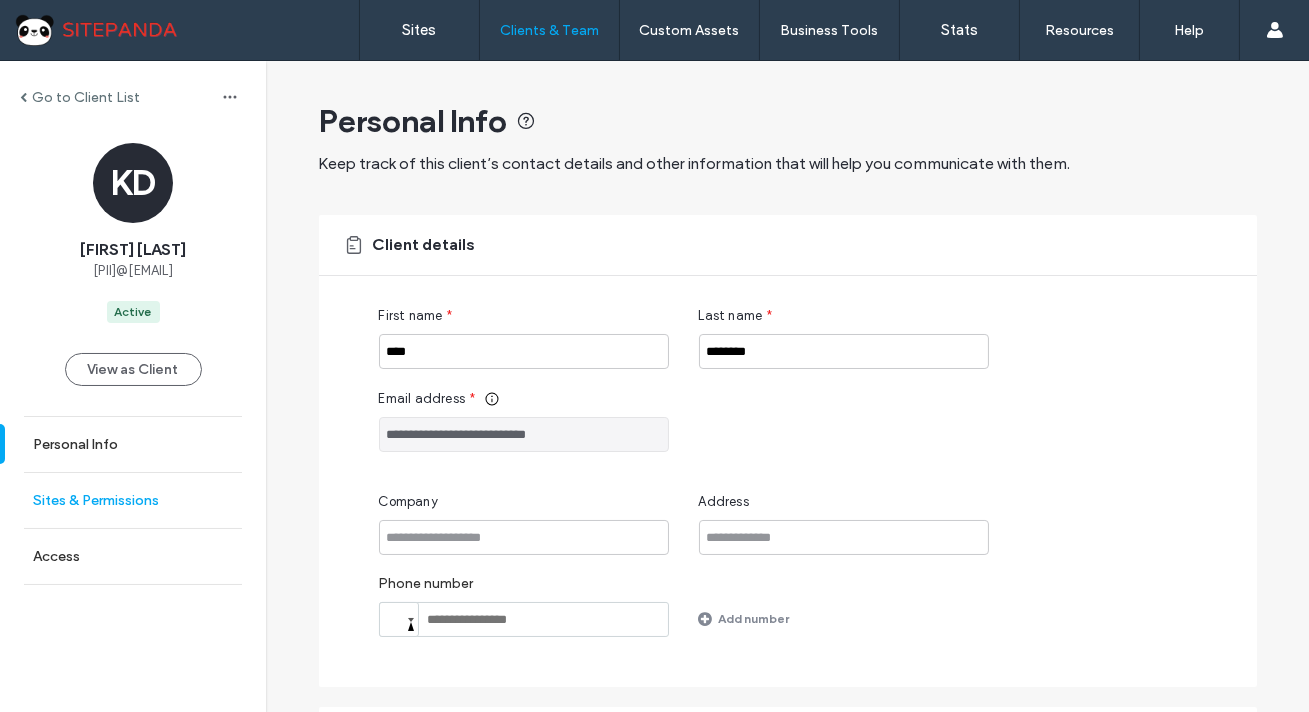 click on "Sites & Permissions" at bounding box center [96, 500] 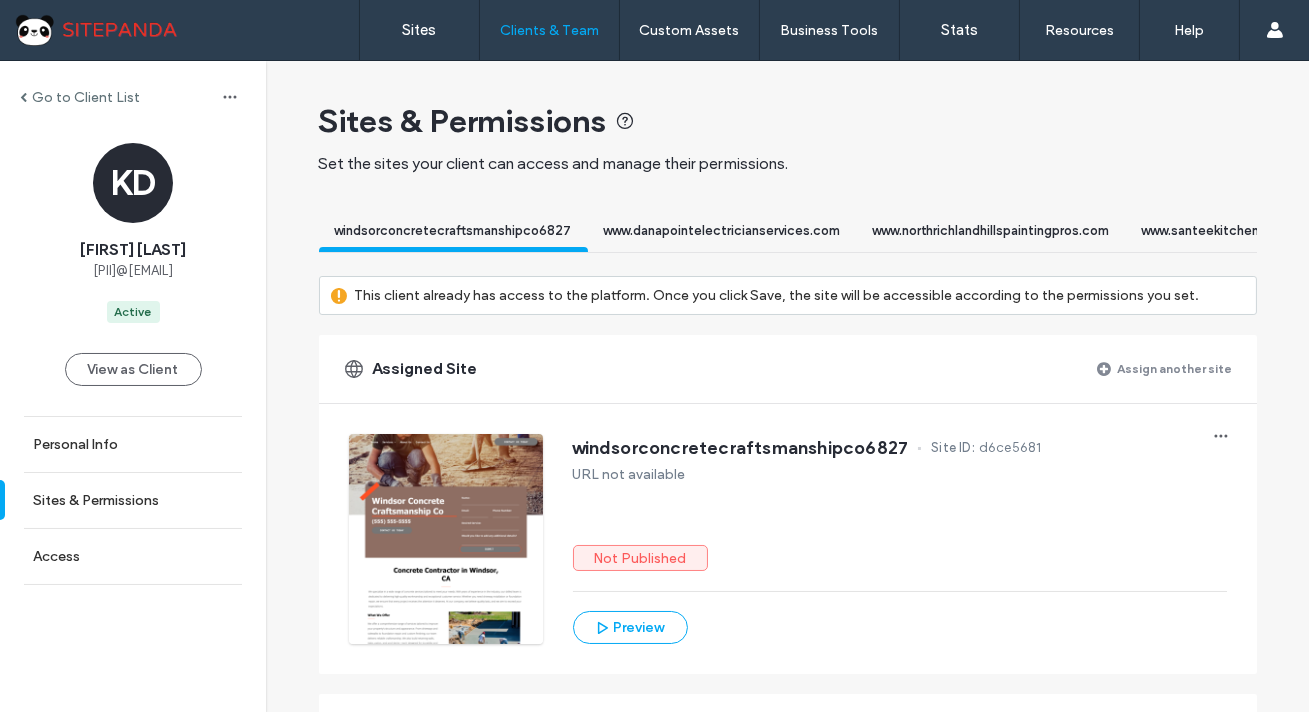click on "Assign another site" at bounding box center [1175, 368] 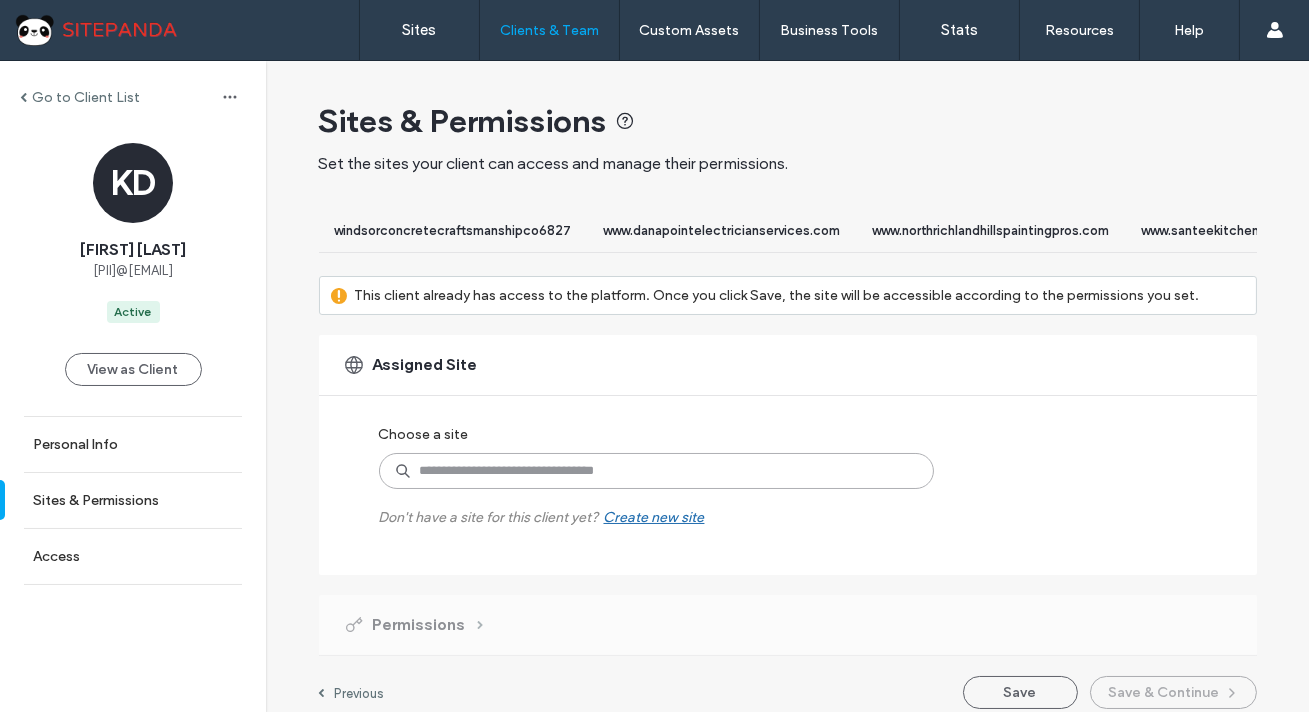 click at bounding box center (656, 471) 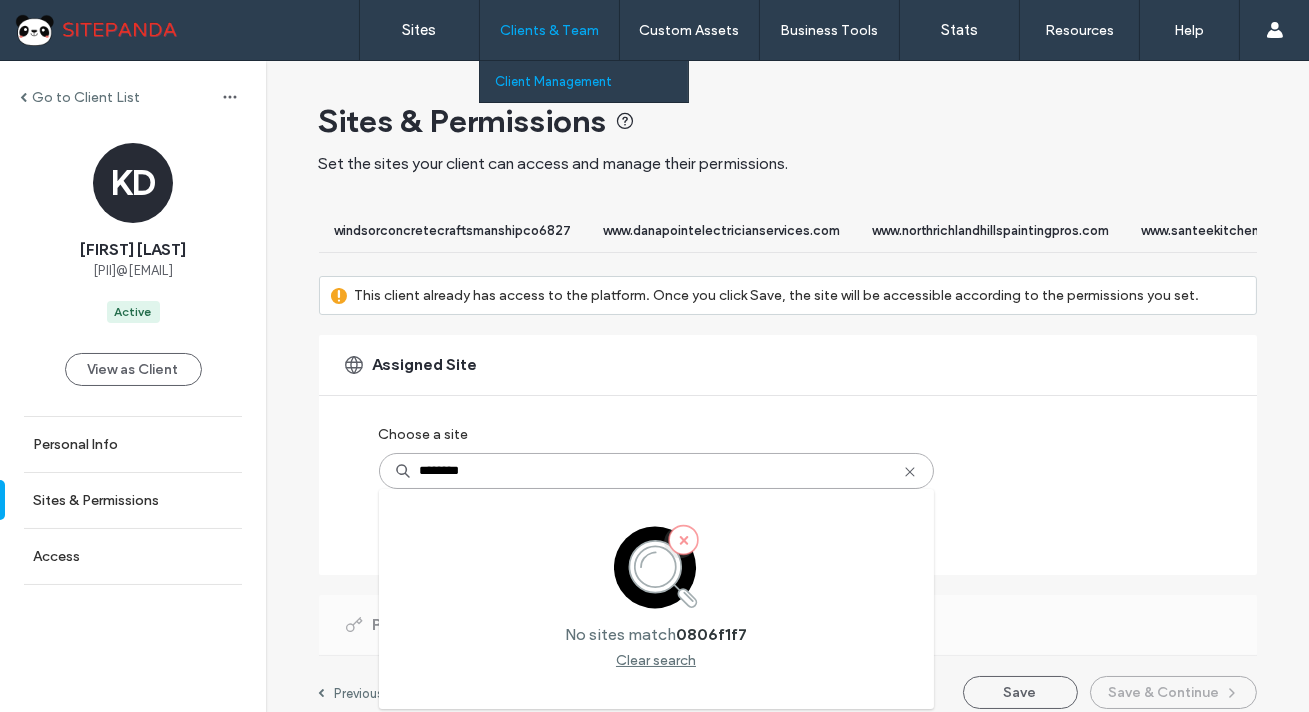 type on "********" 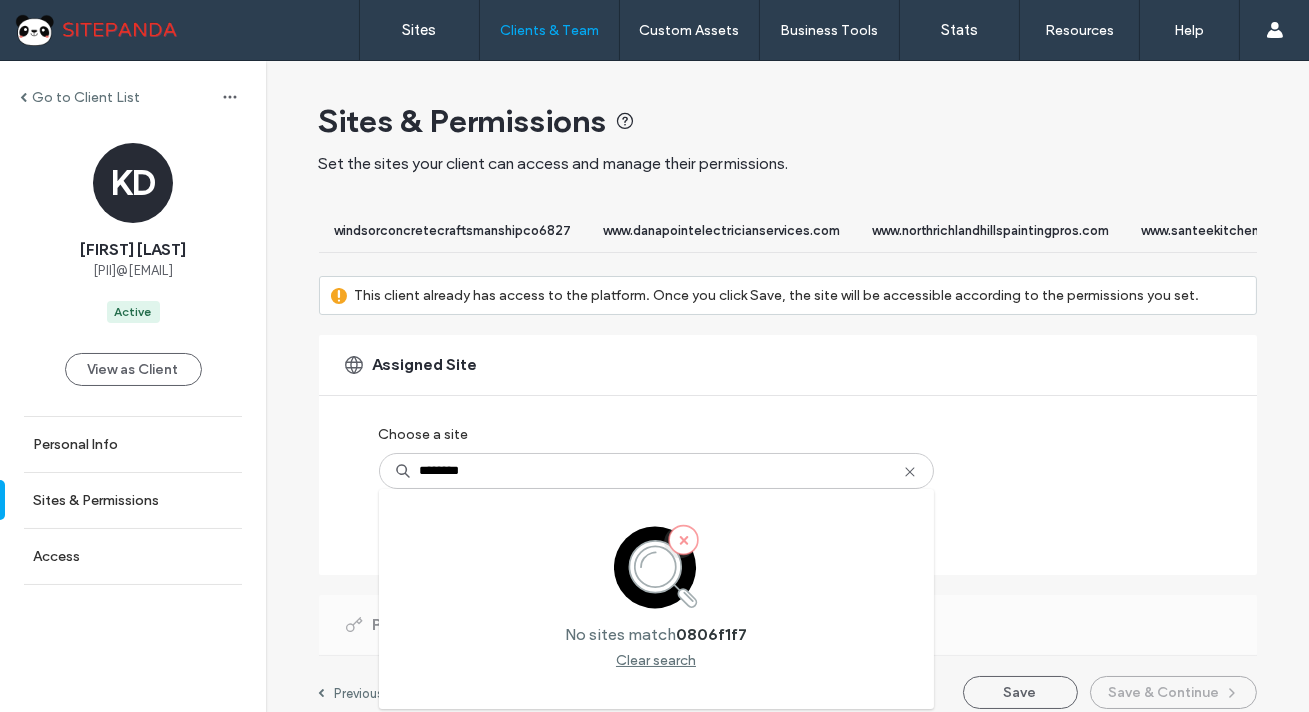 click on "Go to Client List" at bounding box center (86, 97) 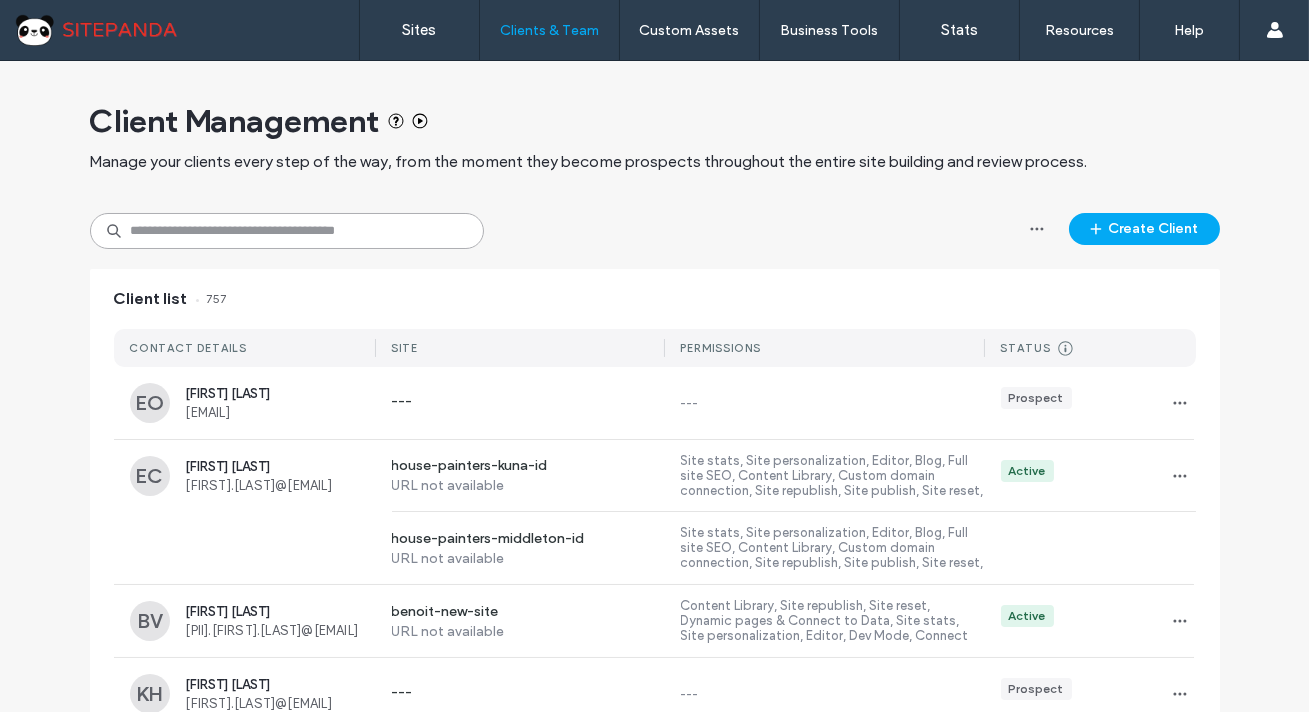 click at bounding box center (287, 231) 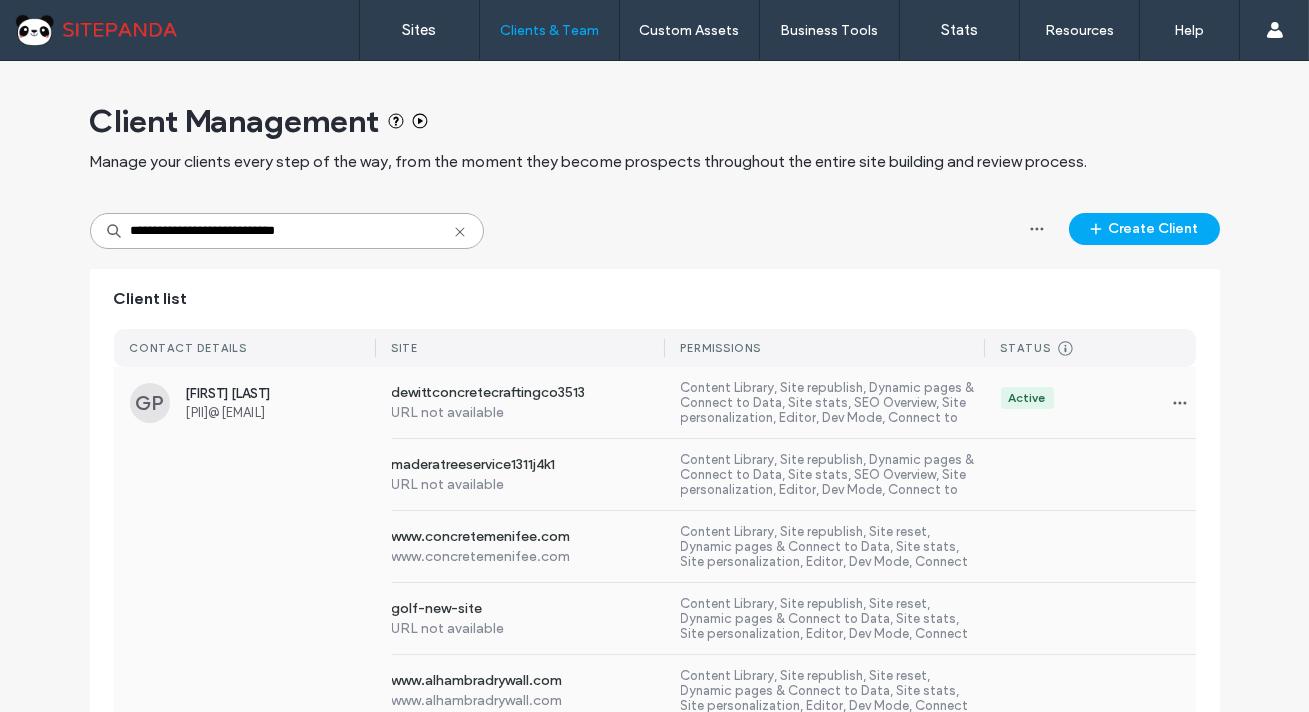 type on "**********" 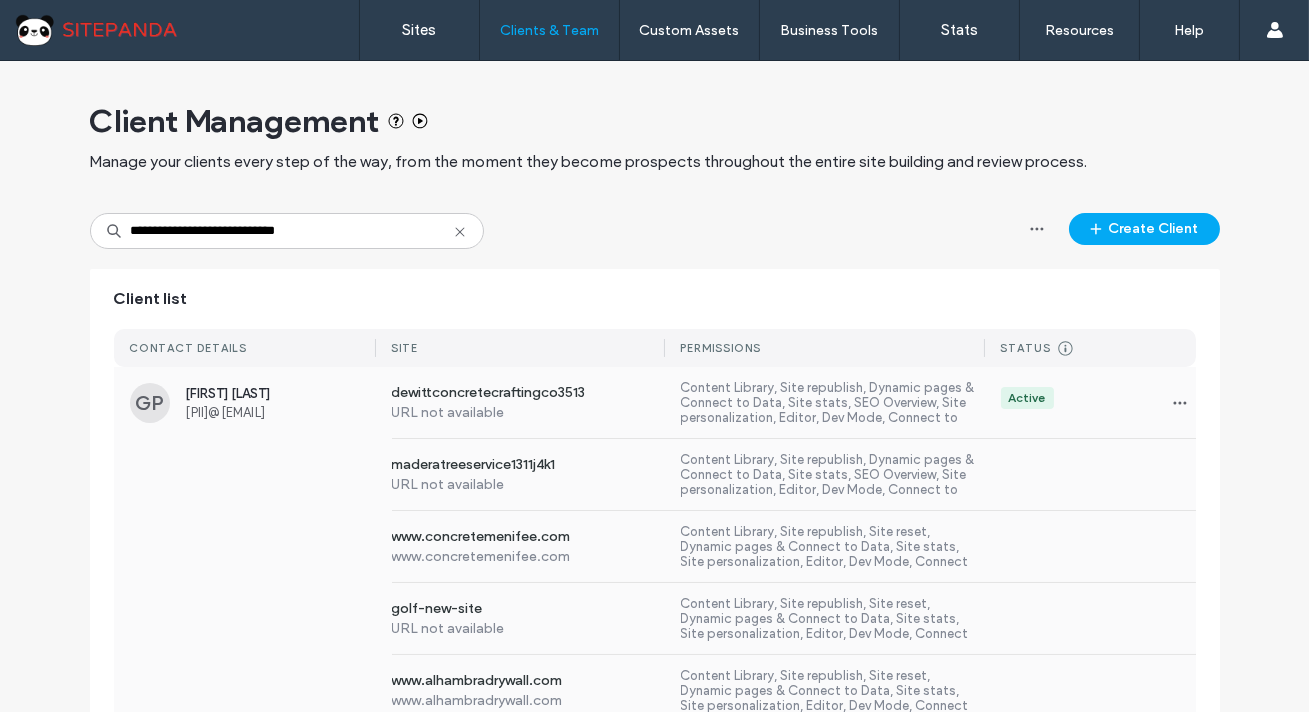 click on "[FIRST] [LAST]" at bounding box center [281, 393] 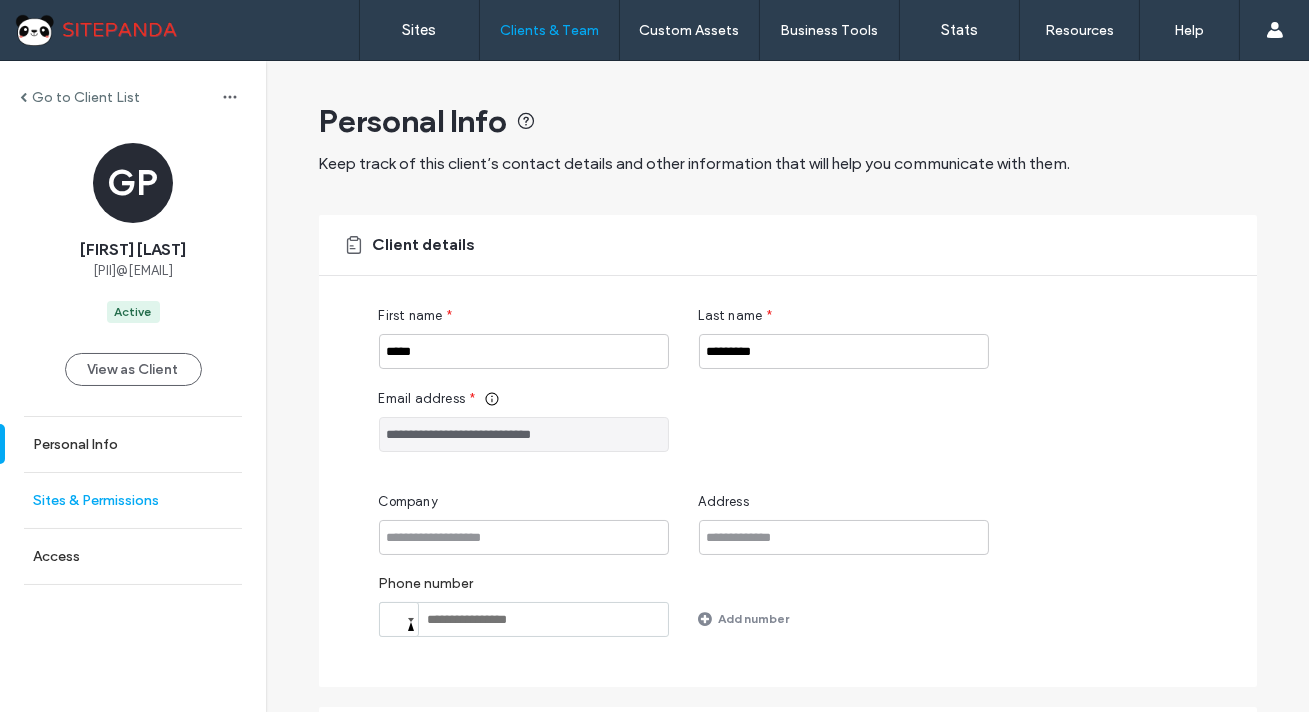 click on "Sites & Permissions" at bounding box center (133, 500) 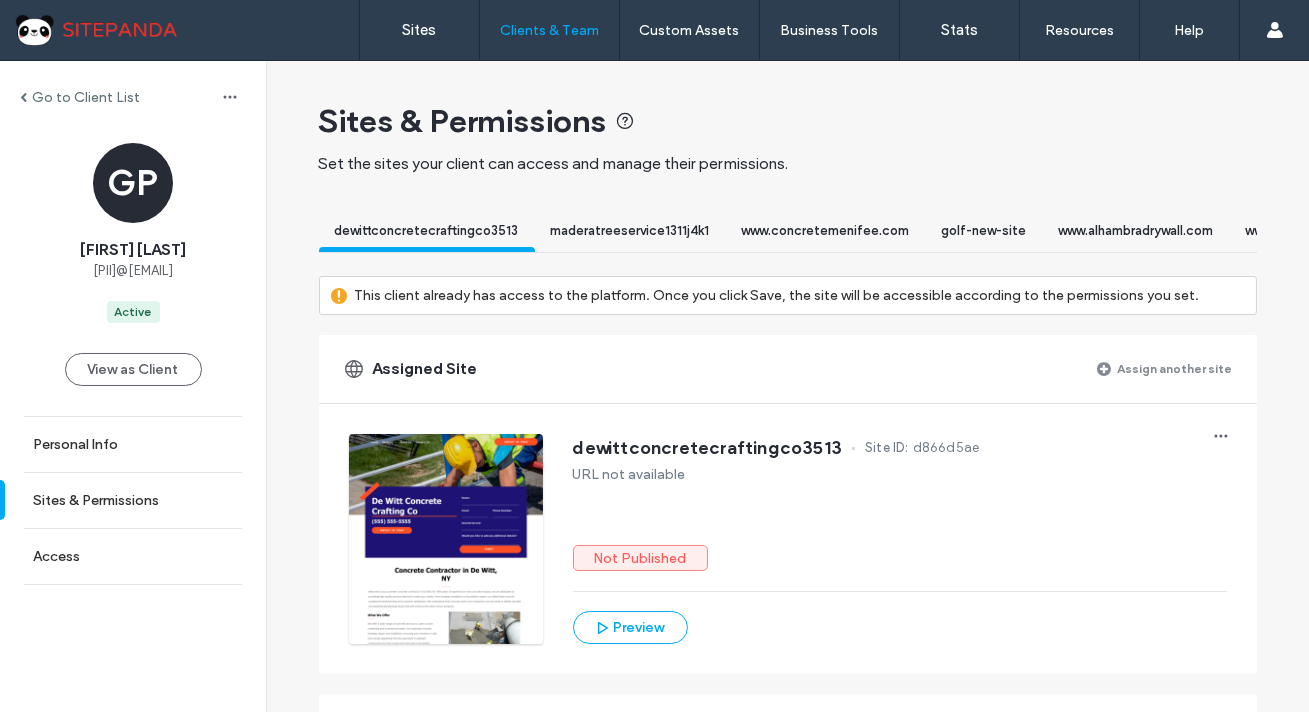 click on "Assign another site" at bounding box center [1175, 368] 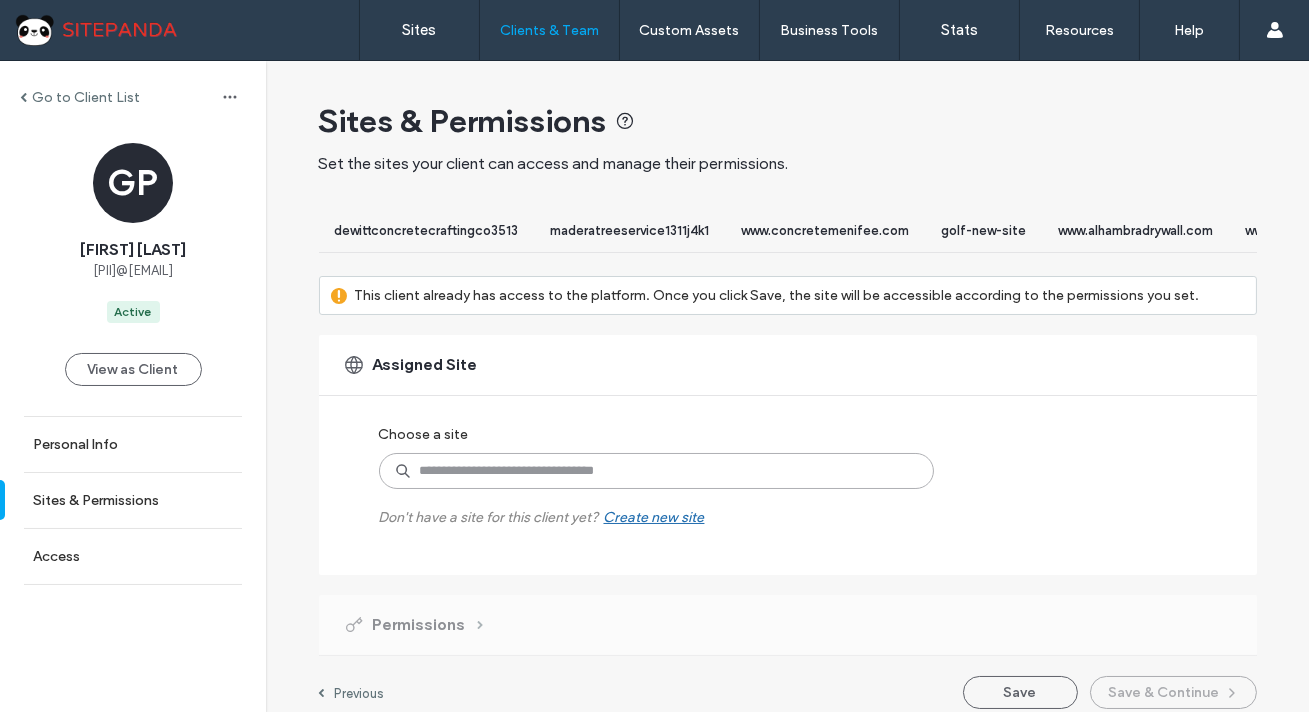 click at bounding box center [656, 471] 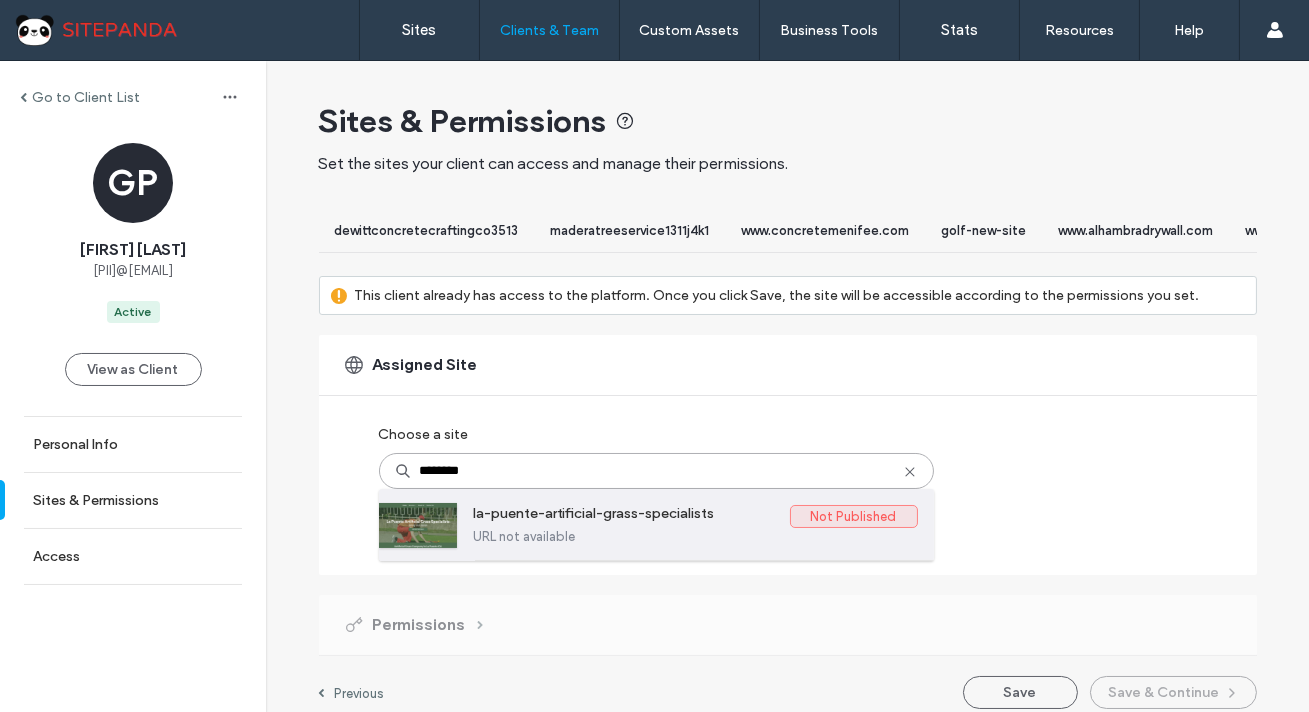 click on "la-puente-artificial-grass-specialists" at bounding box center (632, 517) 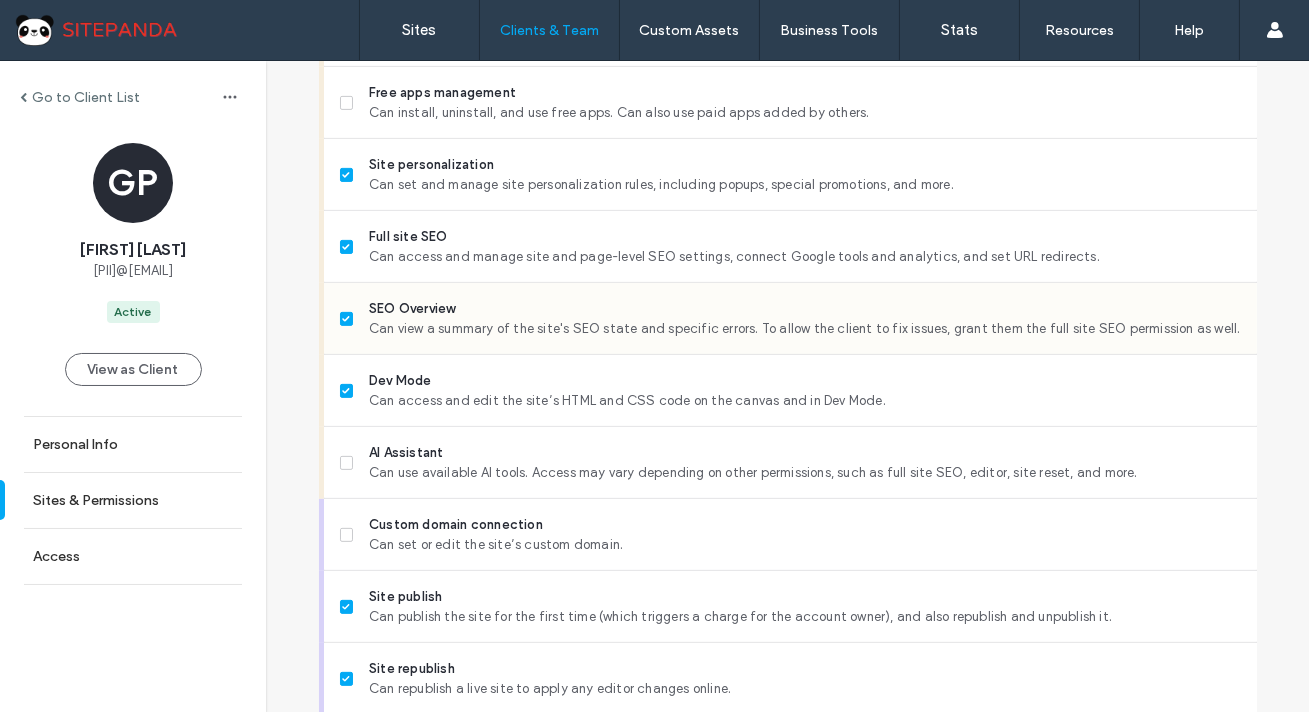 scroll, scrollTop: 1829, scrollLeft: 0, axis: vertical 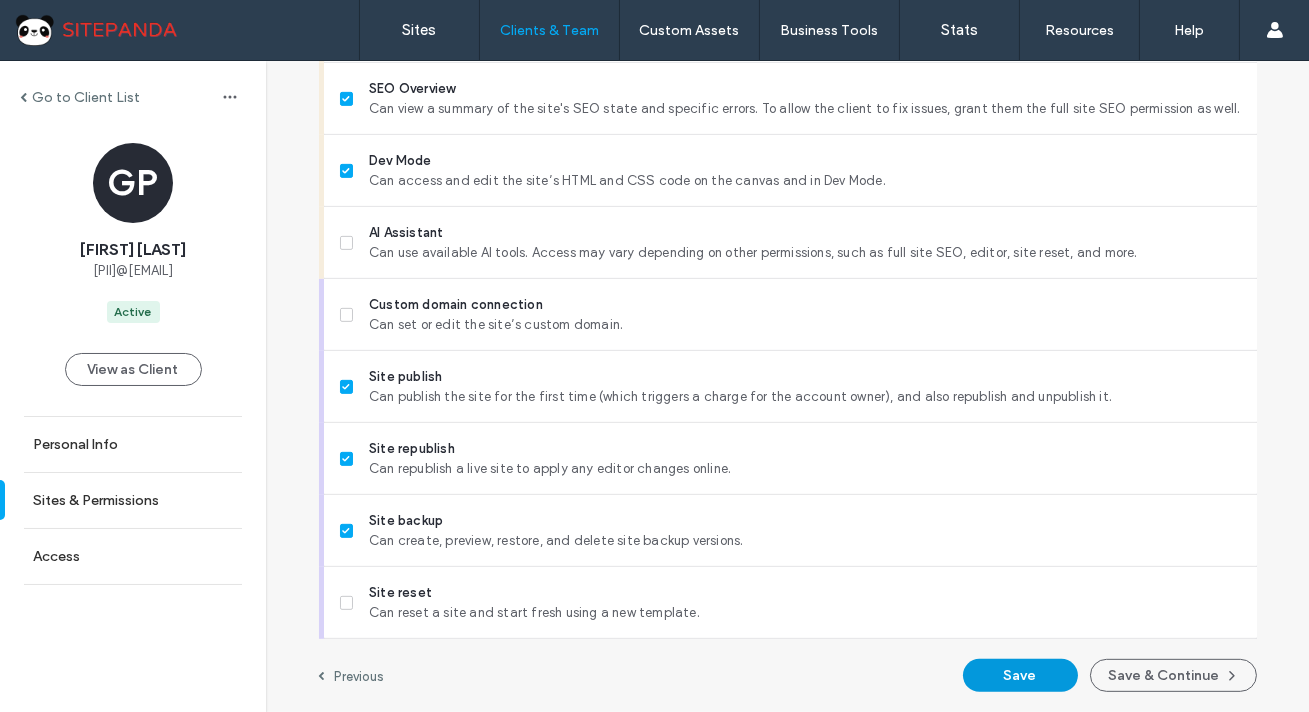 click on "Save" at bounding box center [1020, 675] 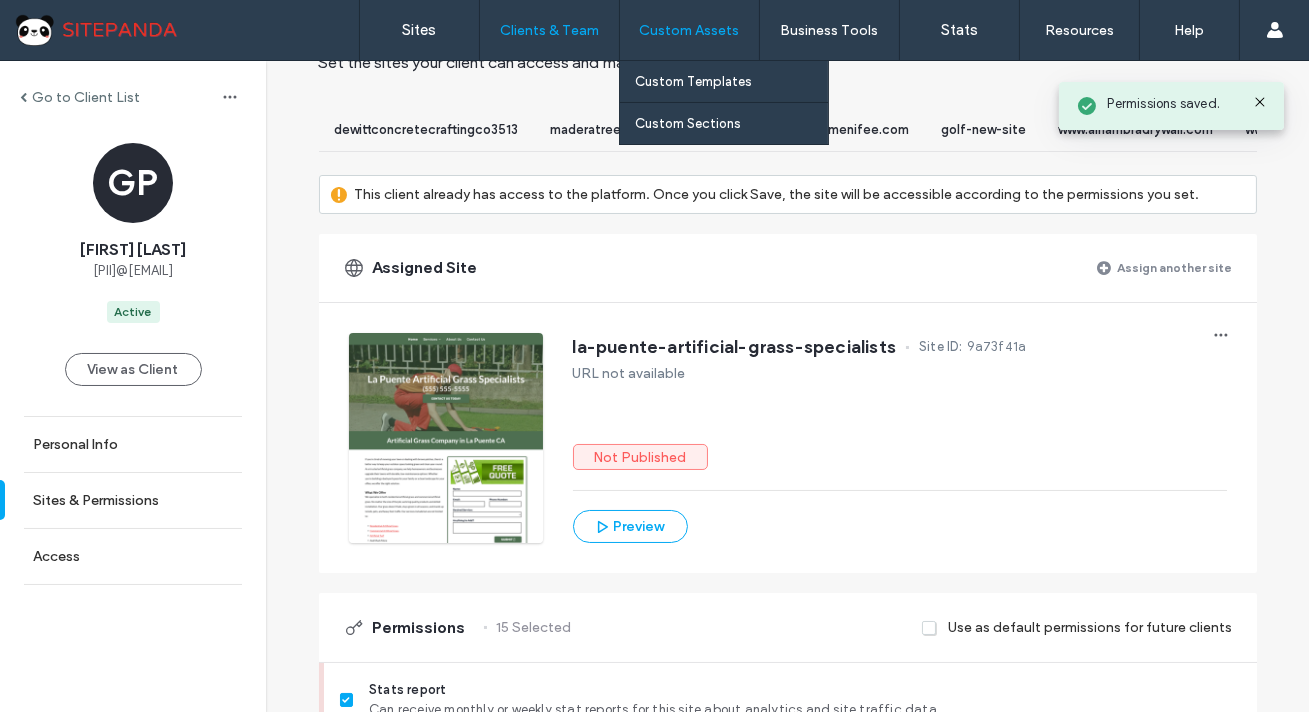 drag, startPoint x: 1144, startPoint y: 291, endPoint x: 629, endPoint y: 2, distance: 590.5472 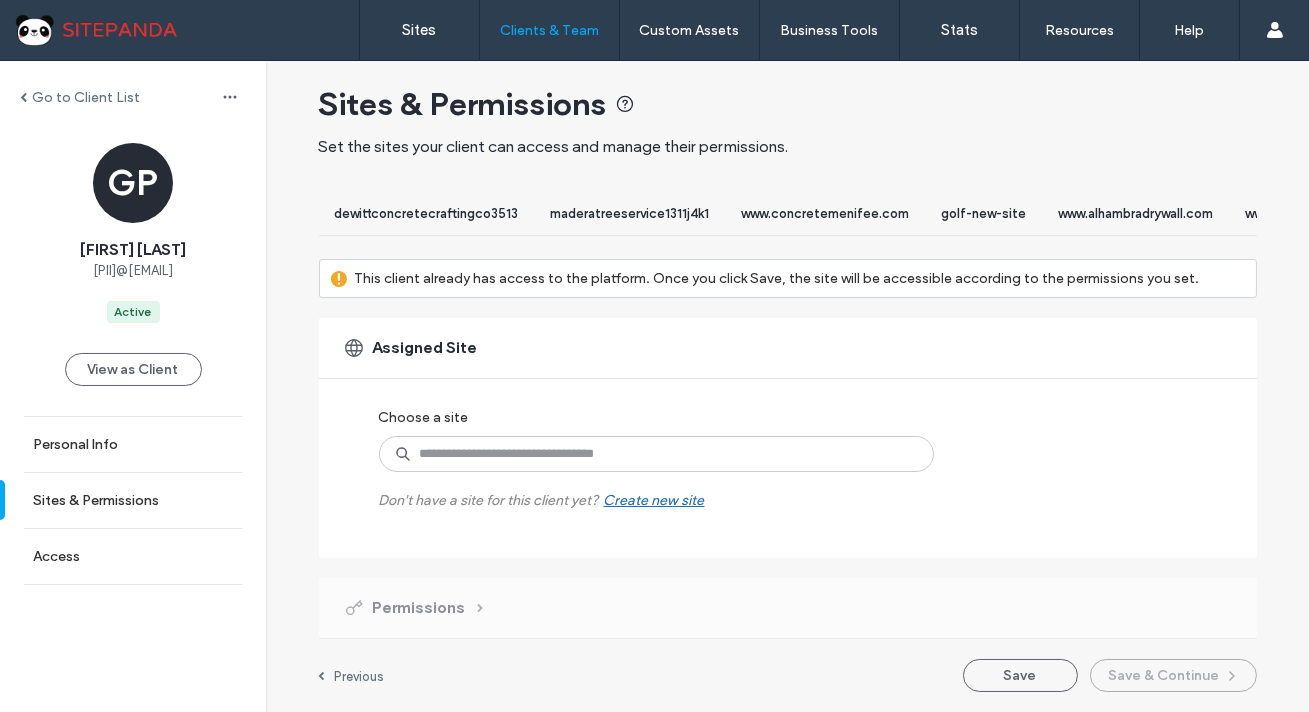 click on "Choose a site Don't have a site for this client yet? Create new site" at bounding box center [634, 454] 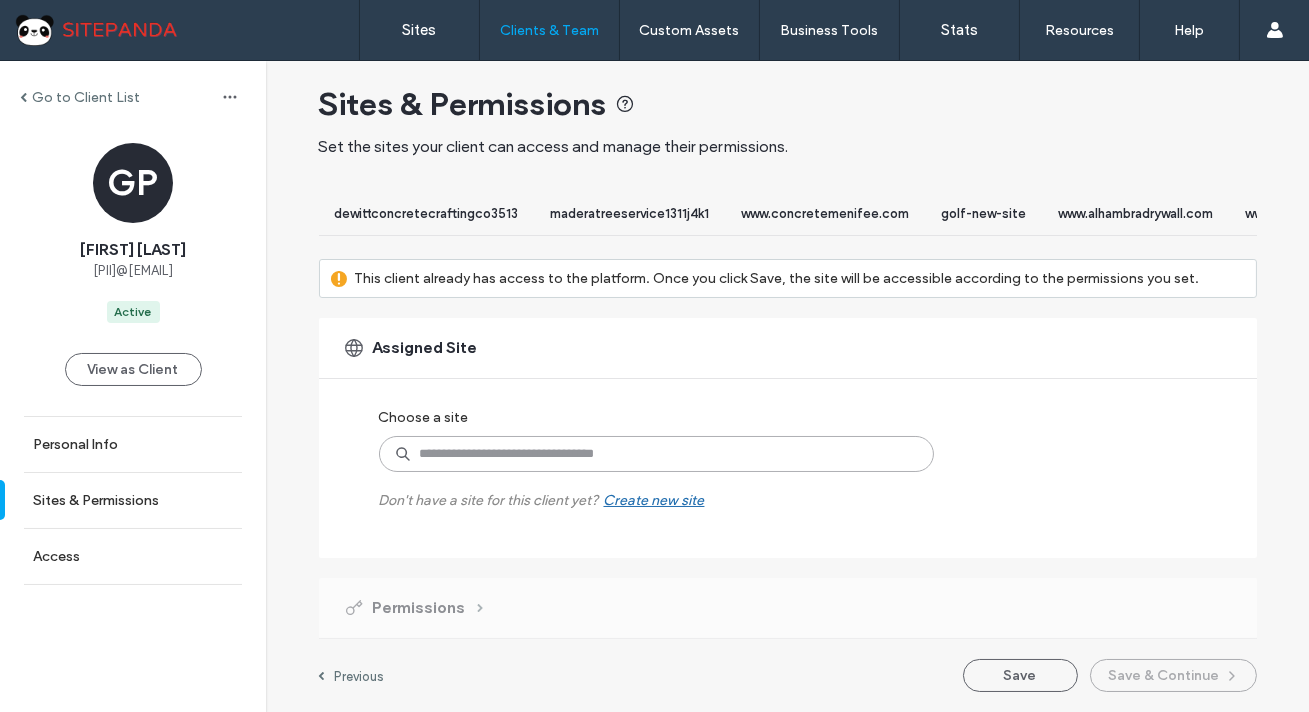 click at bounding box center [656, 454] 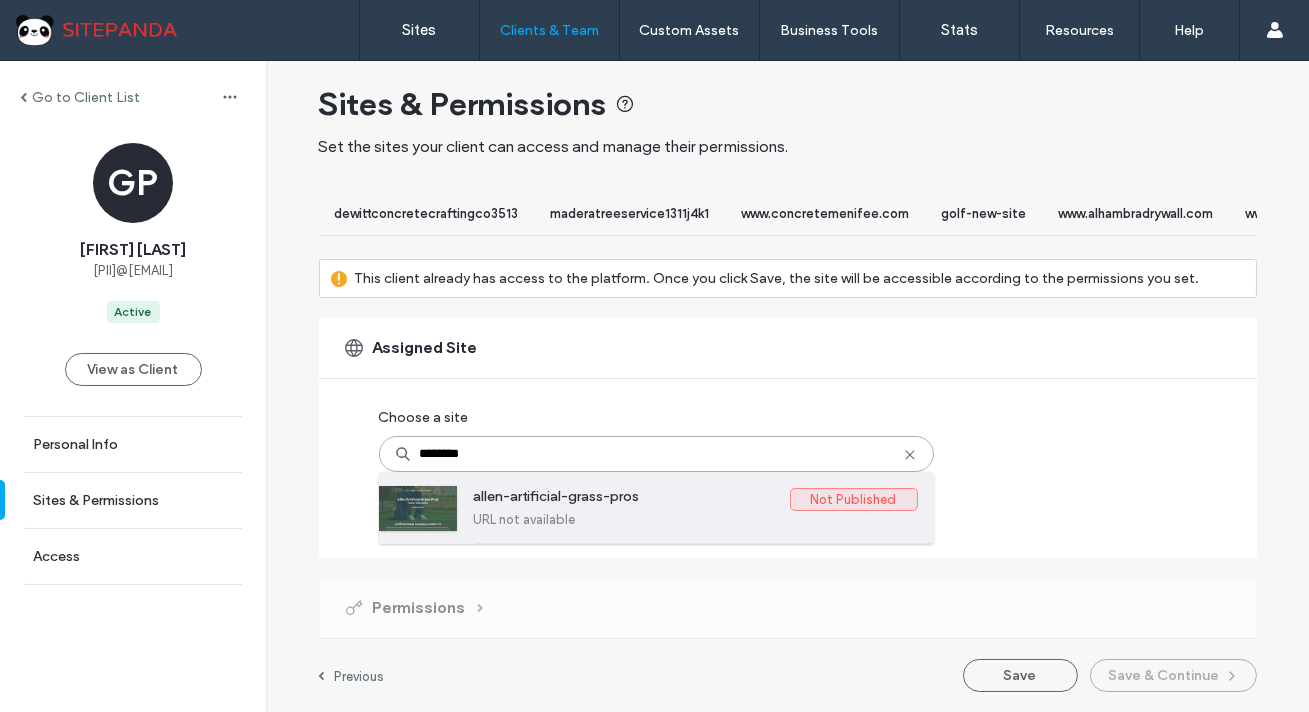 click on "allen-artificial-grass-pros" at bounding box center (632, 500) 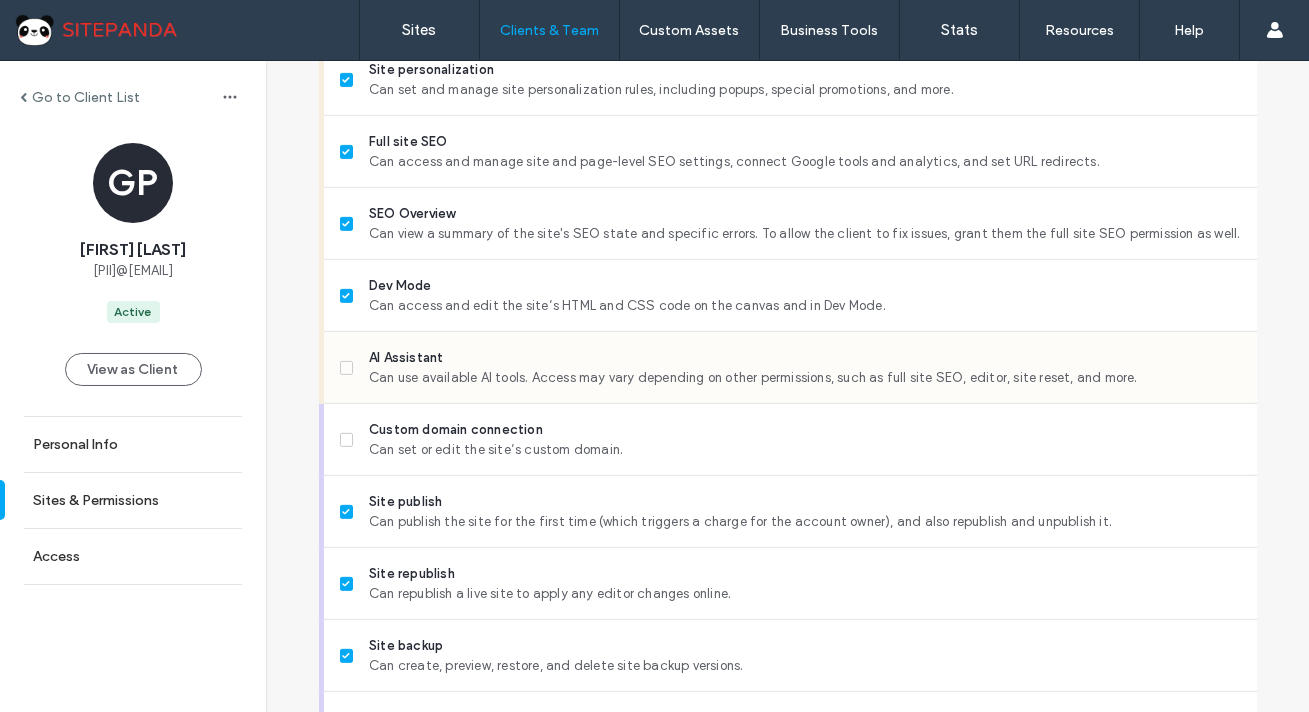 scroll, scrollTop: 1829, scrollLeft: 0, axis: vertical 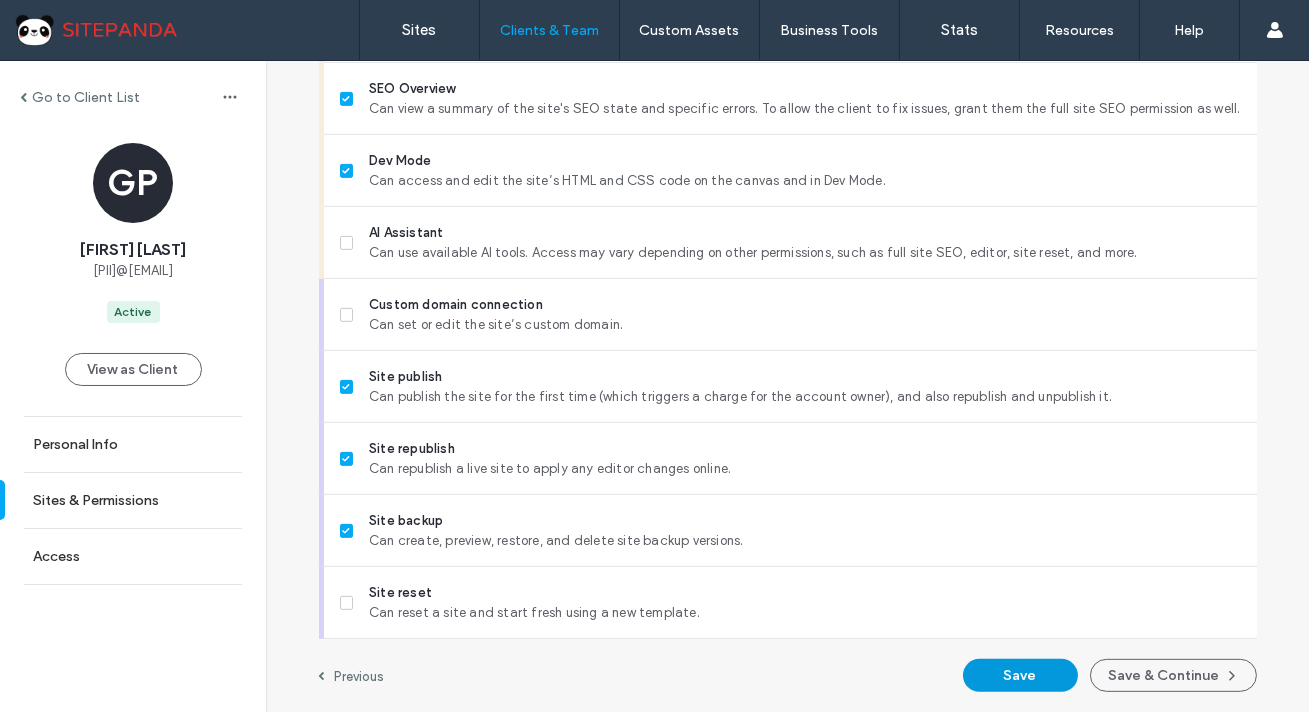 click on "Save" at bounding box center (1020, 675) 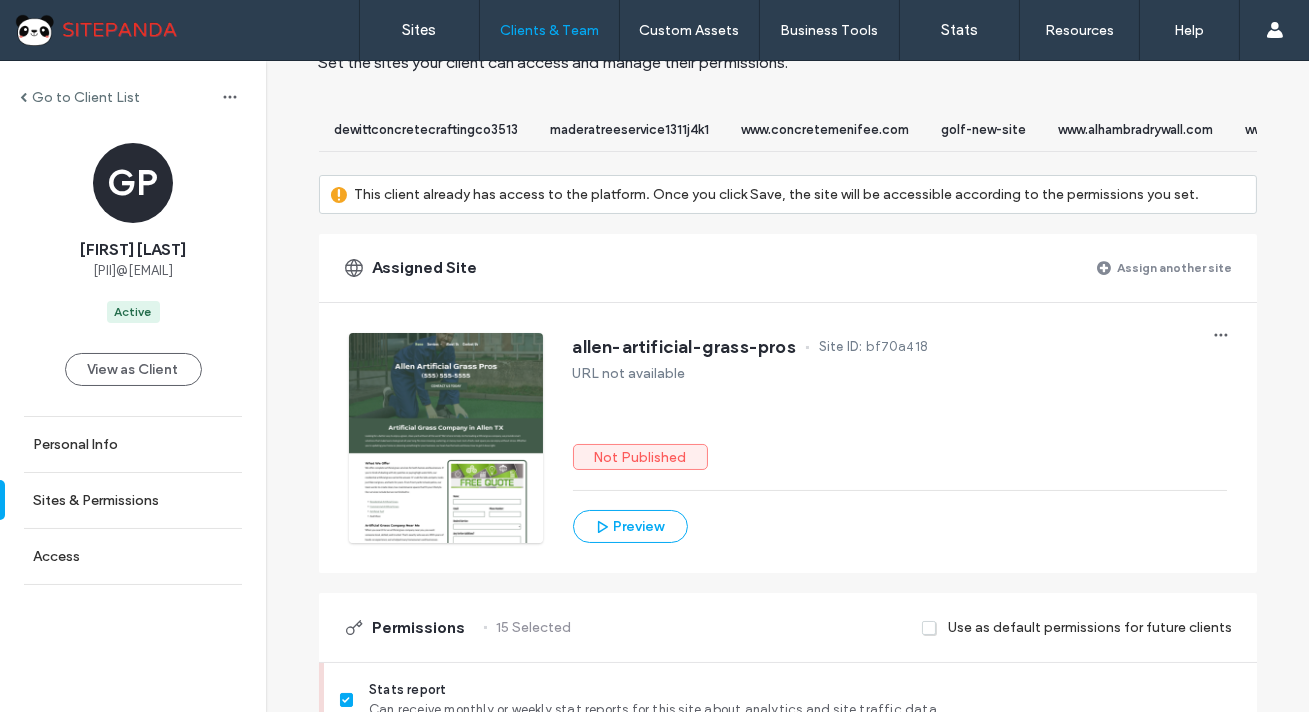 click on "Assign another site" at bounding box center (1175, 267) 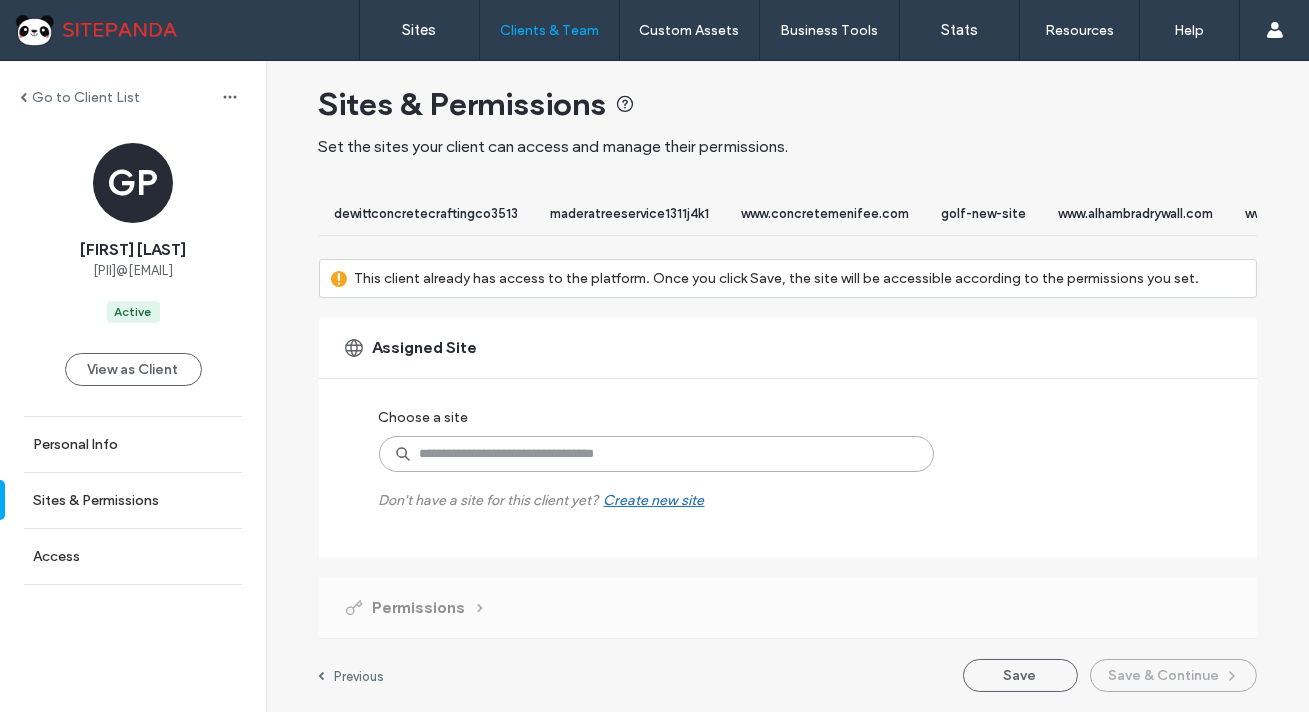 click at bounding box center (656, 454) 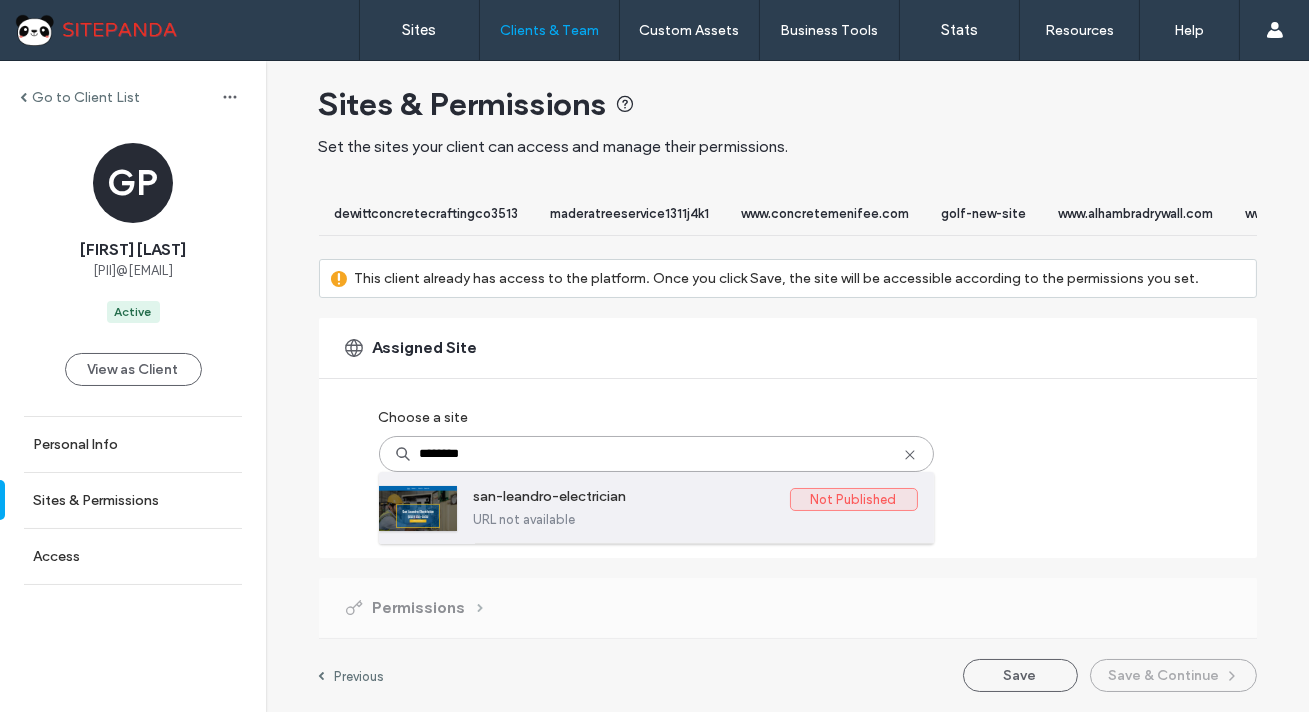 click on "san-leandro-electrician" at bounding box center [632, 500] 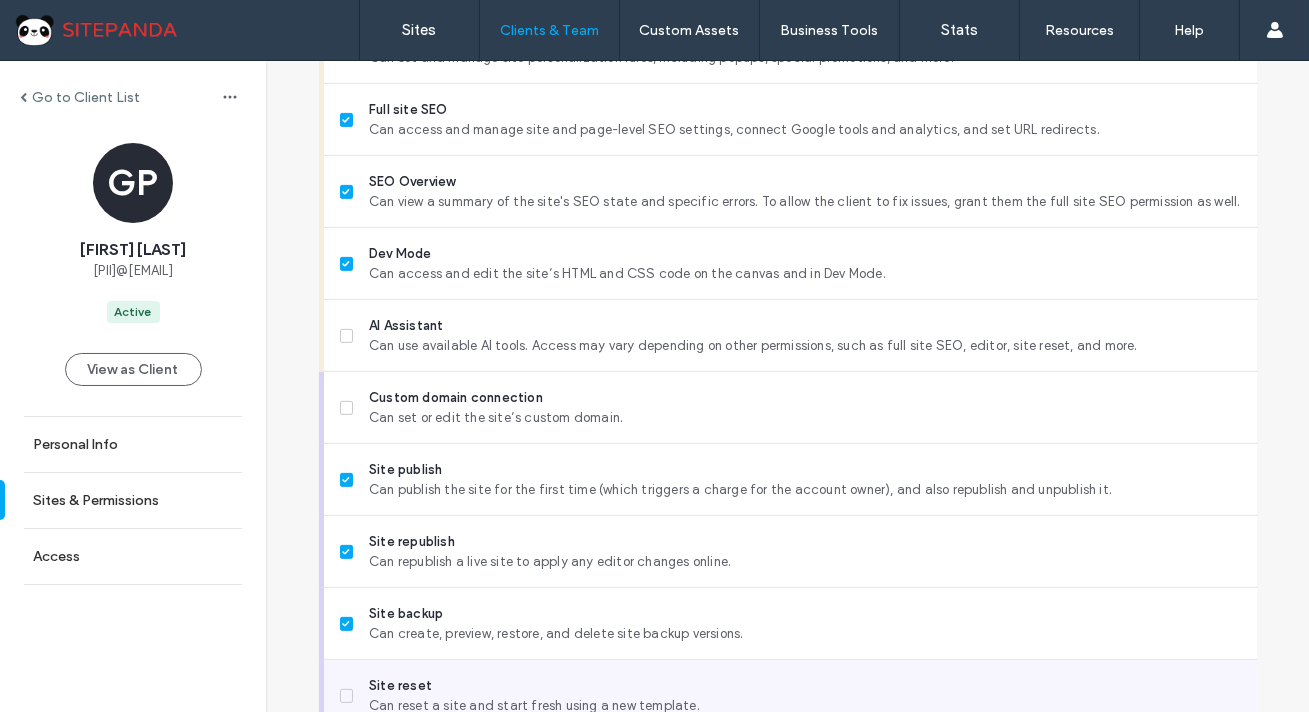 scroll, scrollTop: 1829, scrollLeft: 0, axis: vertical 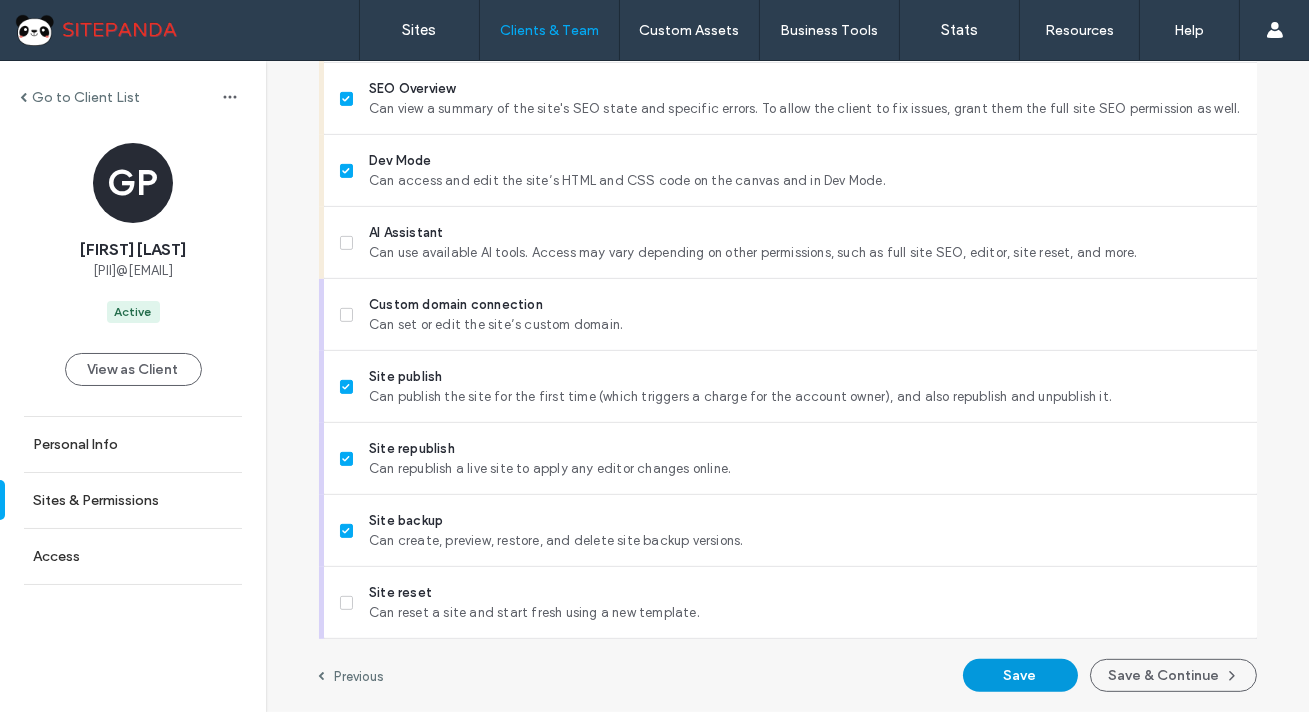 click on "Save" at bounding box center (1020, 675) 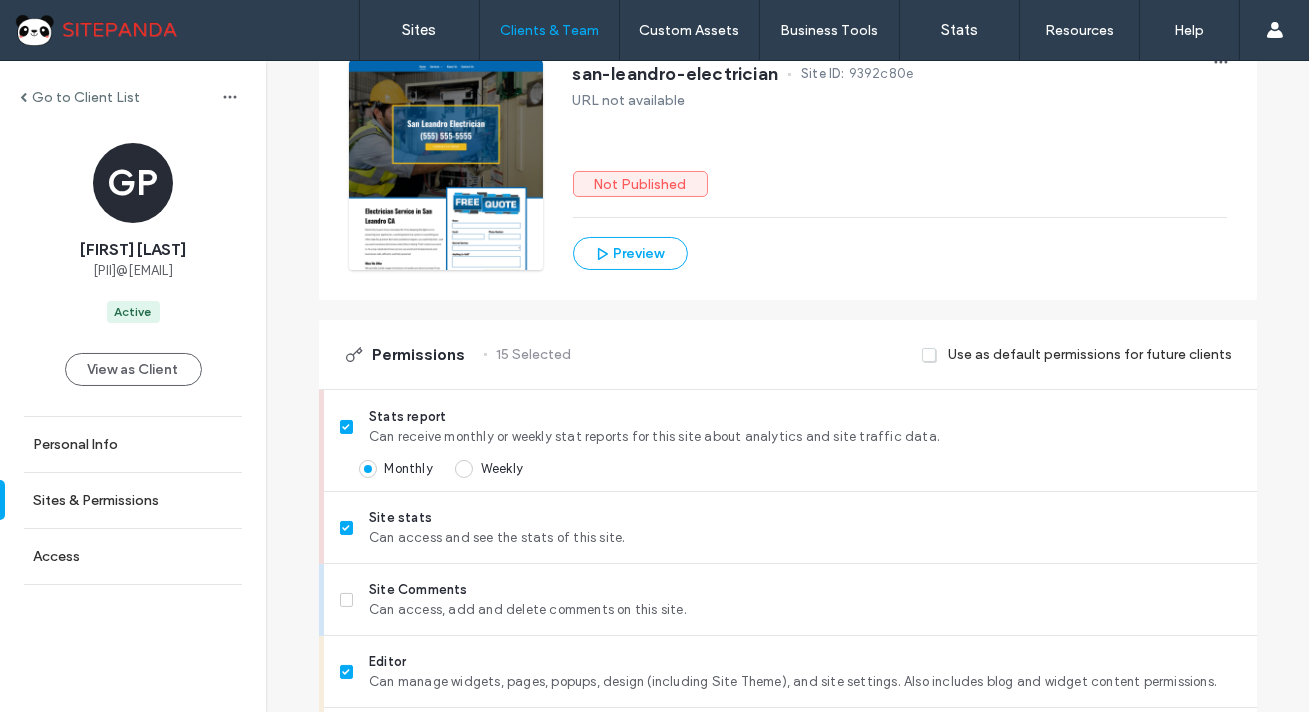 scroll, scrollTop: 10, scrollLeft: 0, axis: vertical 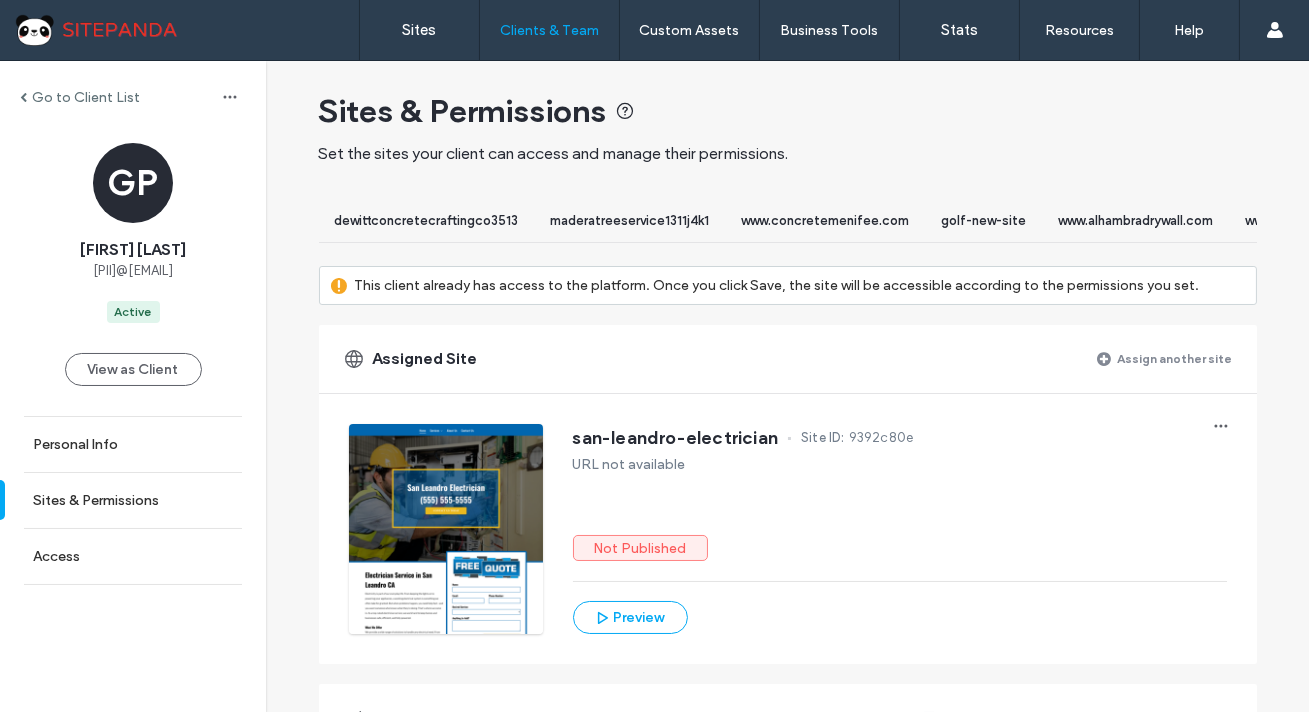 click on "Assign another site" at bounding box center (1175, 358) 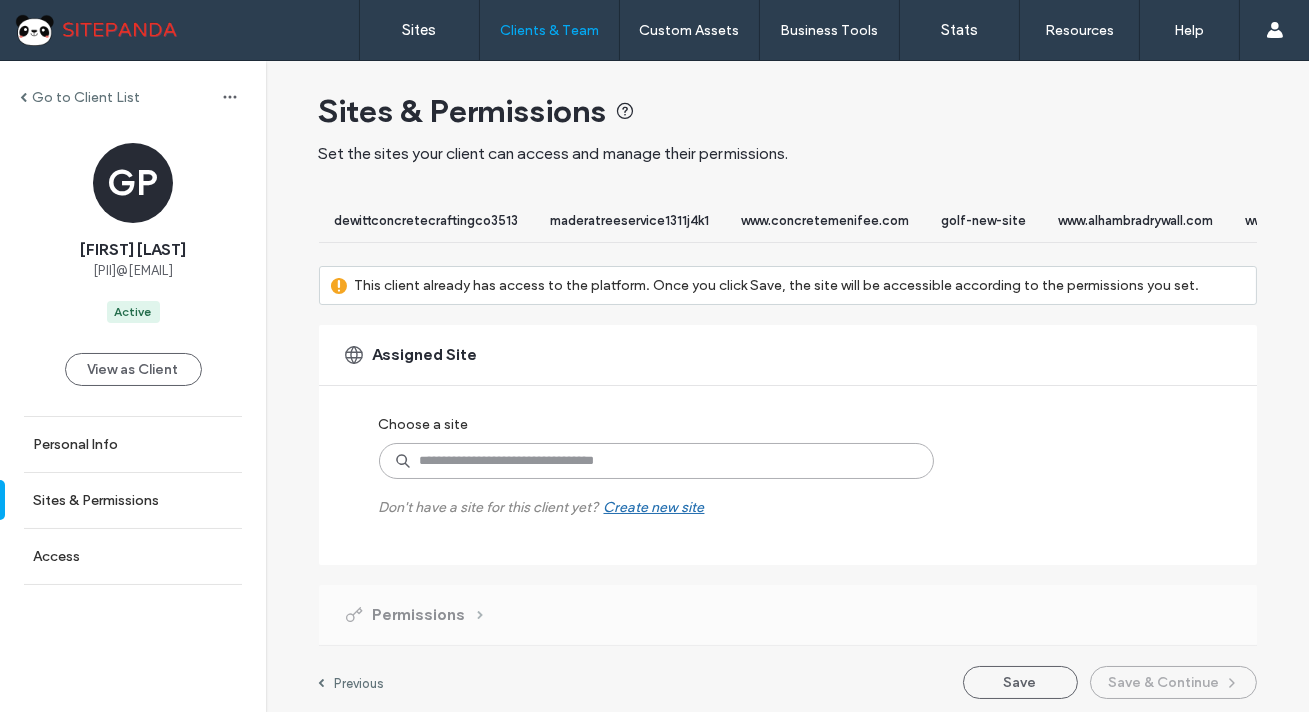 click at bounding box center (656, 461) 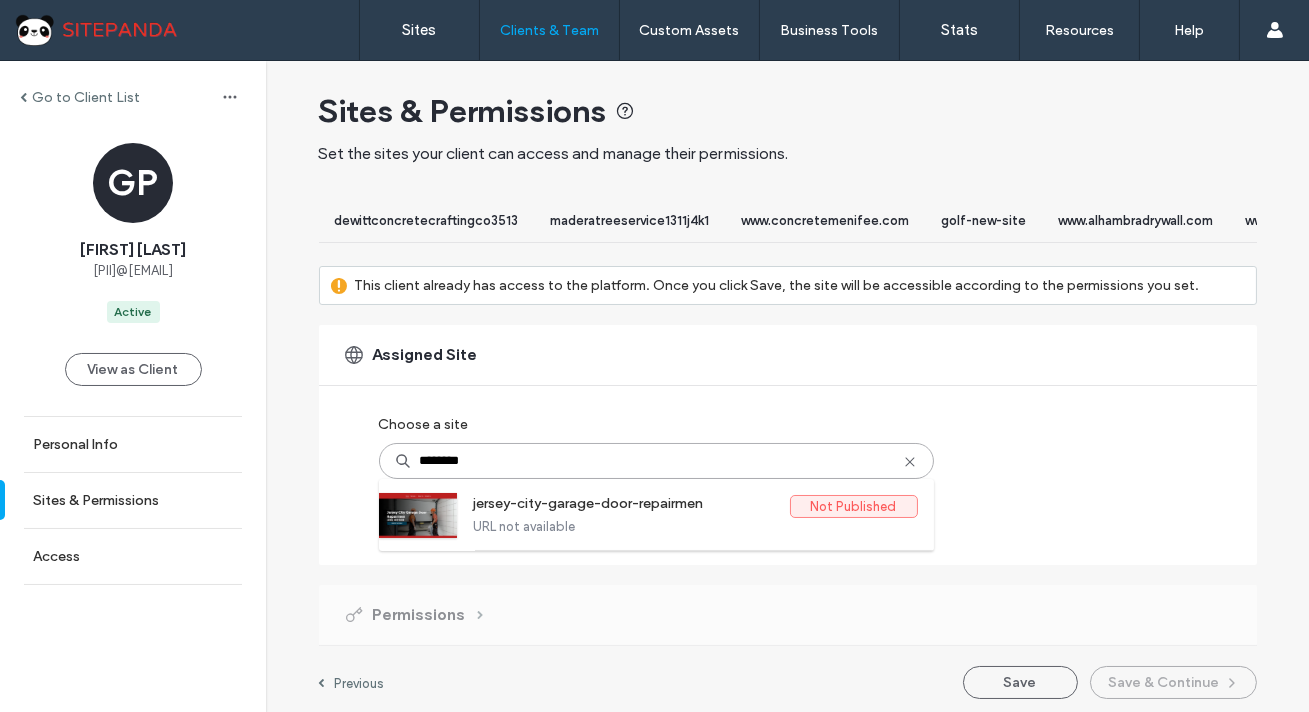 click on "jersey-city-garage-door-repairmen" at bounding box center [632, 507] 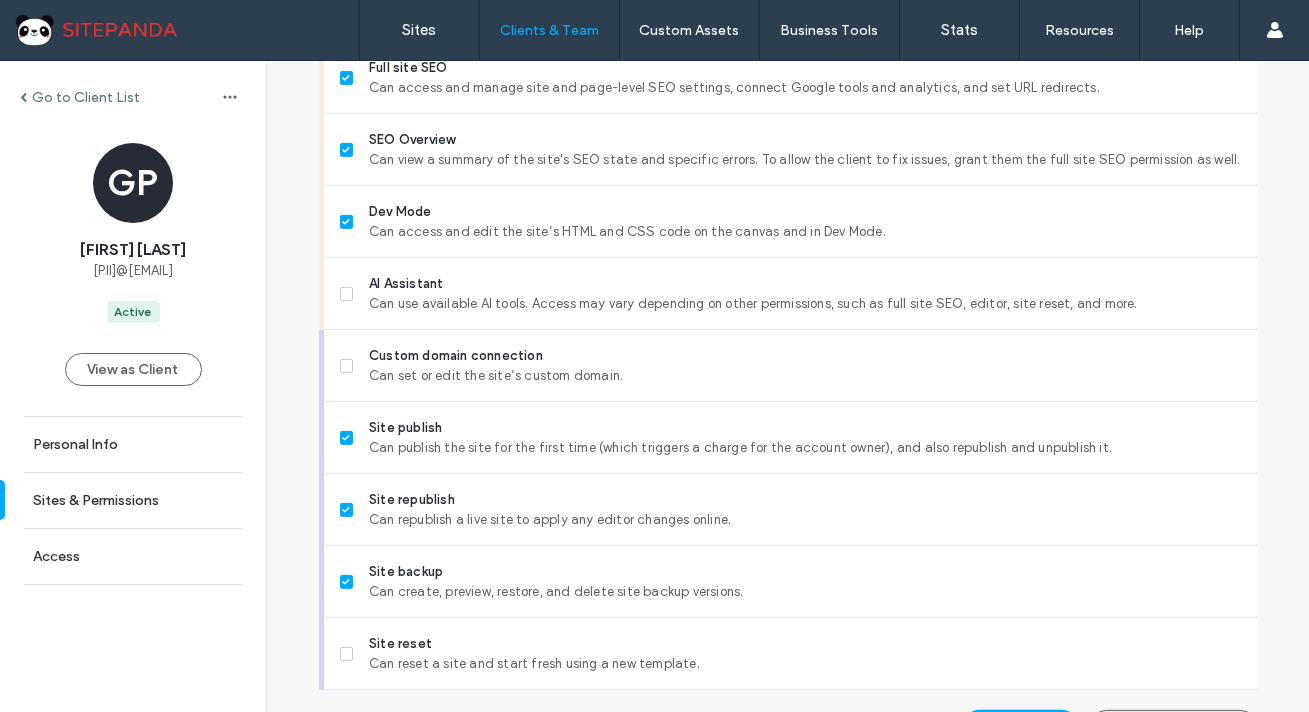scroll, scrollTop: 1829, scrollLeft: 0, axis: vertical 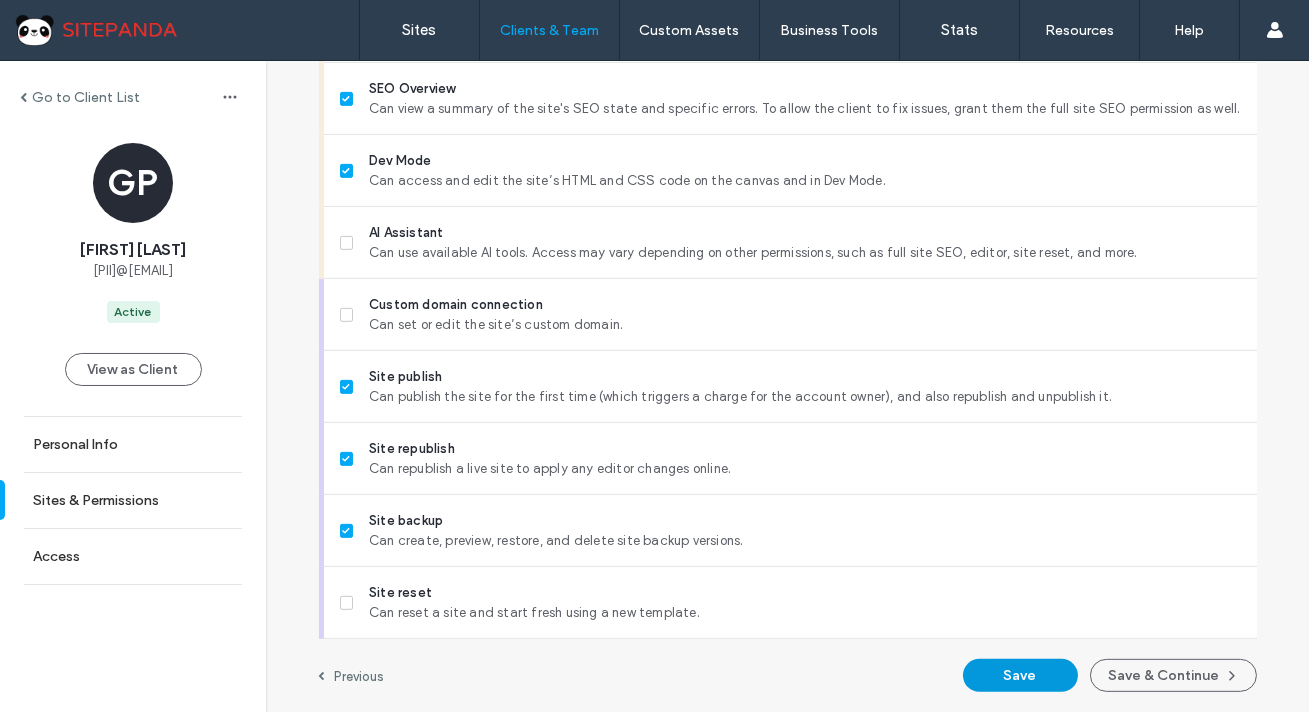 click on "Save" at bounding box center (1020, 675) 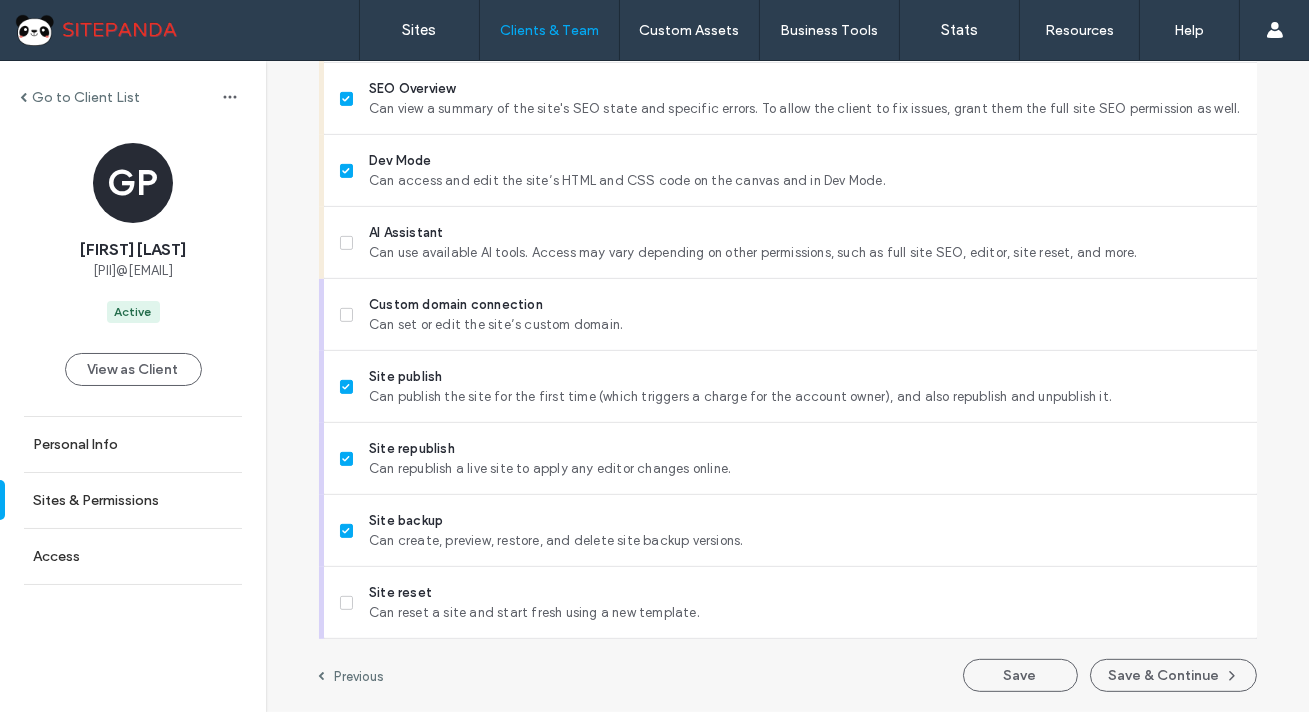 click on "Go to Client List" at bounding box center (86, 97) 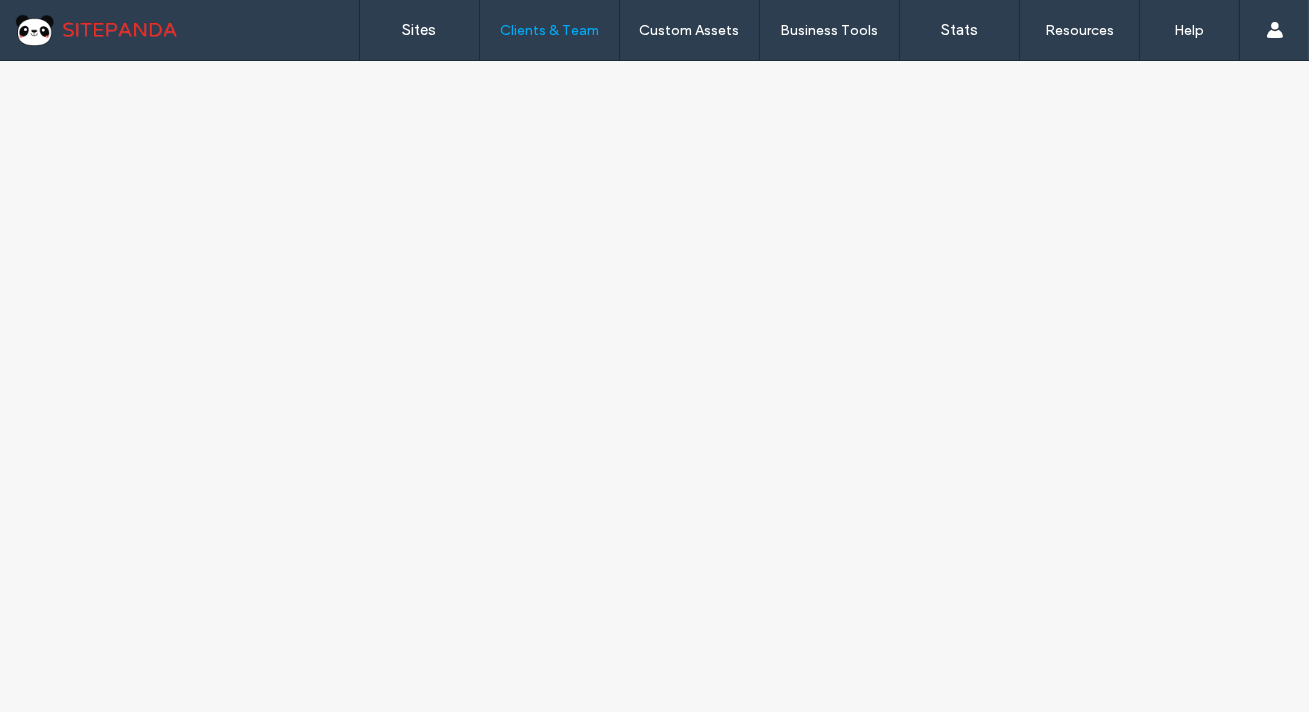 scroll, scrollTop: 0, scrollLeft: 0, axis: both 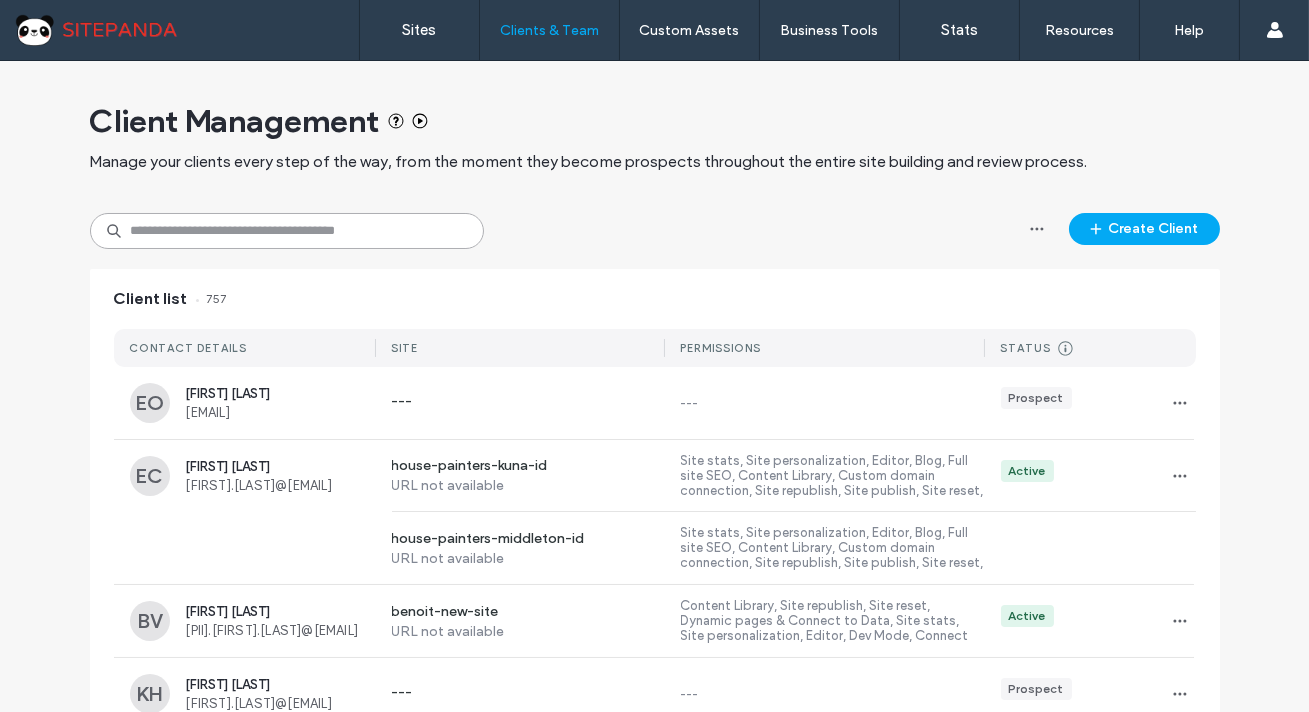 click at bounding box center (287, 231) 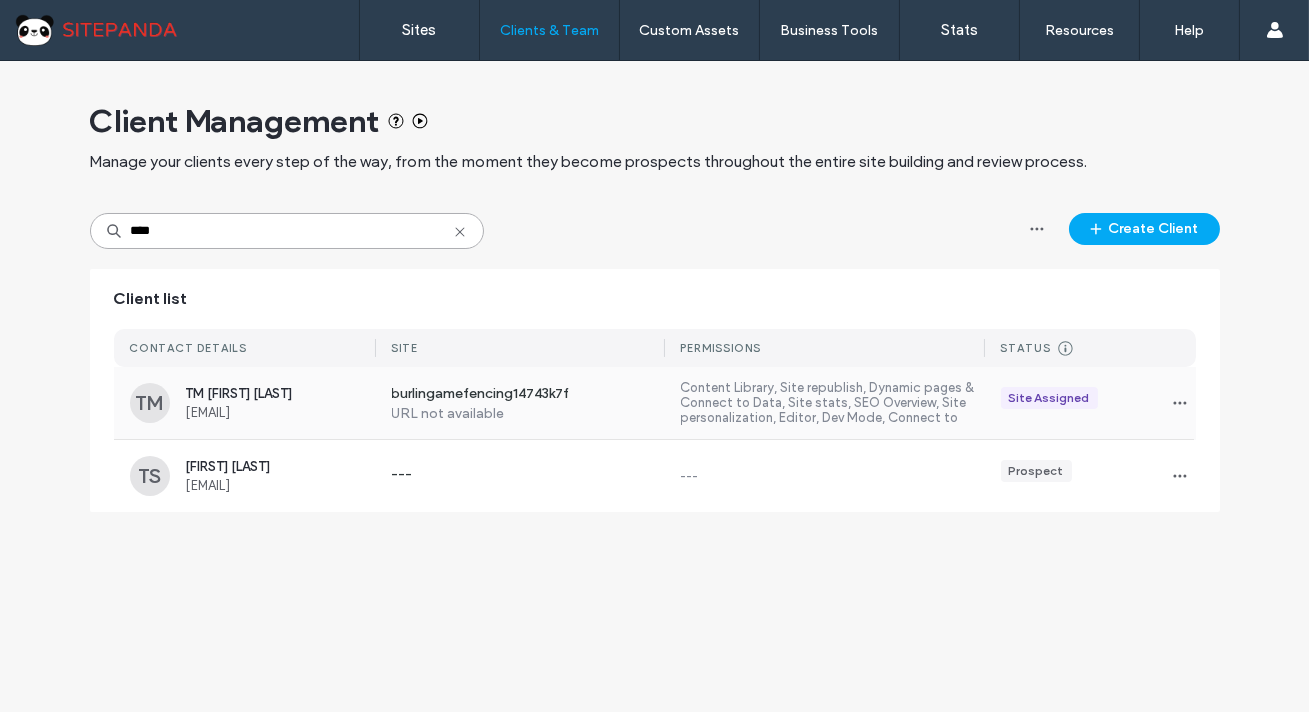 type on "****" 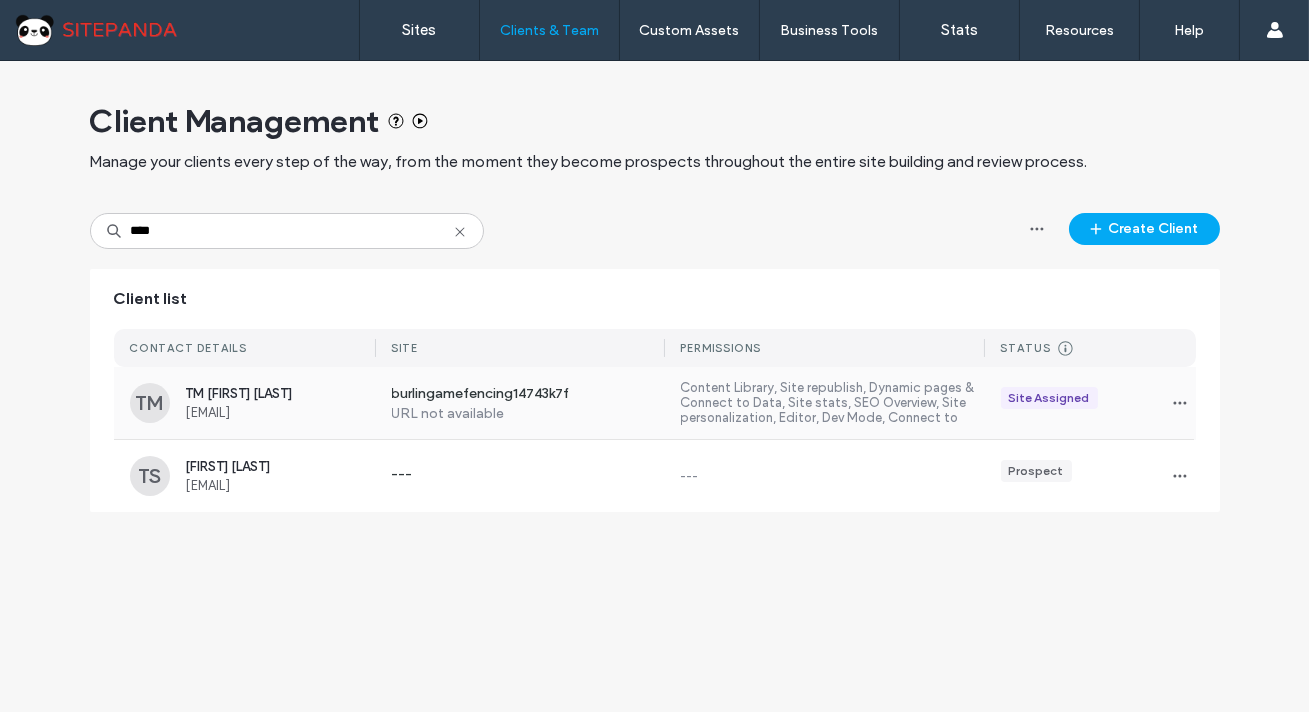 click on "[FIRST] [LAST] [EMAIL]" at bounding box center [281, 403] 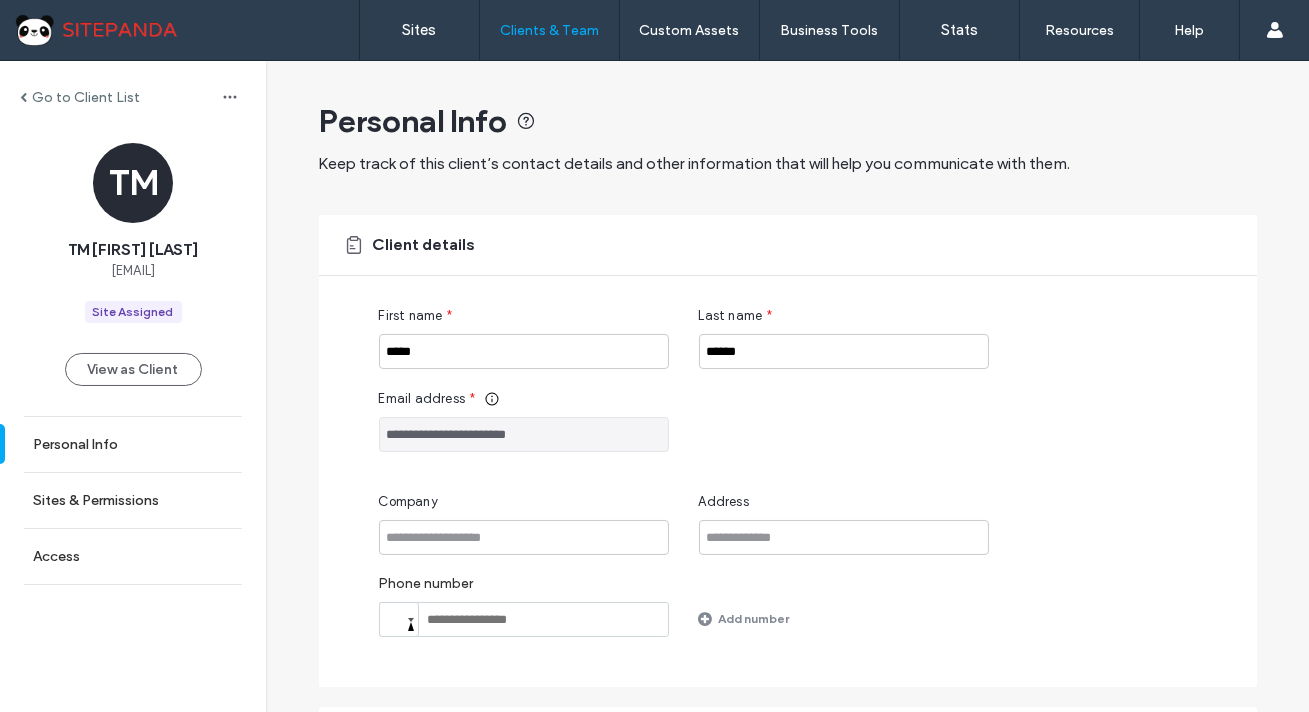click on "Go to Client List" at bounding box center (86, 97) 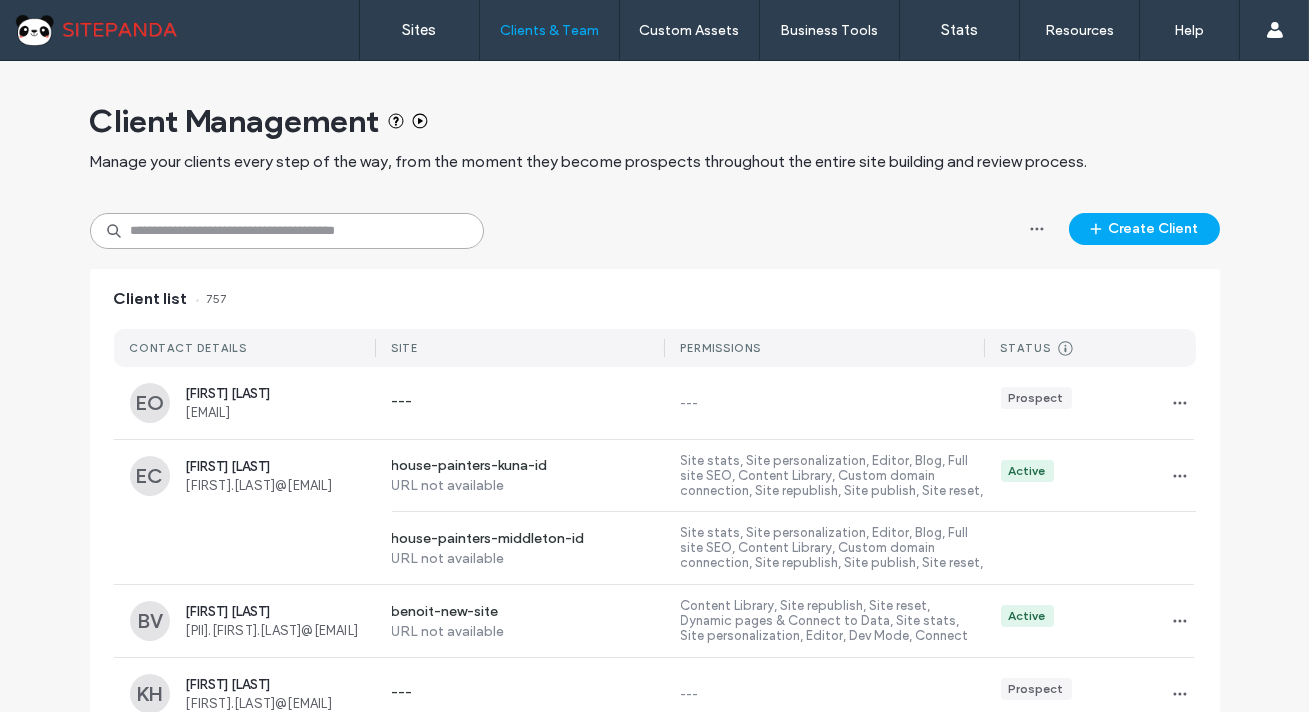 click at bounding box center (287, 231) 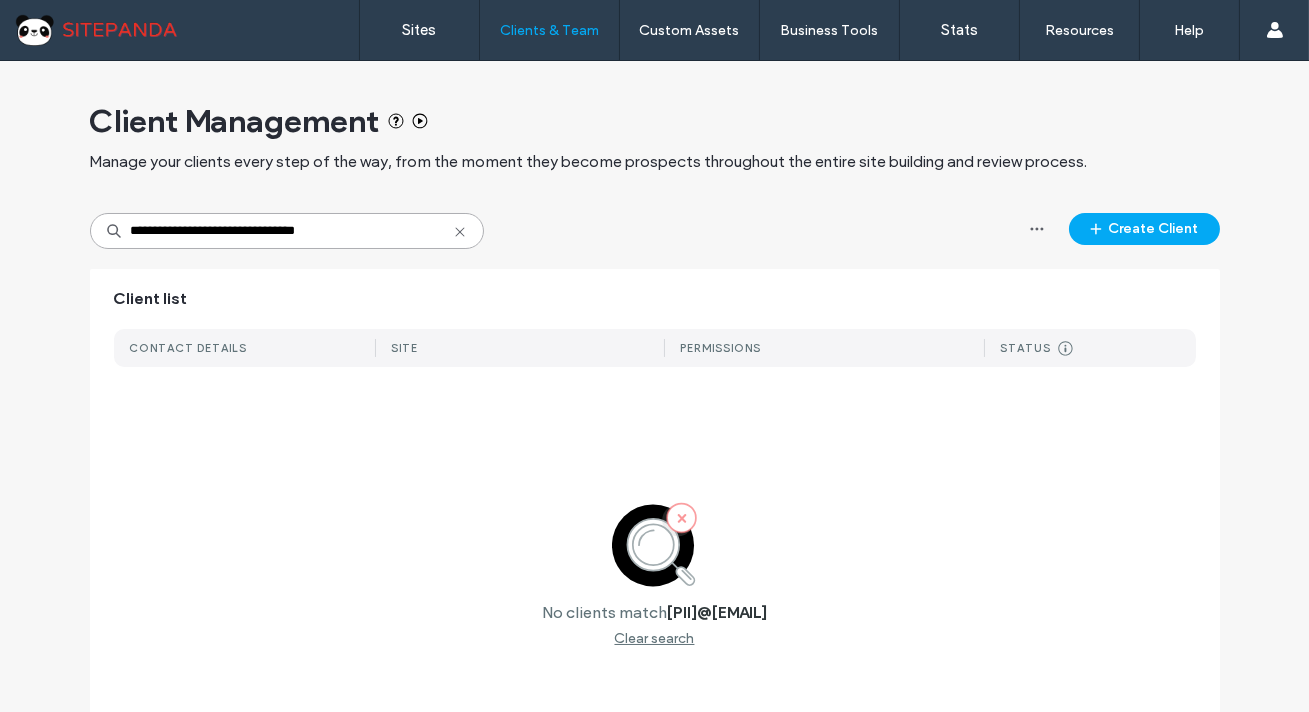 drag, startPoint x: 341, startPoint y: 232, endPoint x: 112, endPoint y: 239, distance: 229.10696 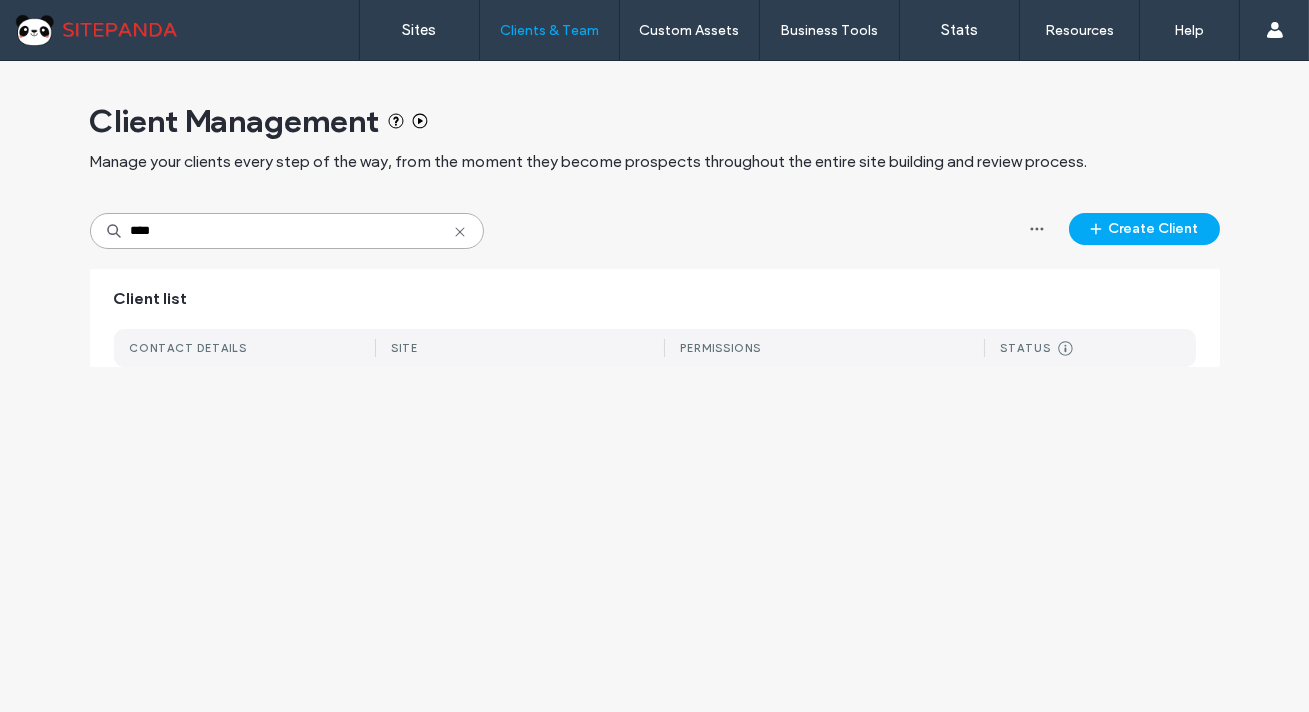 type on "****" 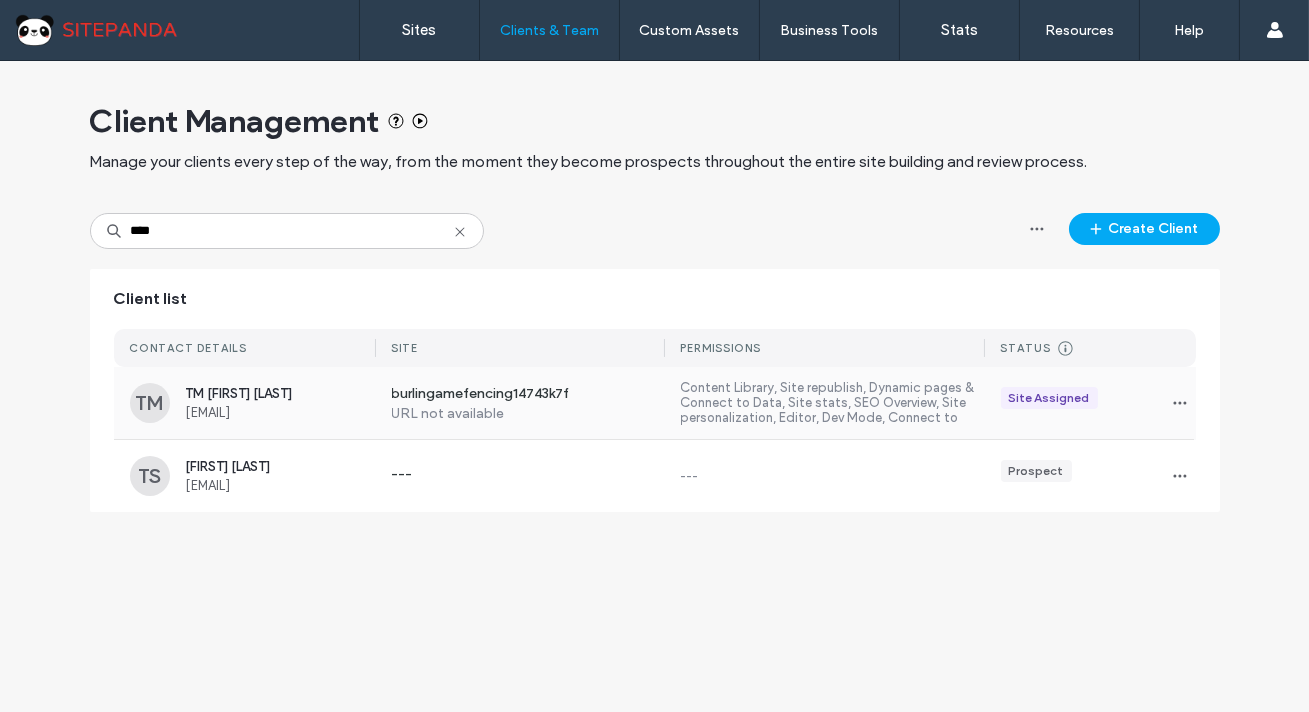 click on "TM [FIRST] [LAST] [EMAIL]" at bounding box center (253, 403) 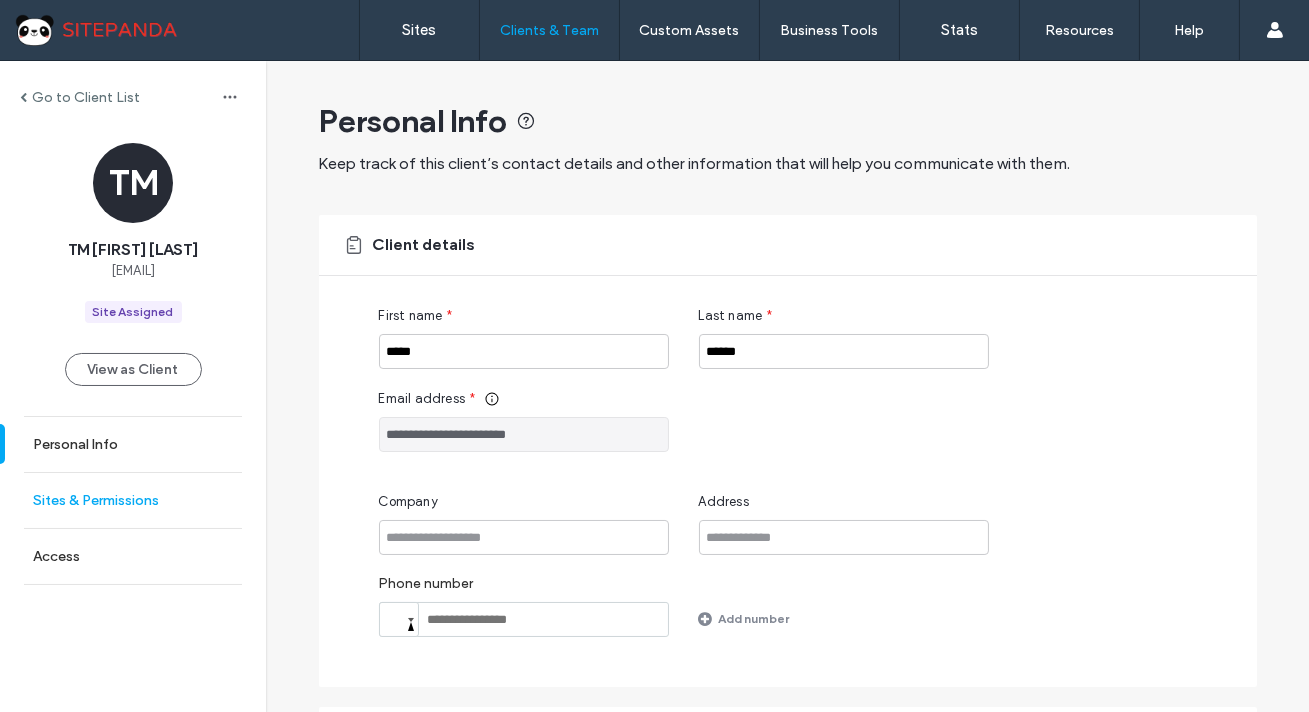 click on "Sites & Permissions" at bounding box center [96, 500] 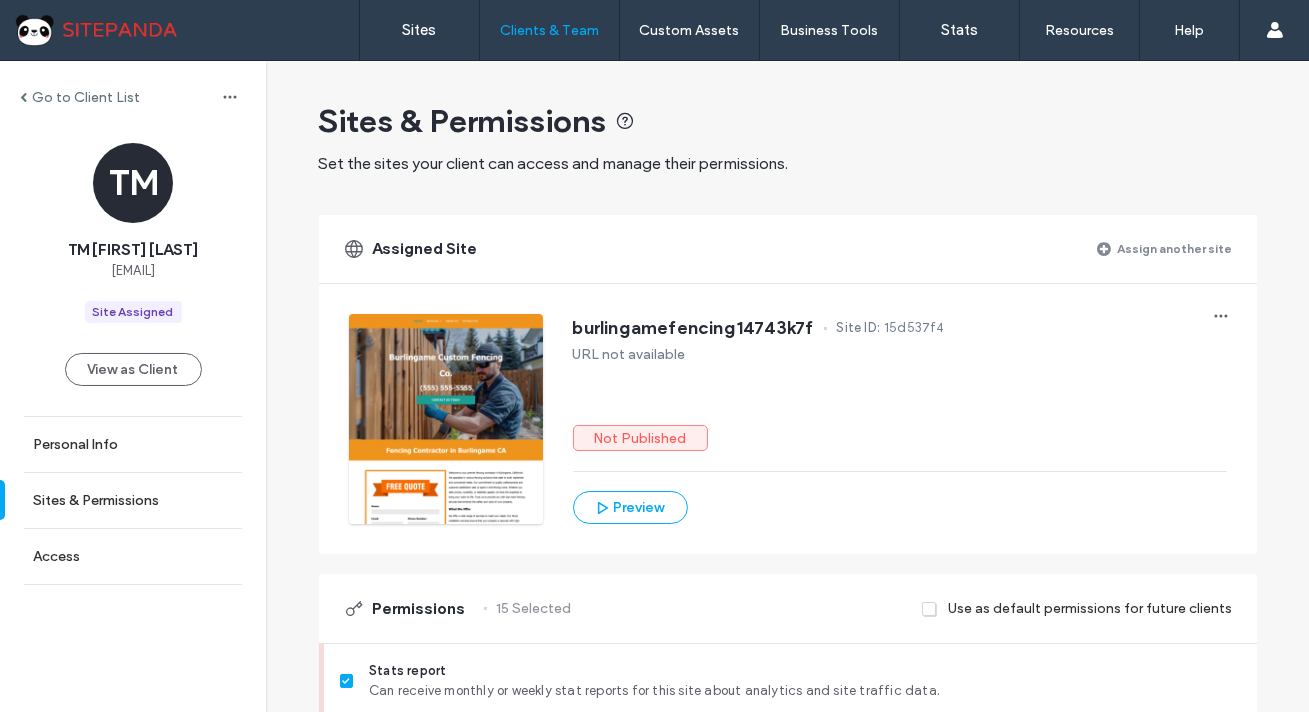 click on "Assign another site" at bounding box center [1175, 248] 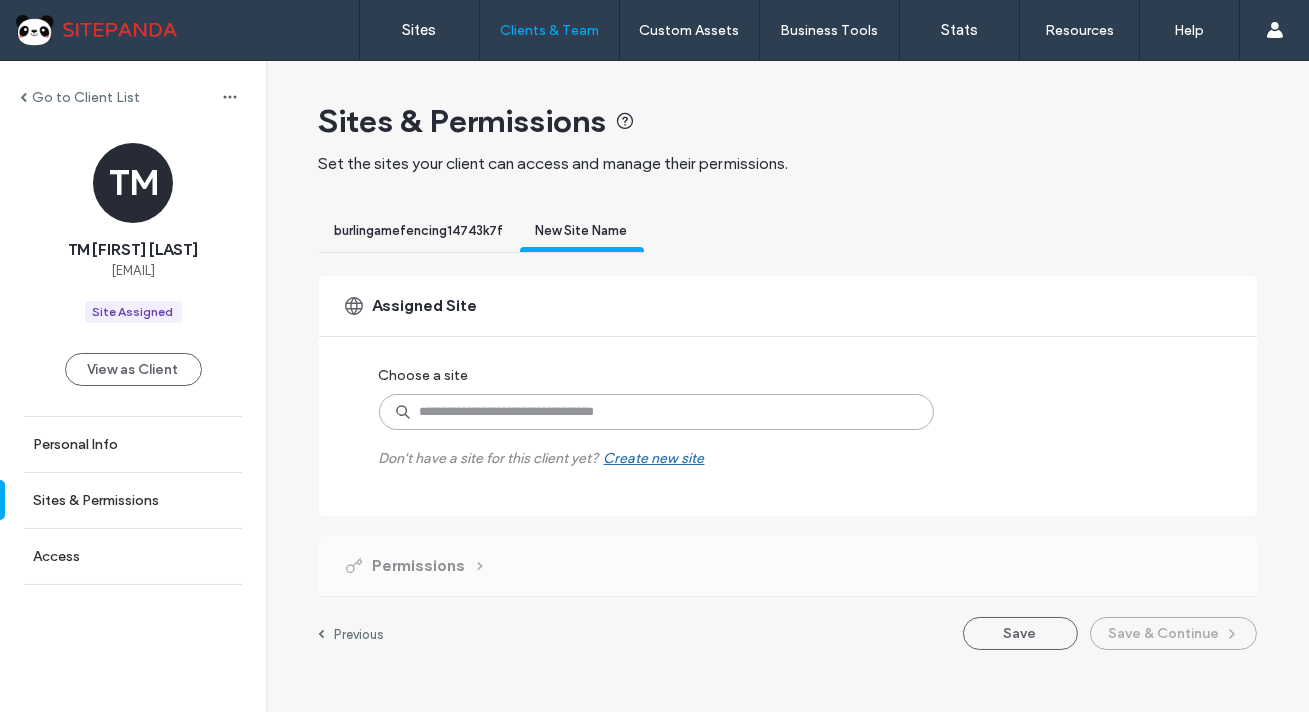 click at bounding box center (656, 412) 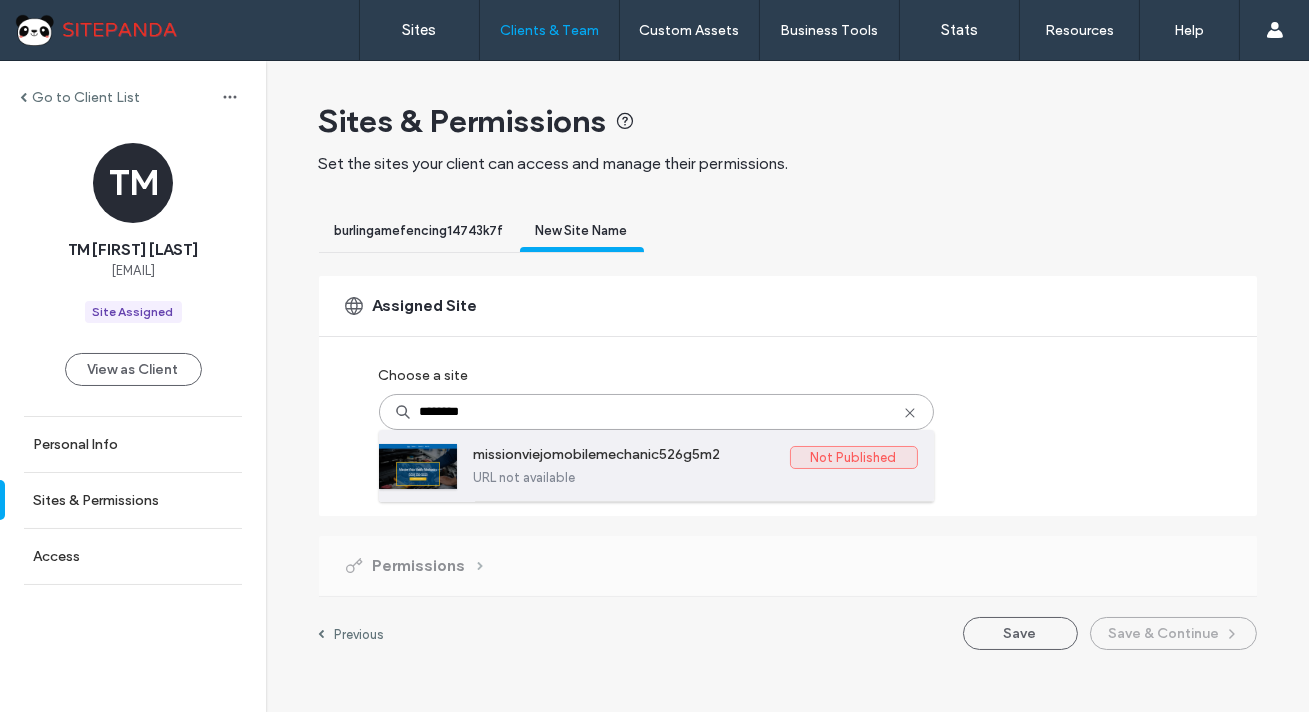 click on "missionviejomobilemechanic526g5m2" at bounding box center [632, 458] 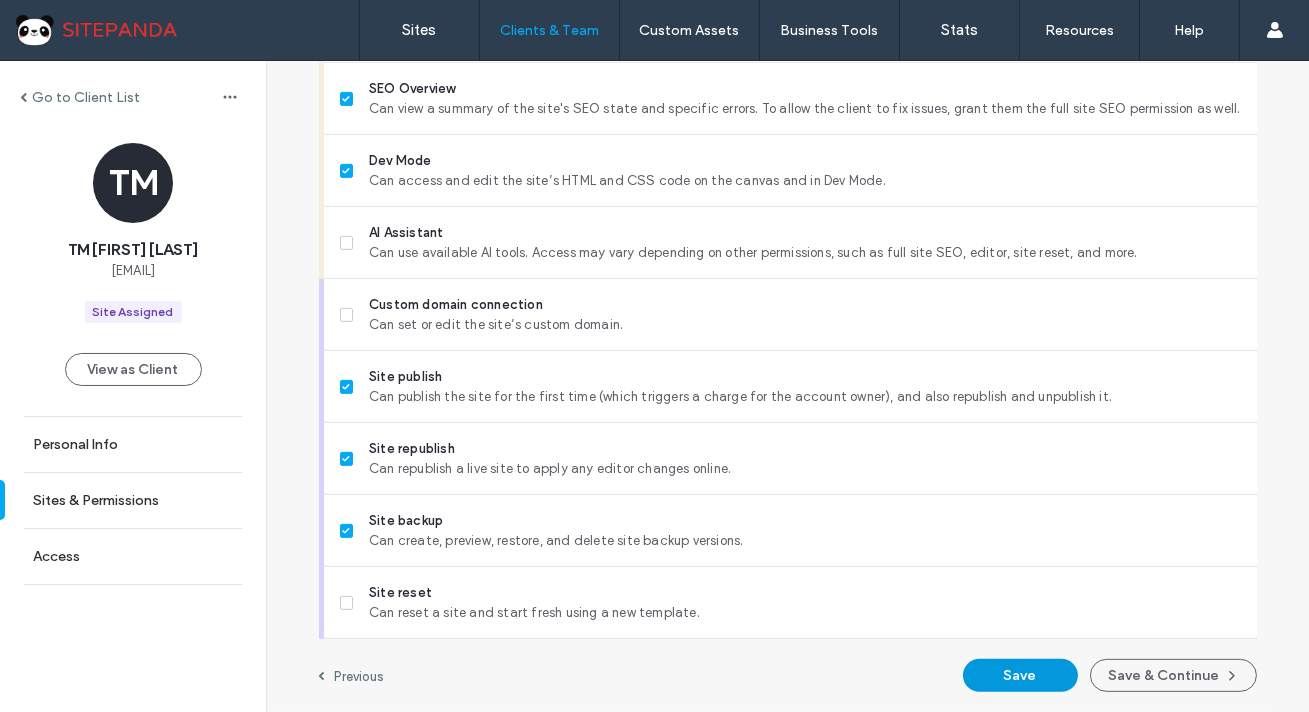 click on "Save" at bounding box center (1020, 675) 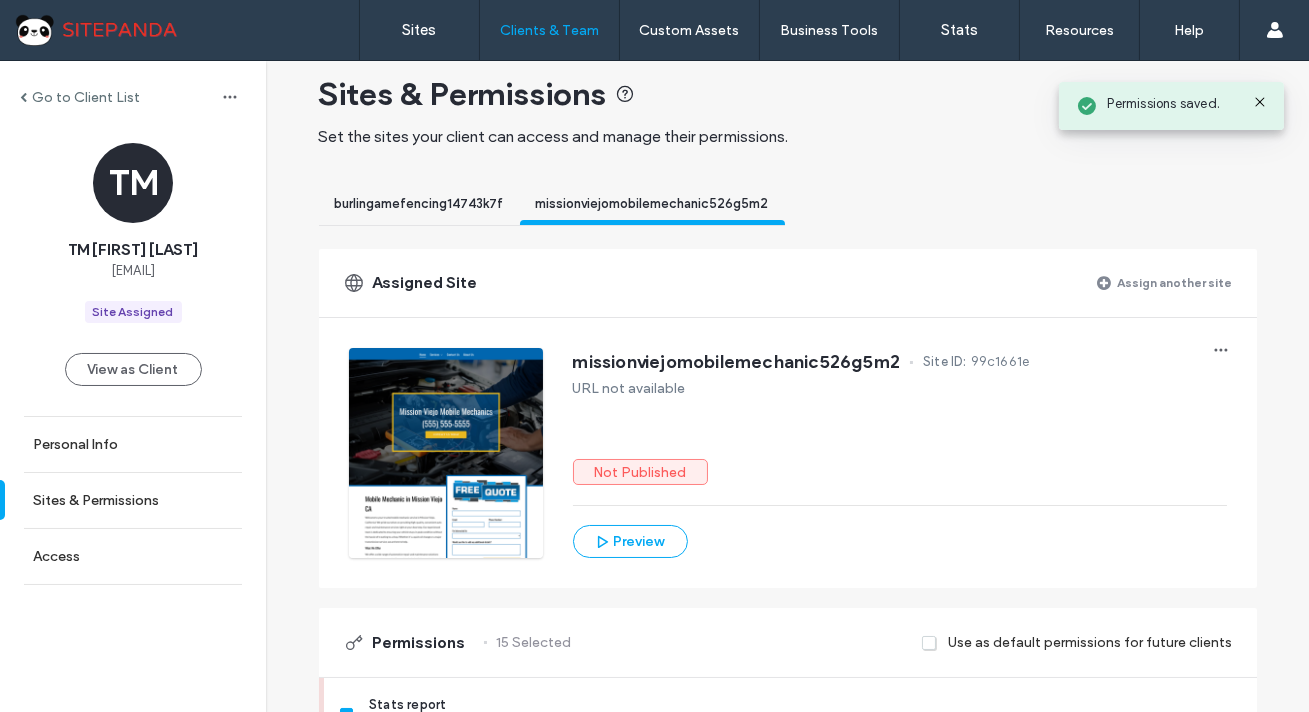 scroll, scrollTop: 0, scrollLeft: 0, axis: both 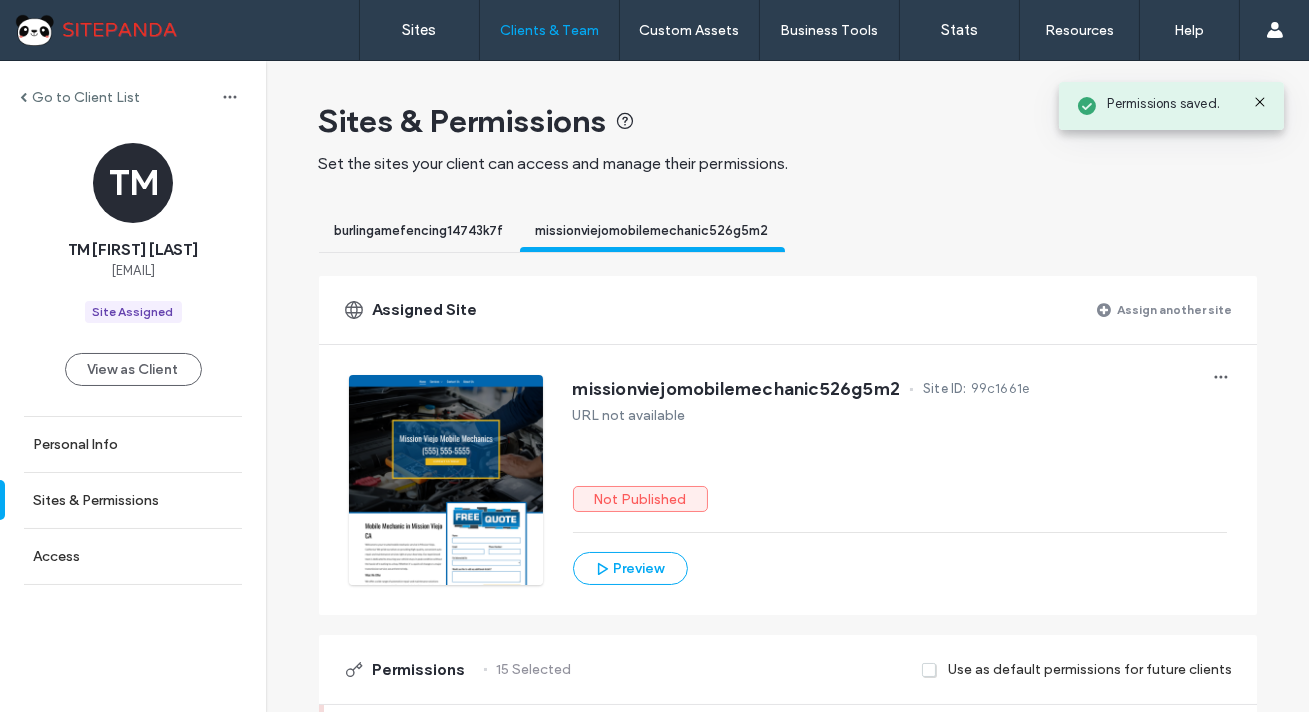 click on "Assign another site" at bounding box center (1175, 309) 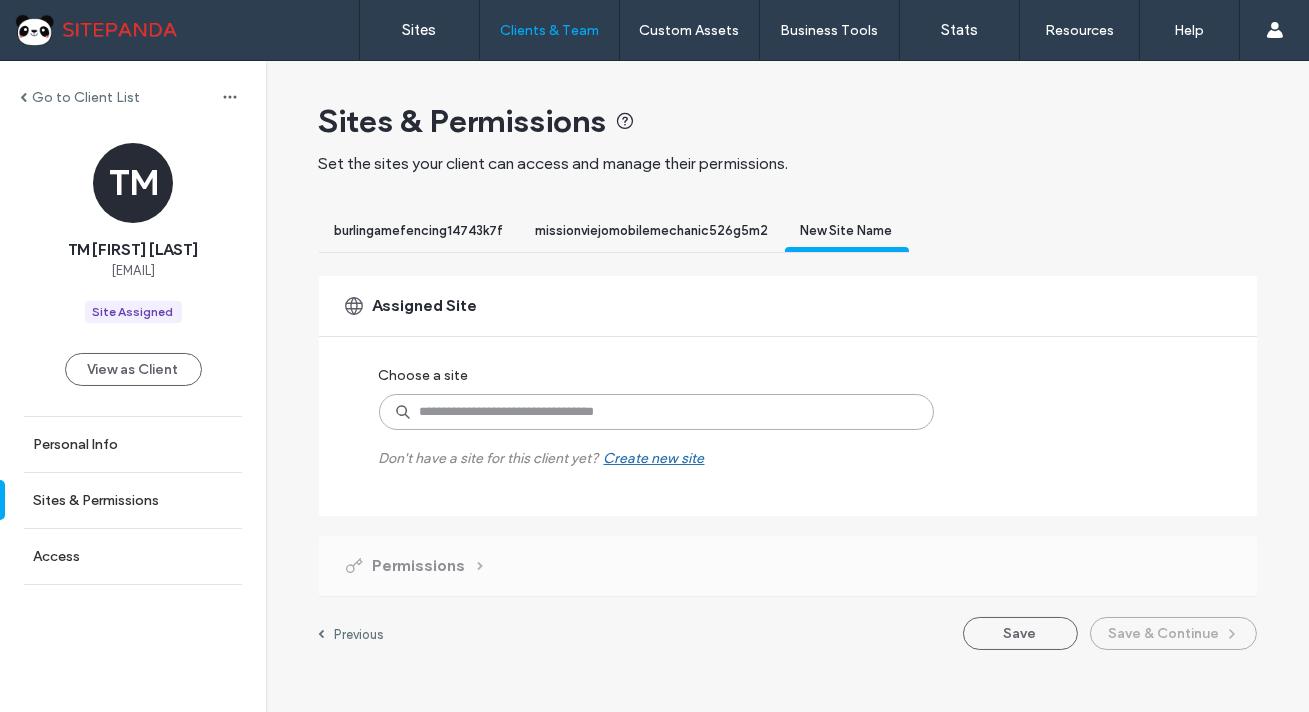 click at bounding box center (656, 412) 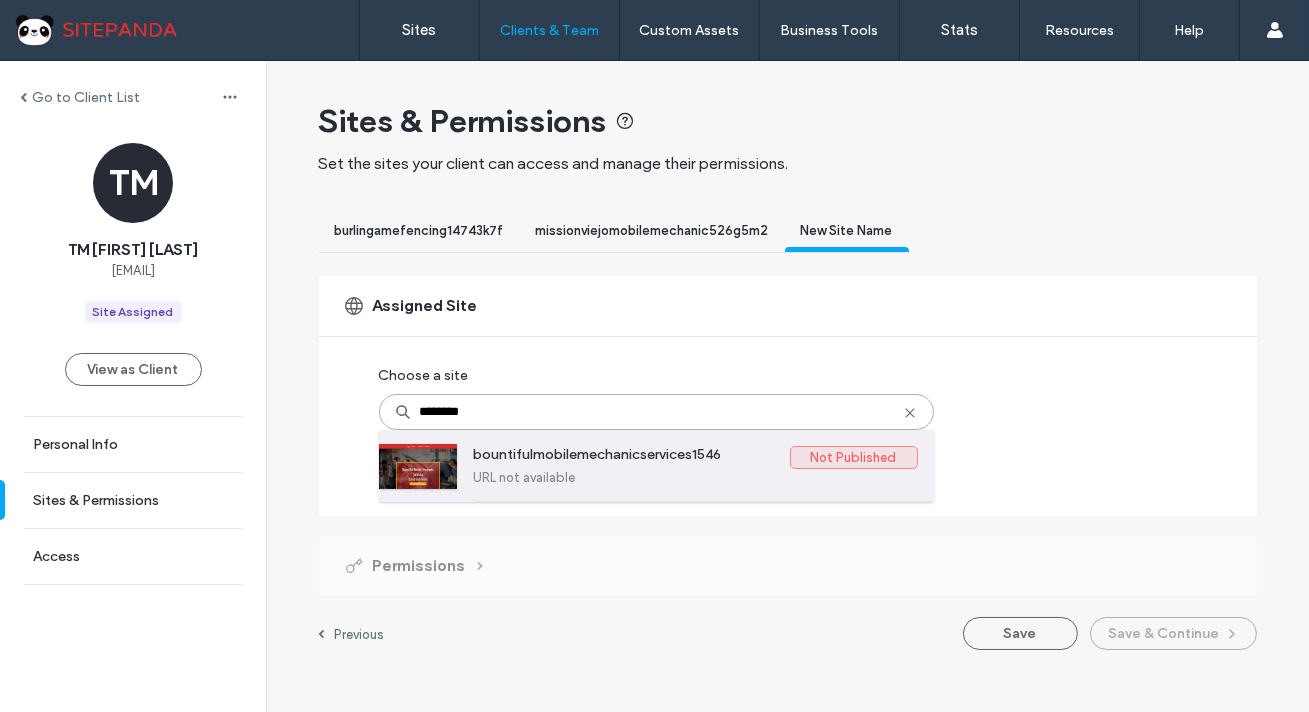 click on "bountifulmobilemechanicservices1546" at bounding box center (632, 458) 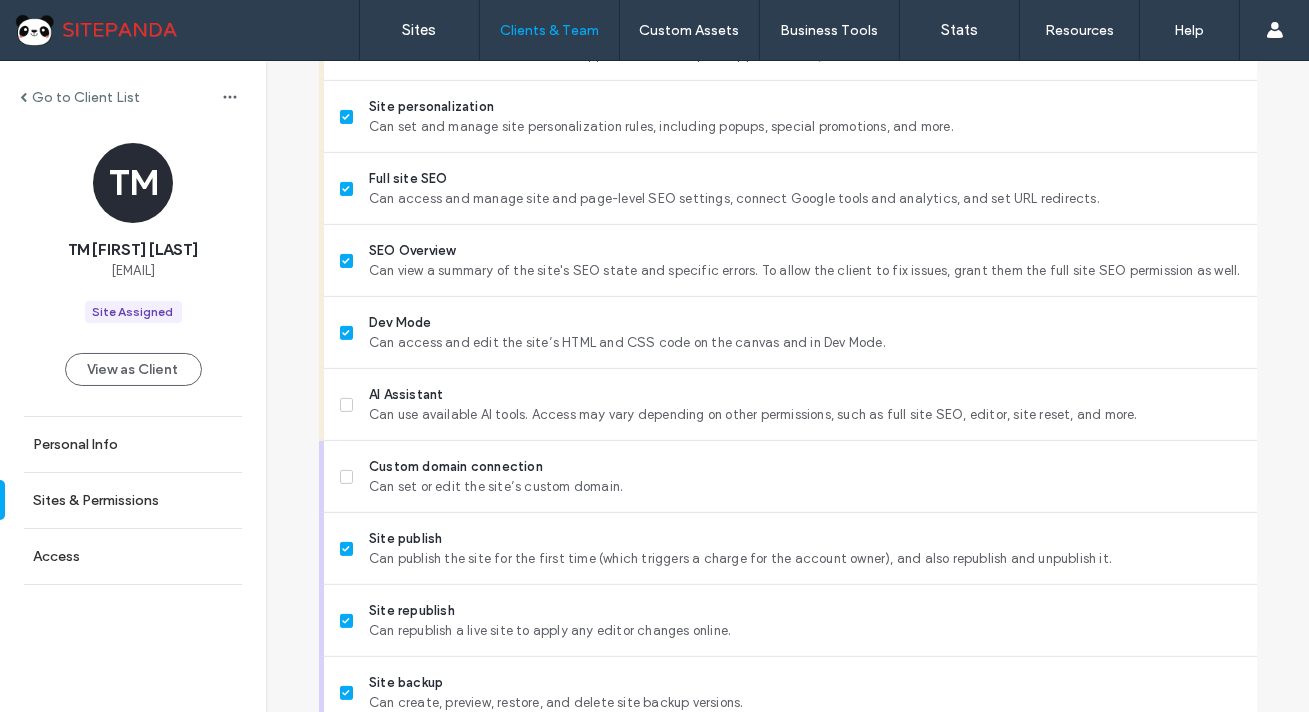 scroll, scrollTop: 1752, scrollLeft: 0, axis: vertical 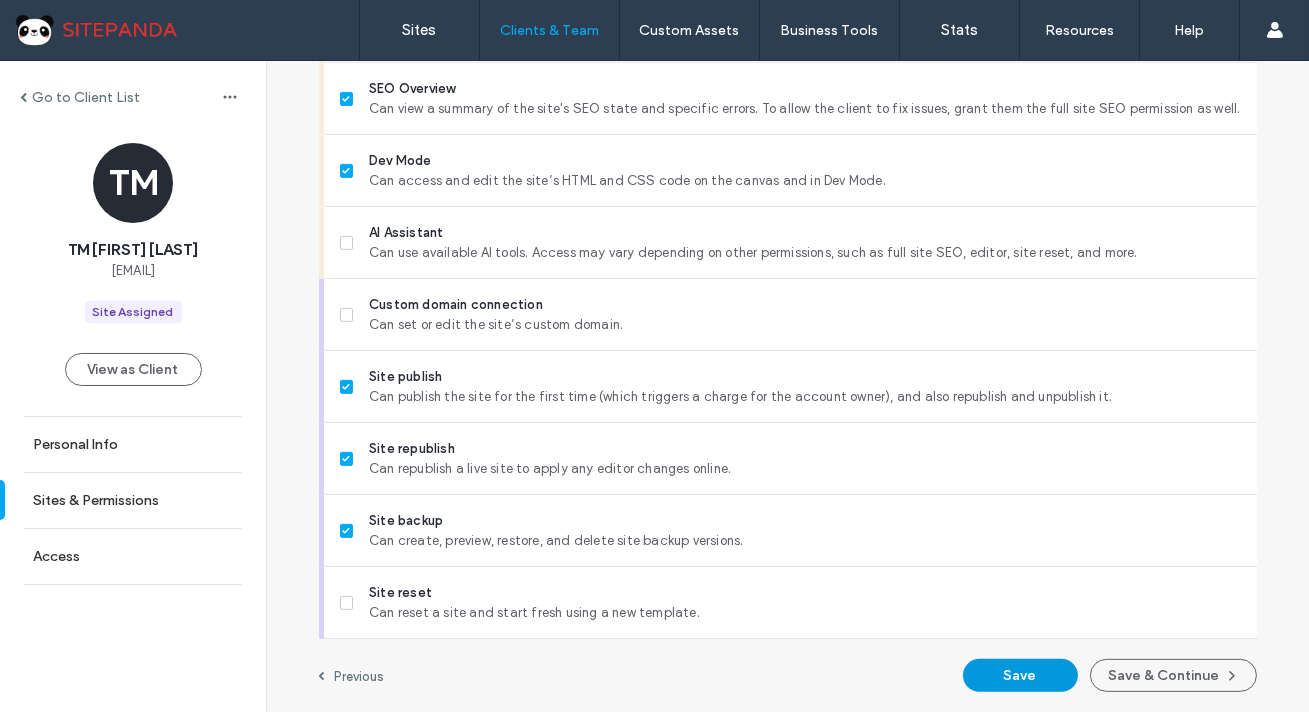 click on "Save" at bounding box center (1020, 675) 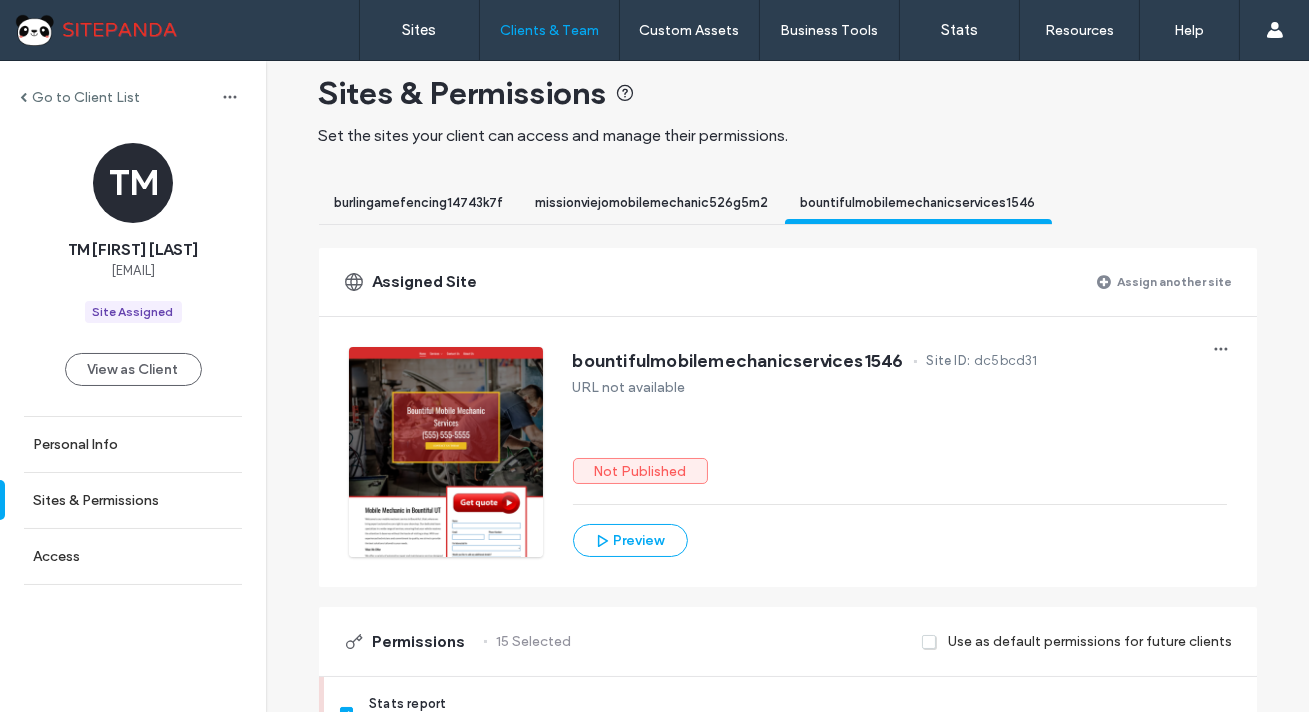 scroll, scrollTop: 25, scrollLeft: 0, axis: vertical 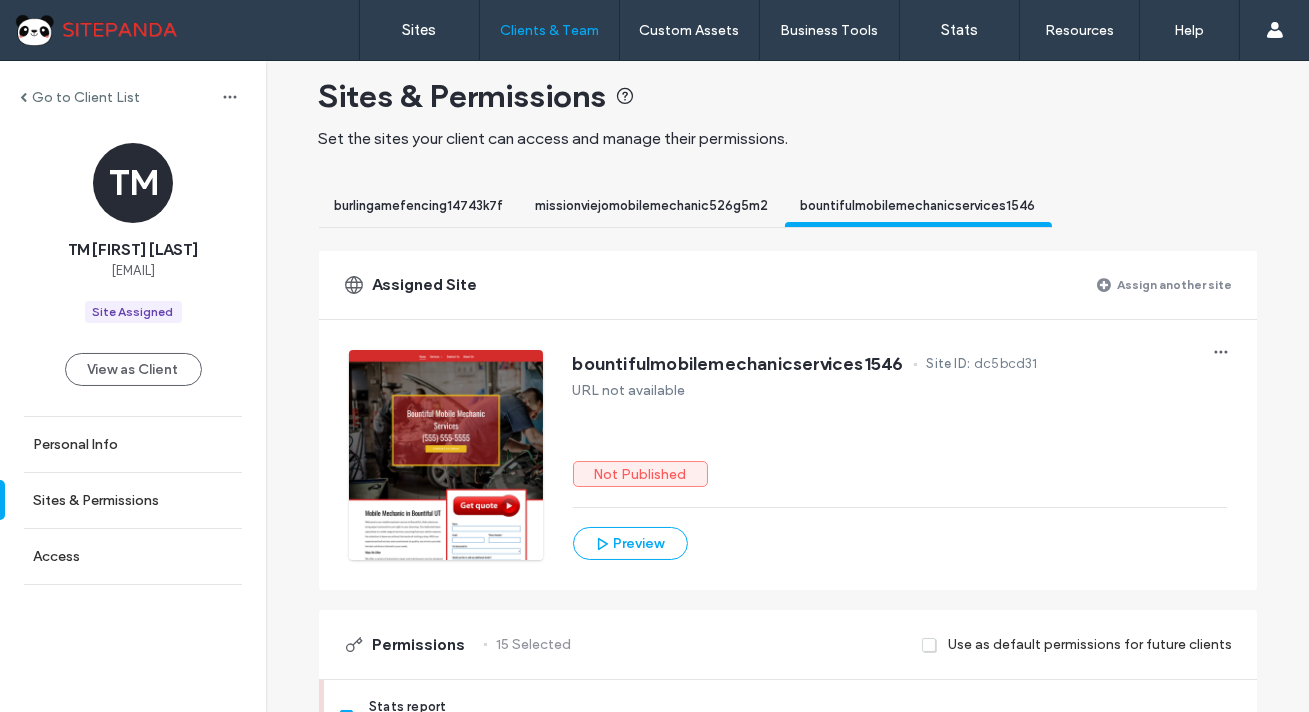 click on "Assign another site" at bounding box center (1175, 284) 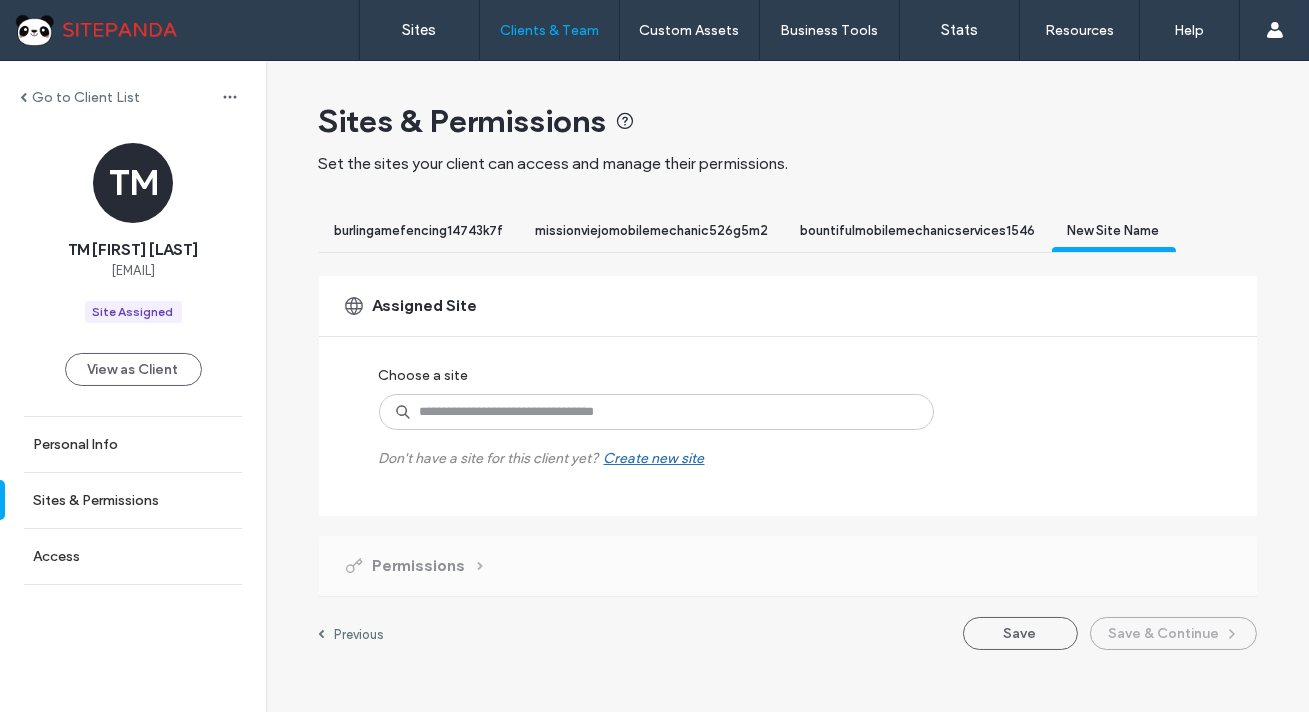 scroll, scrollTop: 0, scrollLeft: 0, axis: both 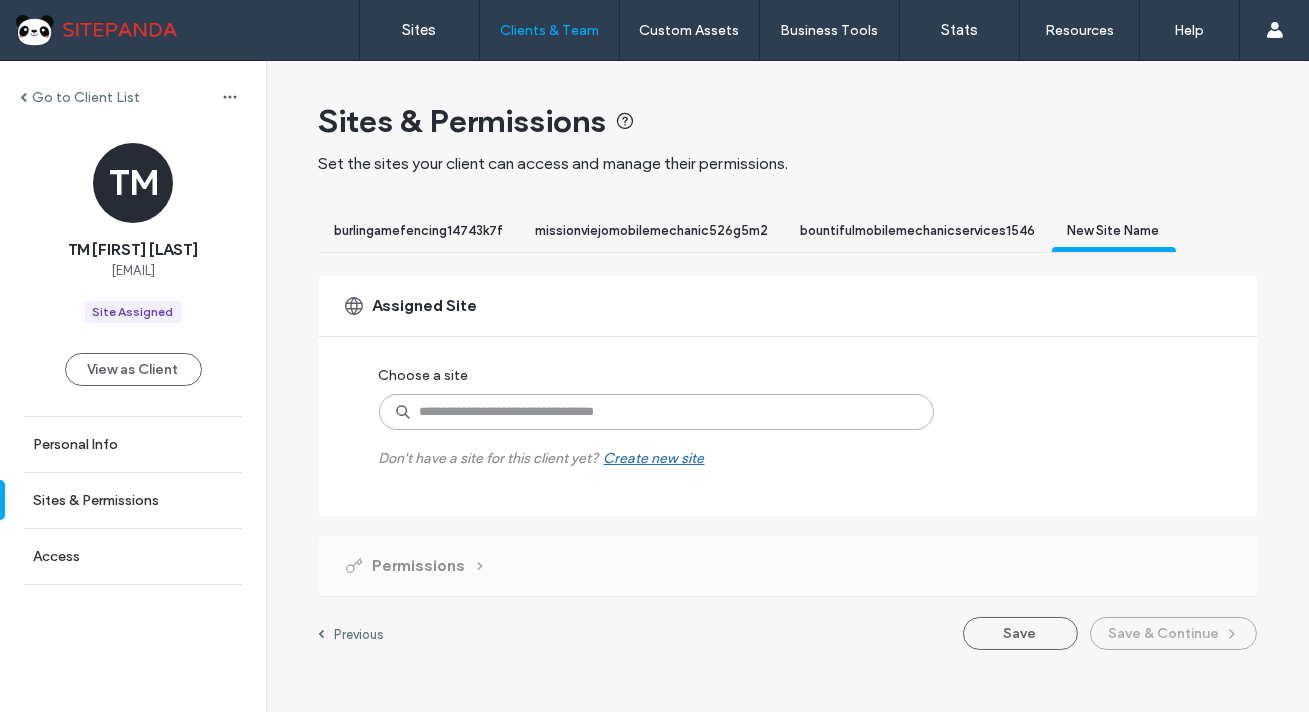 click at bounding box center (656, 412) 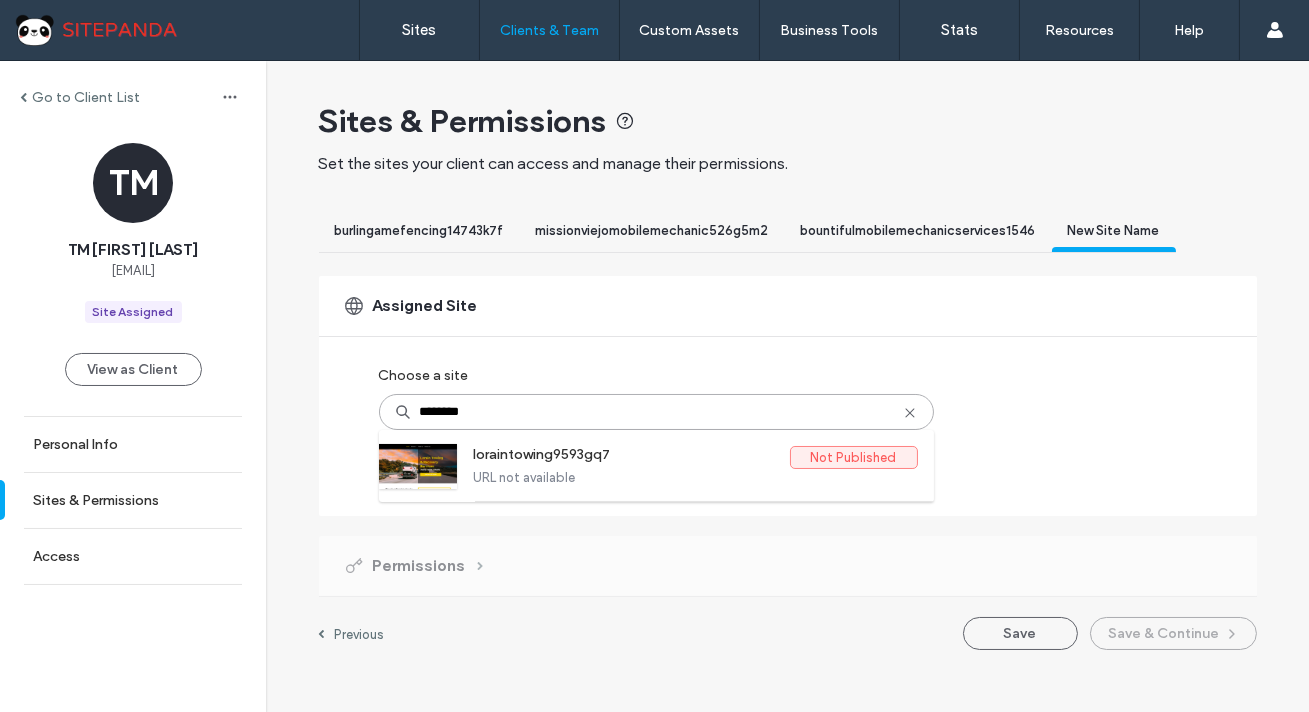 click on "loraintowing9593gq7" at bounding box center (632, 458) 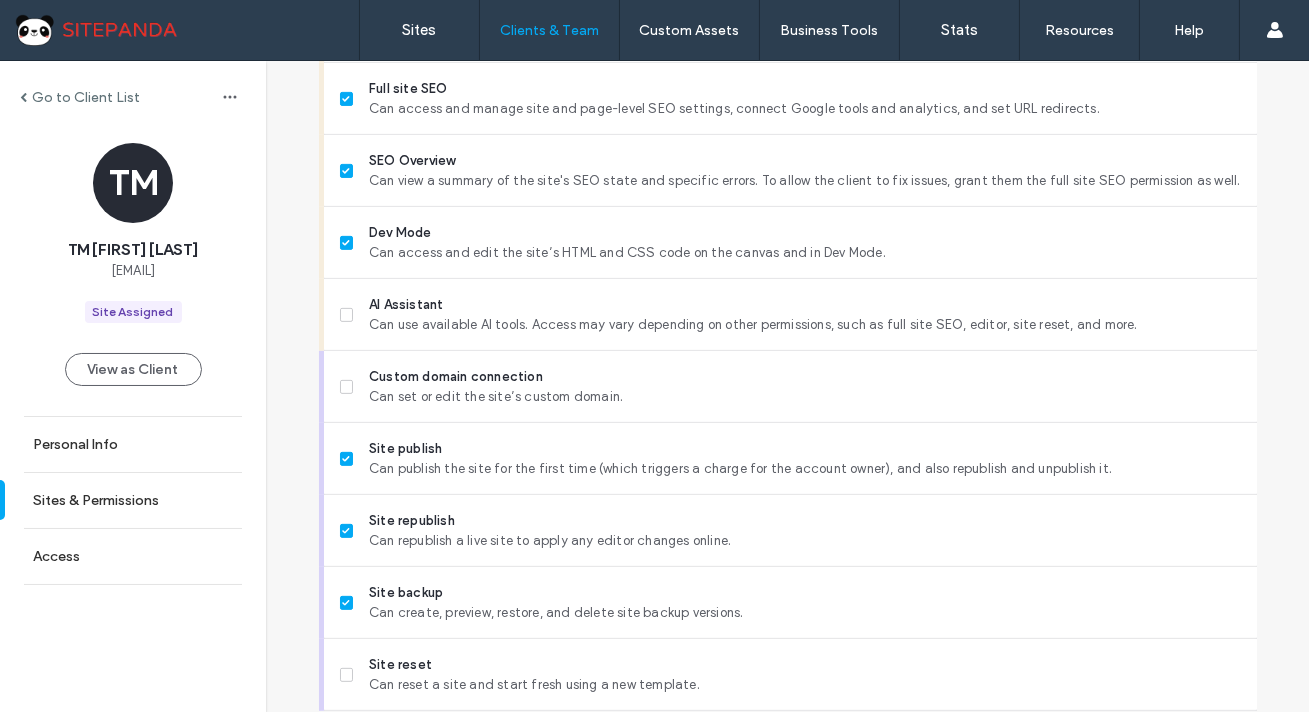 scroll, scrollTop: 1752, scrollLeft: 0, axis: vertical 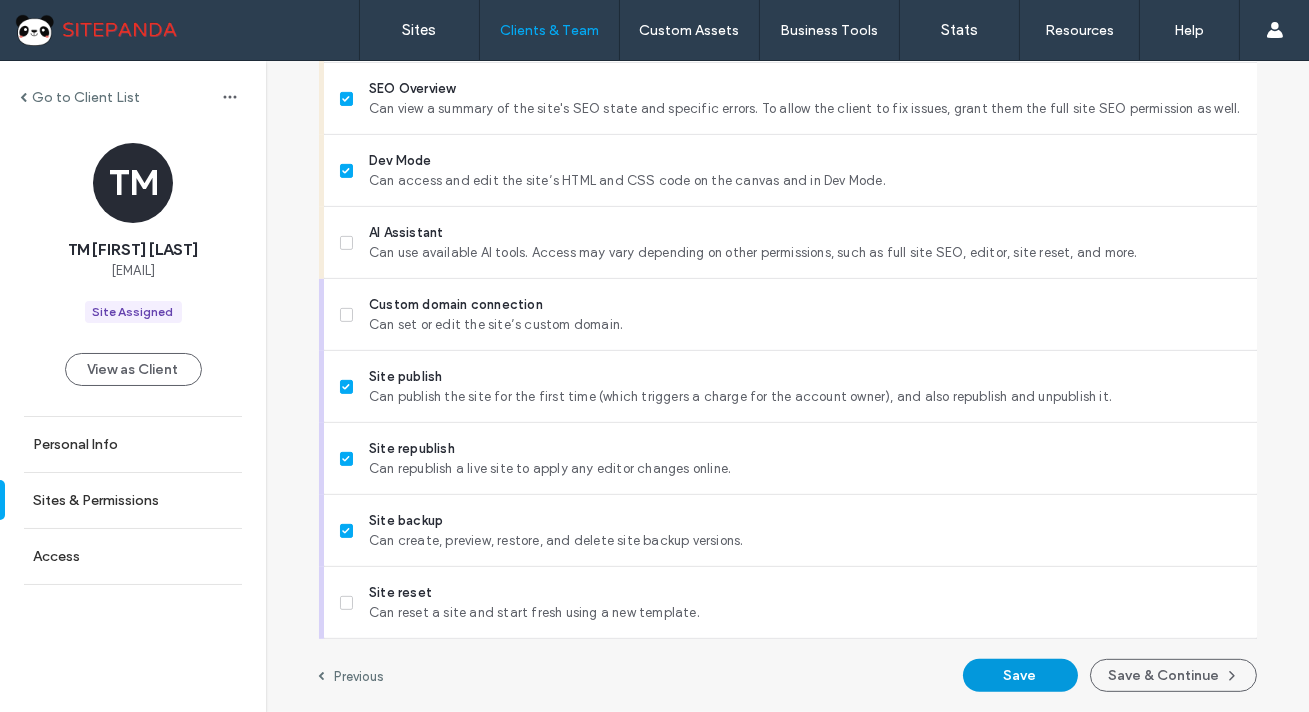 click on "Save" at bounding box center [1020, 675] 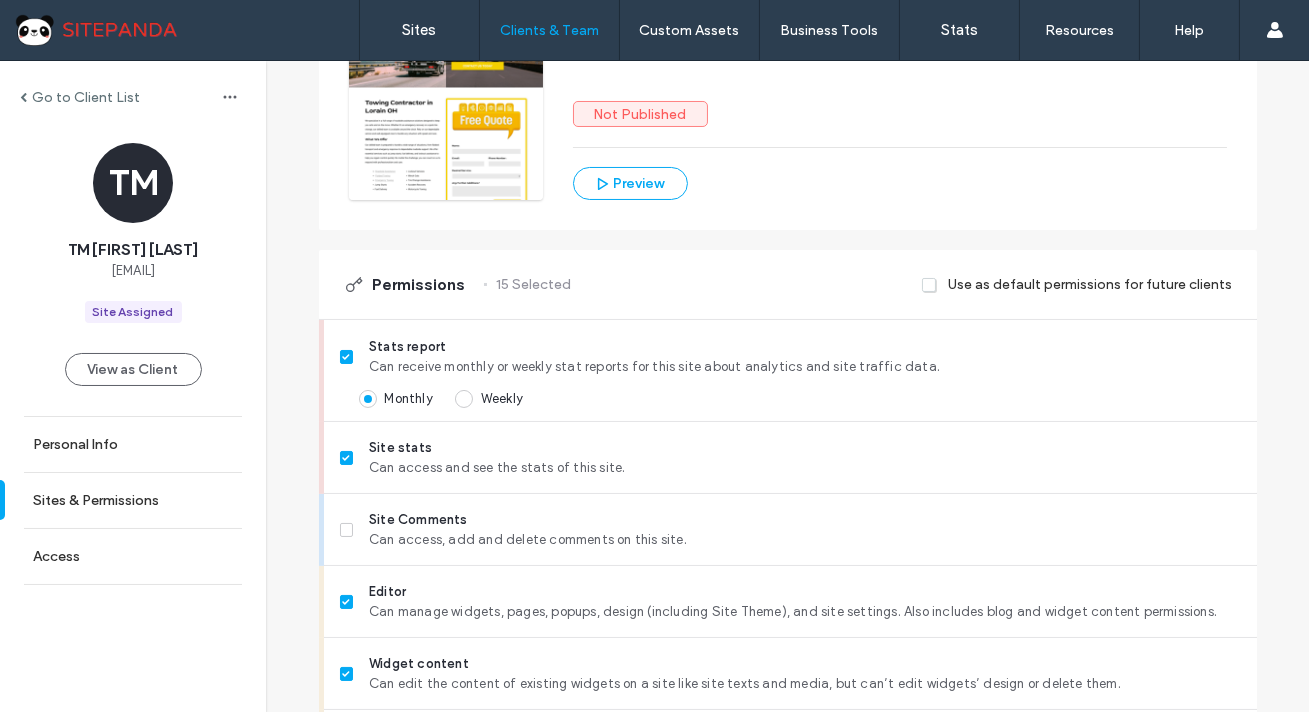 scroll, scrollTop: 207, scrollLeft: 0, axis: vertical 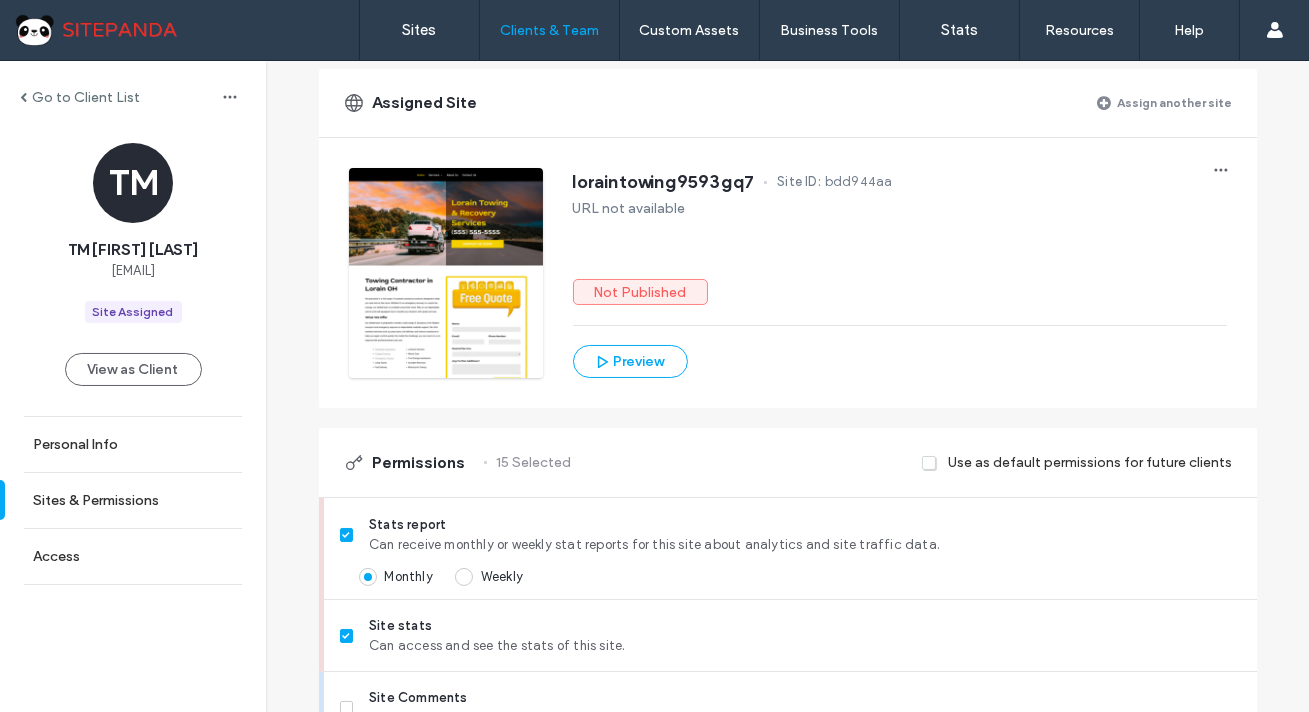 click on "Assign another site" at bounding box center (1175, 102) 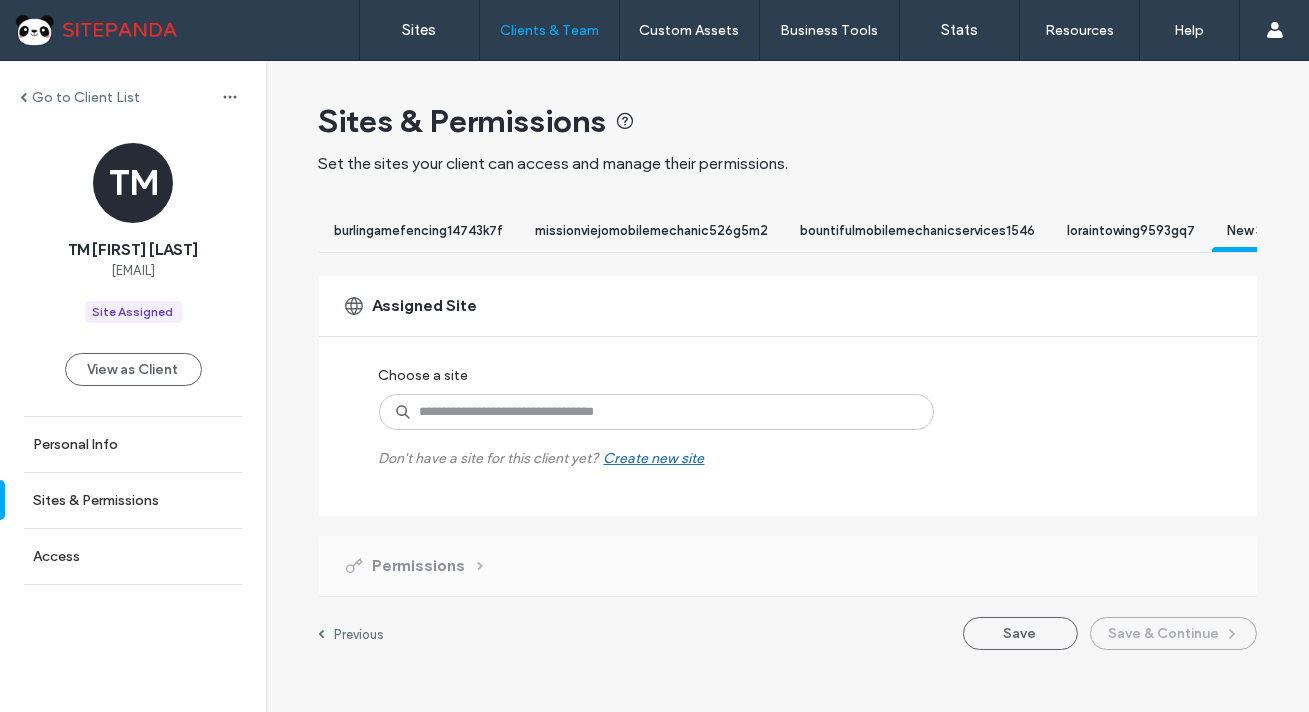 scroll, scrollTop: 0, scrollLeft: 0, axis: both 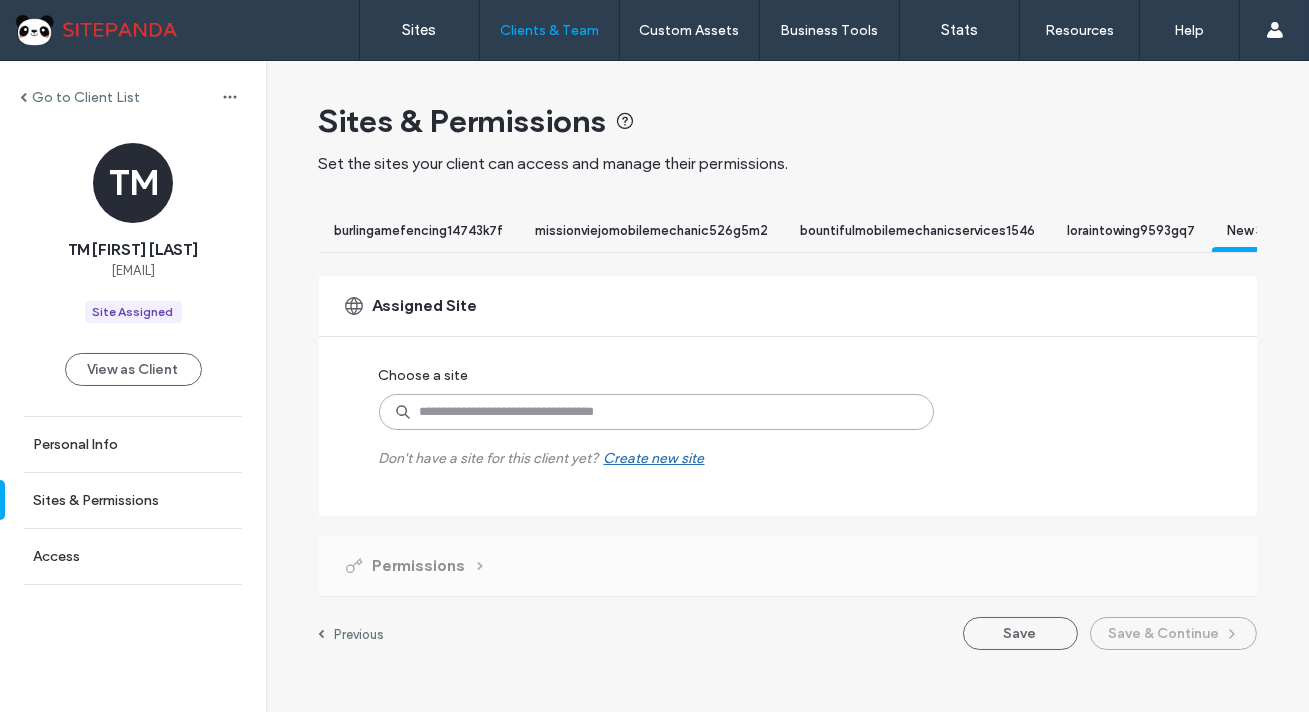 click at bounding box center (656, 412) 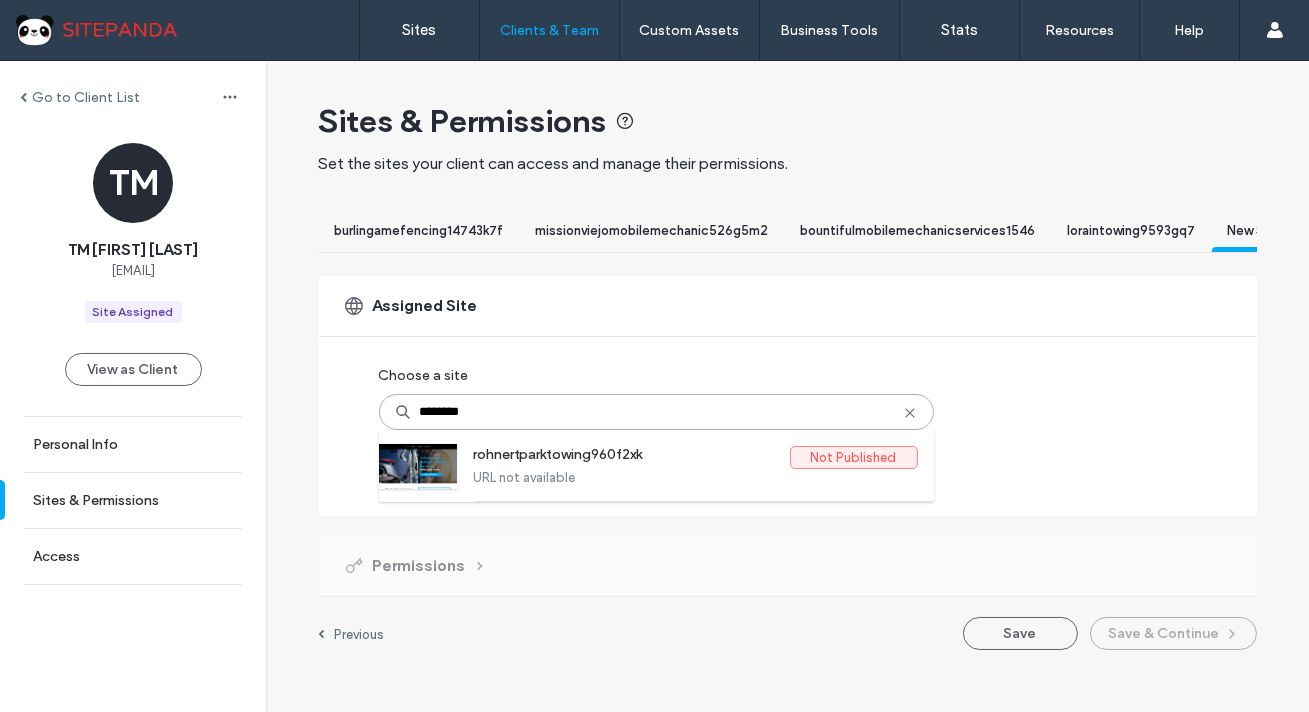 click on "rohnertparktowing960f2xk" at bounding box center [632, 458] 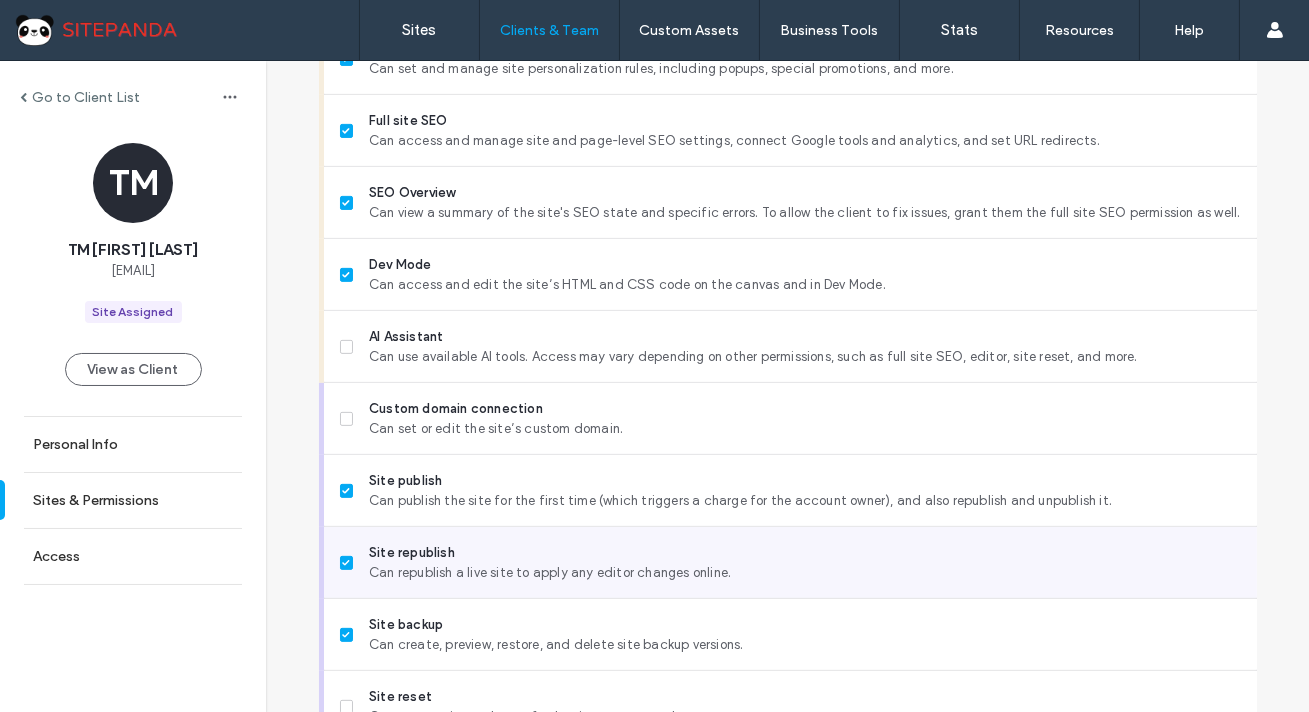 scroll, scrollTop: 1770, scrollLeft: 0, axis: vertical 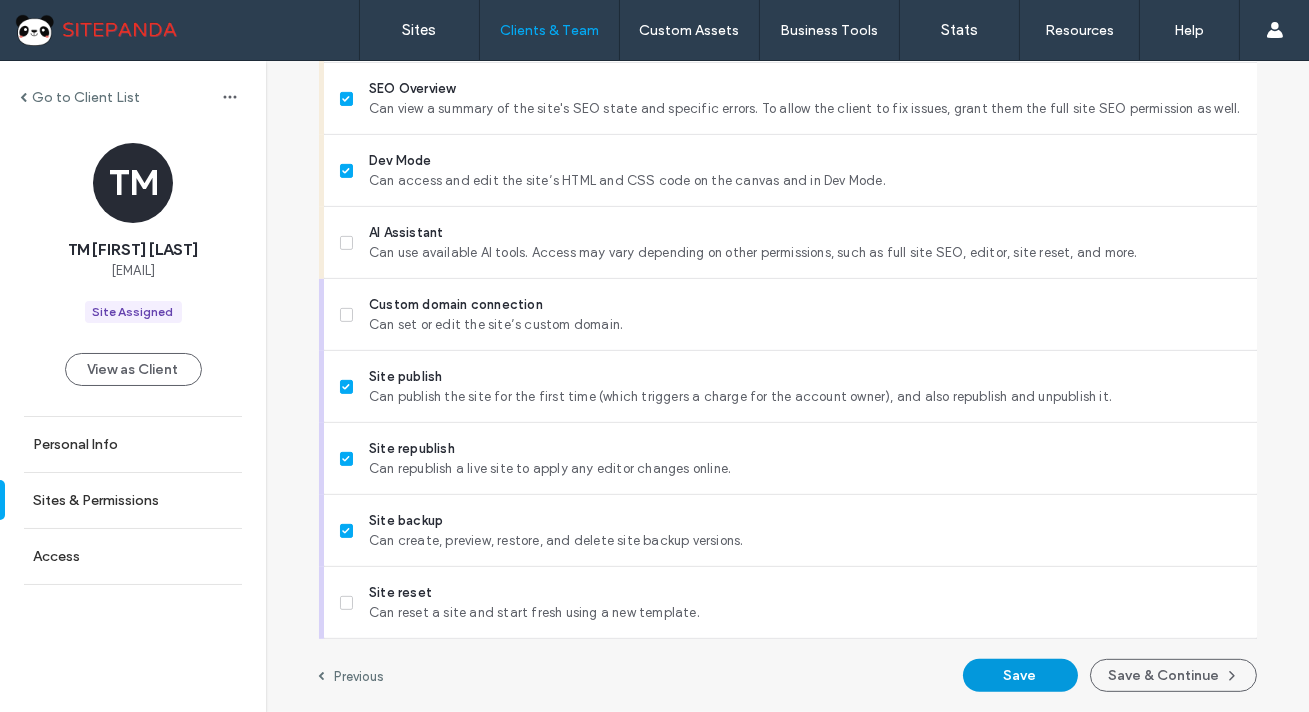 click on "Save" at bounding box center [1020, 675] 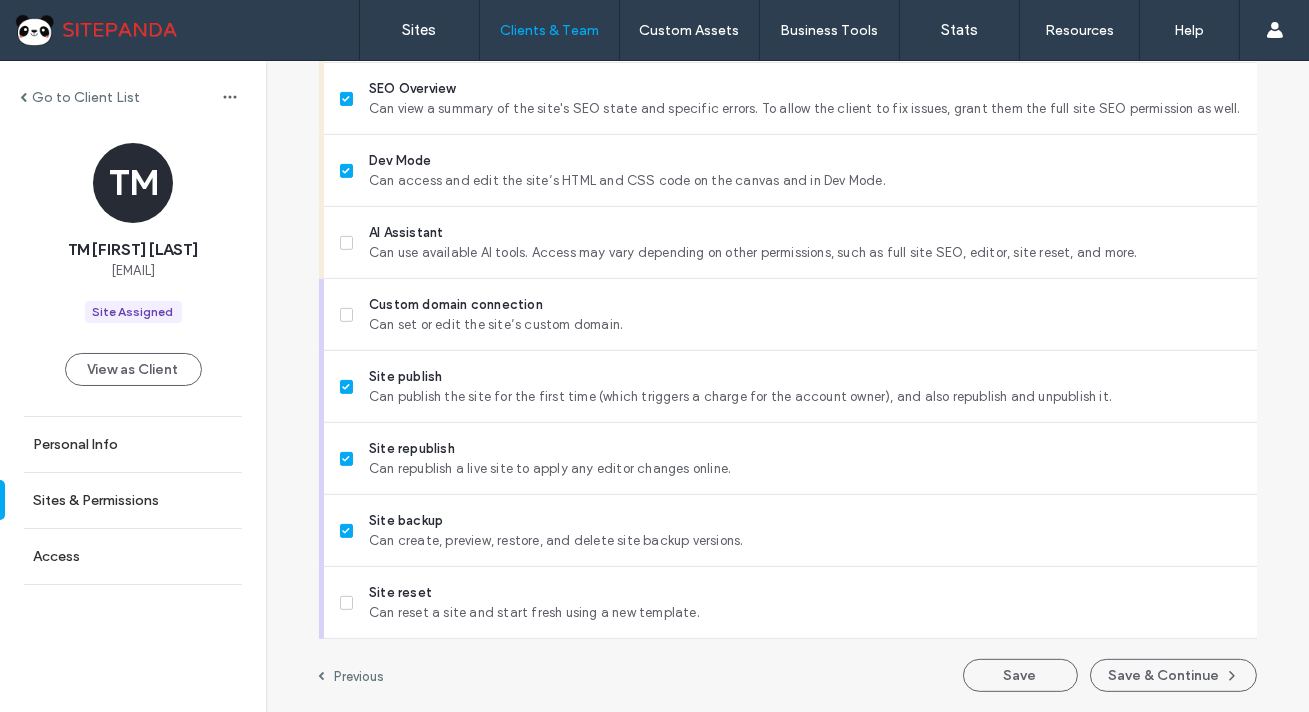 drag, startPoint x: 158, startPoint y: 273, endPoint x: 18, endPoint y: 273, distance: 140 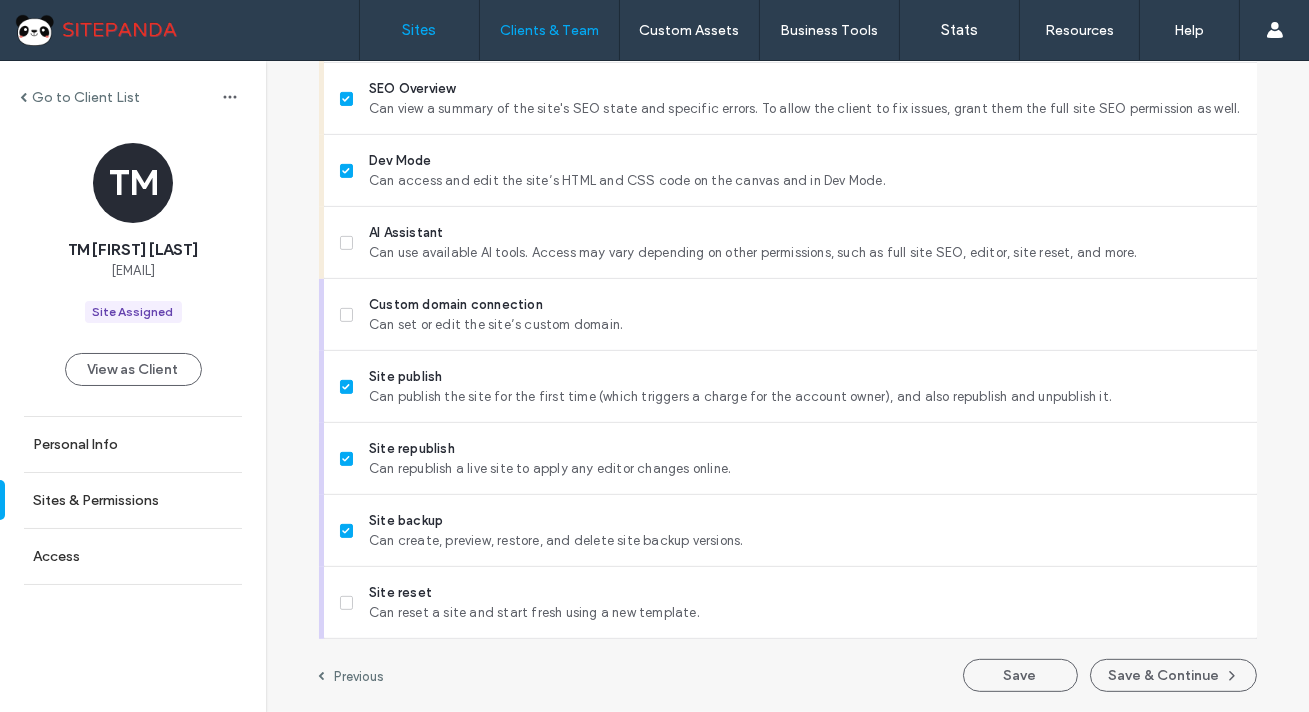 copy on "[EMAIL]" 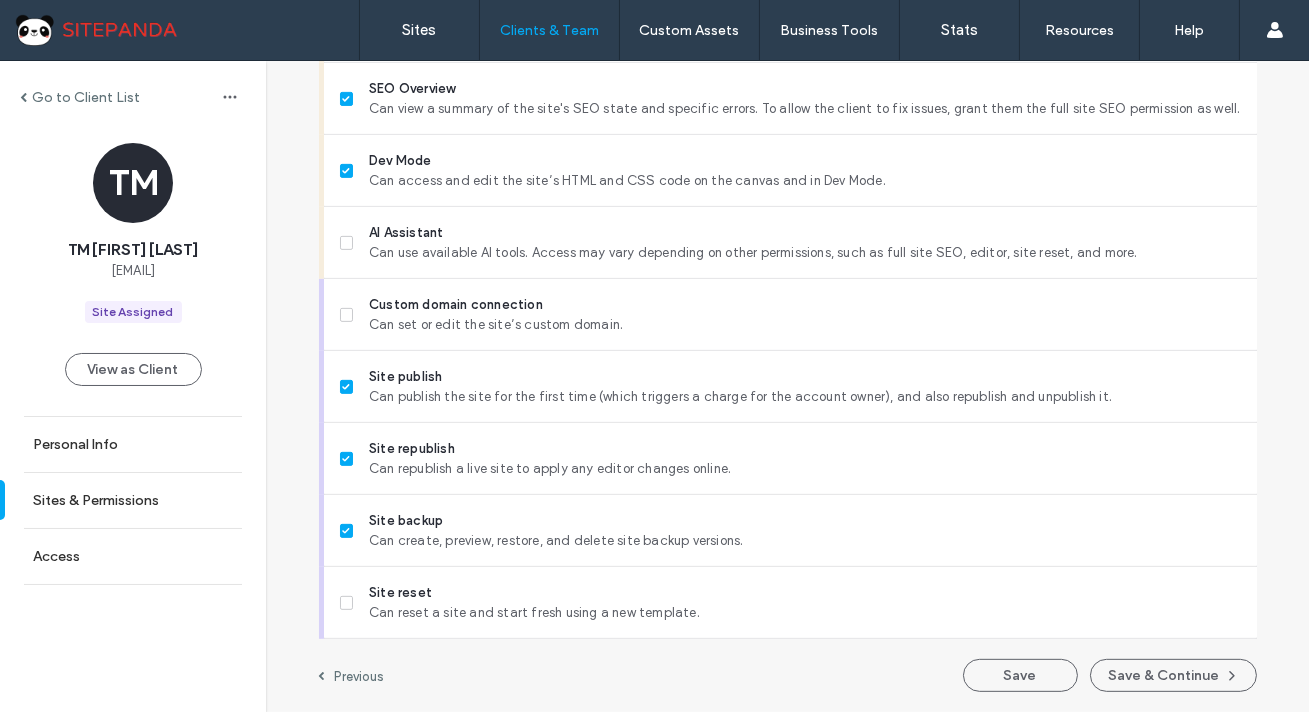 copy on "[EMAIL]" 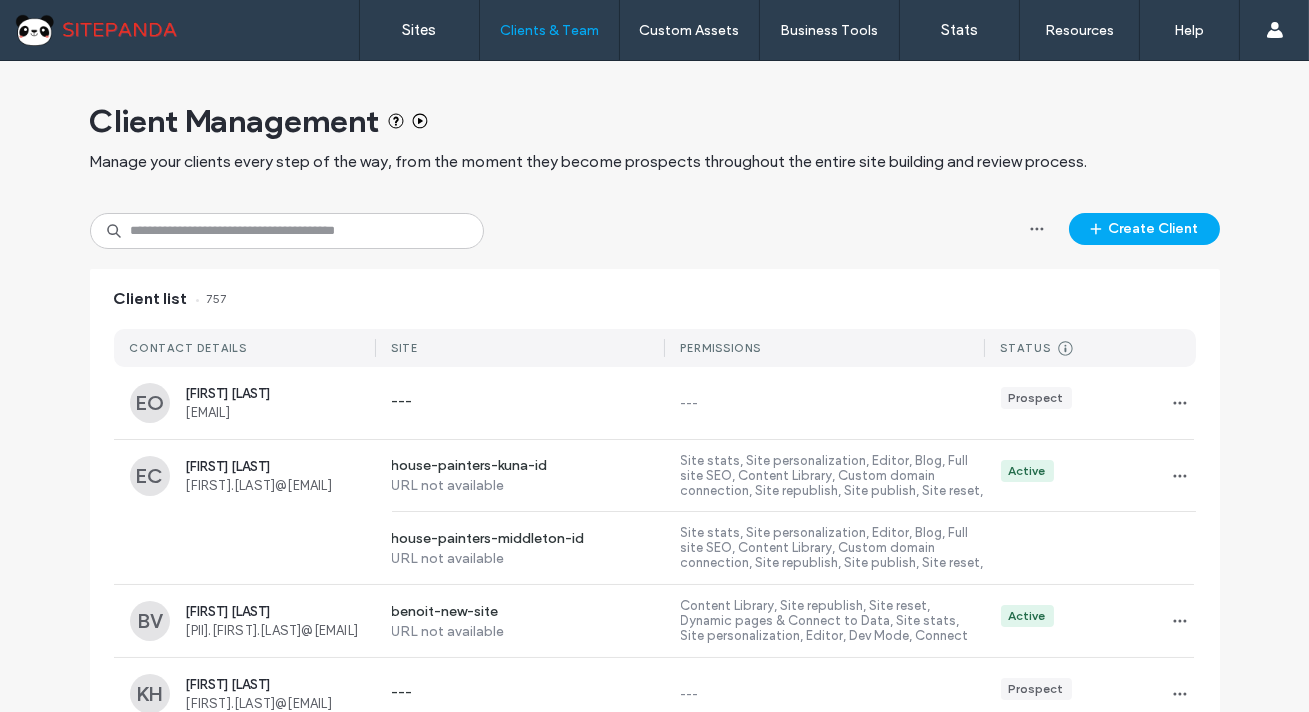 click on "Client Management Manage your clients every step of the way, from the moment they become prospects through the entire site building and review process. Create Client Client list 757 CONTACT DETAILS SITE PERMISSIONS STATUS Prospect Client created Site Assigned A site has been assigned to the client but they don’t have access to it. Invited A set up URL has been generated/sent but the client hasn’t used it. Active Client has activated their account and logged in to the platform. Suspended Client can't access the platform EO [FIRST] [LAST] [EMAIL] --- --- Prospect EC [FIRST] [LAST] [EMAIL] [PII] URL not available Site stats, Site personalization, Editor, Blog, Full site SEO, Content Library, Custom domain connection, Site republish, Site publish, Site reset, Widget content Active [PII] [PII] [EMAIL] [PII] URL not available Active KH [FIRST] [LAST] [EMAIL] --- BJ" at bounding box center (655, 1673) 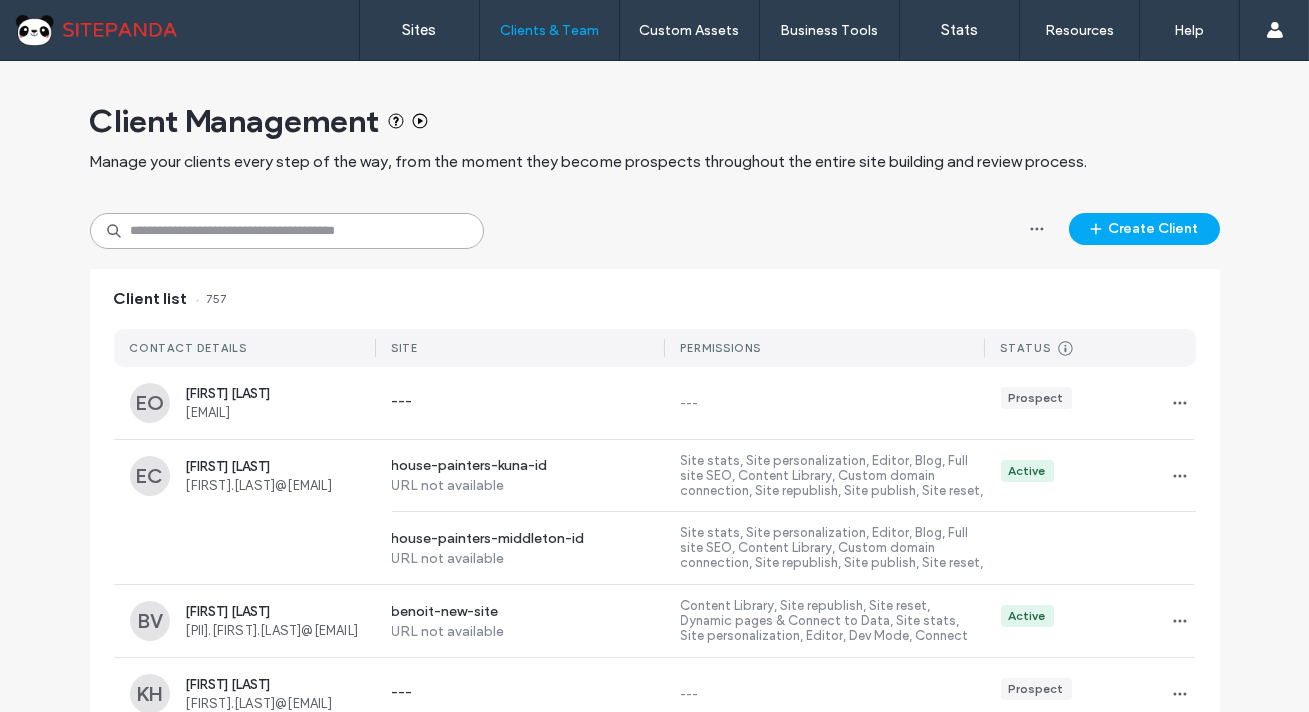 click at bounding box center [287, 231] 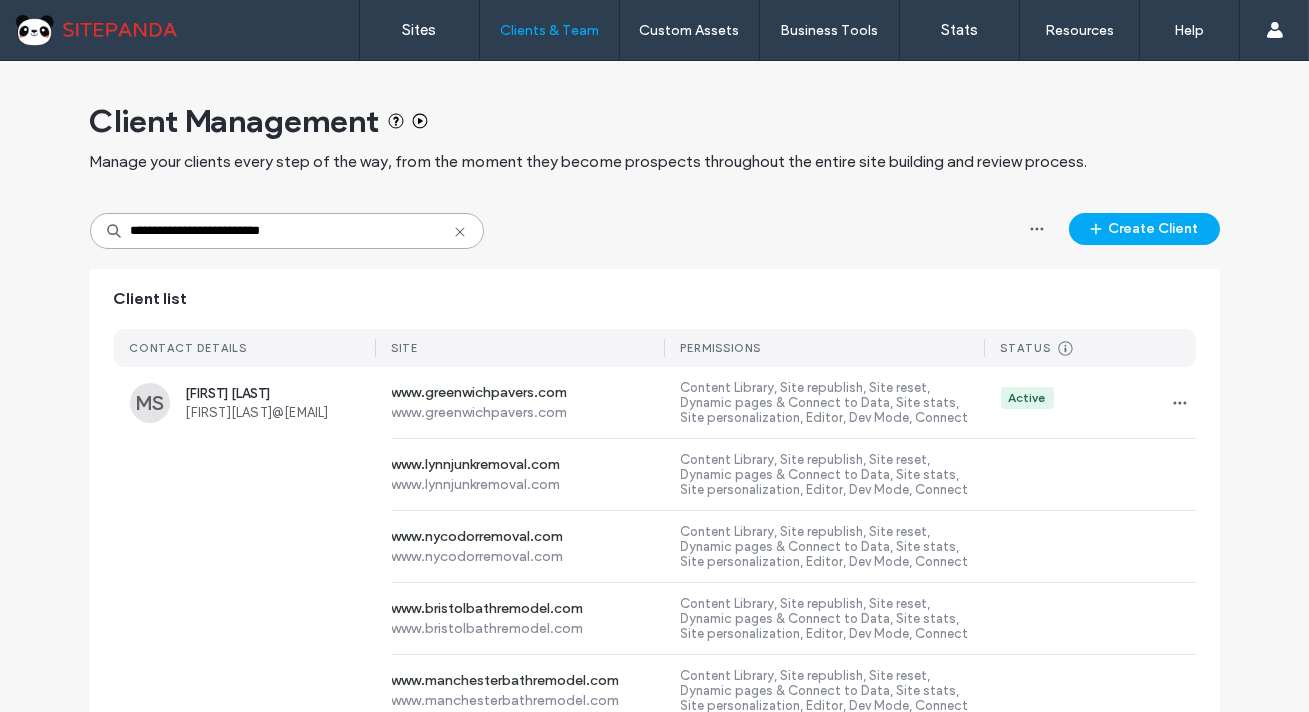 type on "**********" 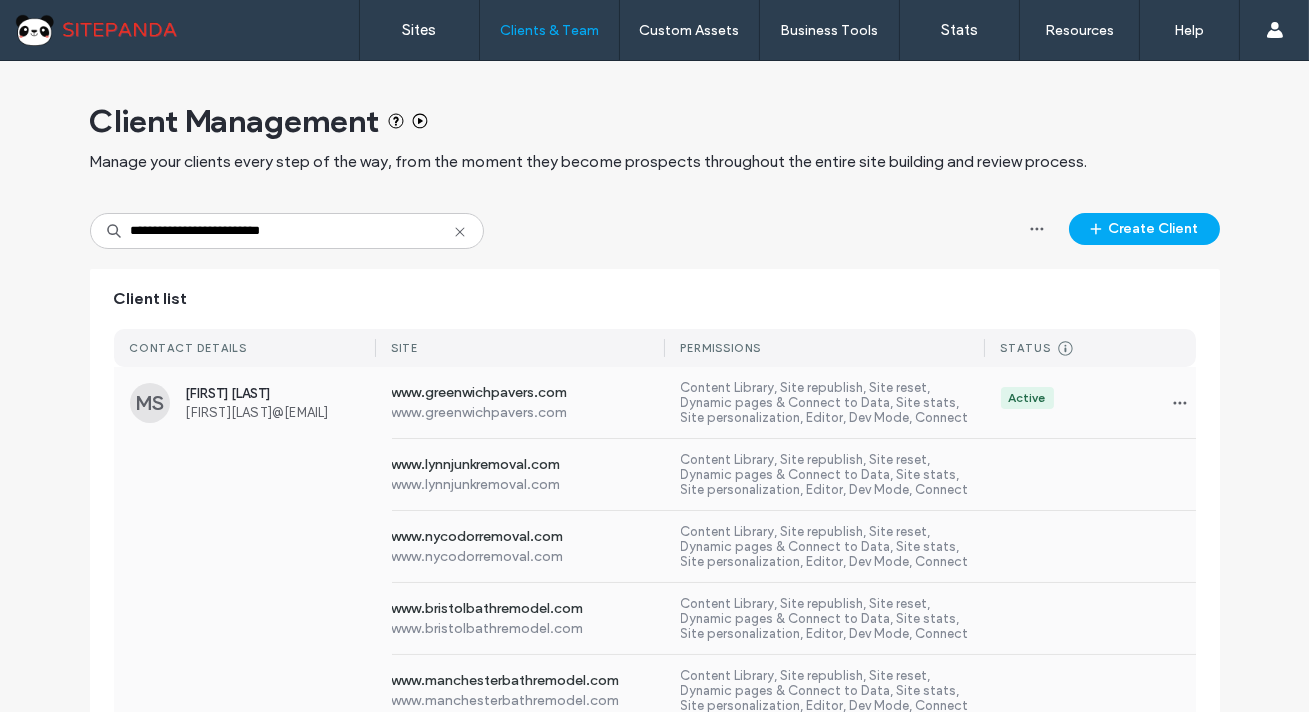 click on "[FIRST] [LAST]" at bounding box center (281, 393) 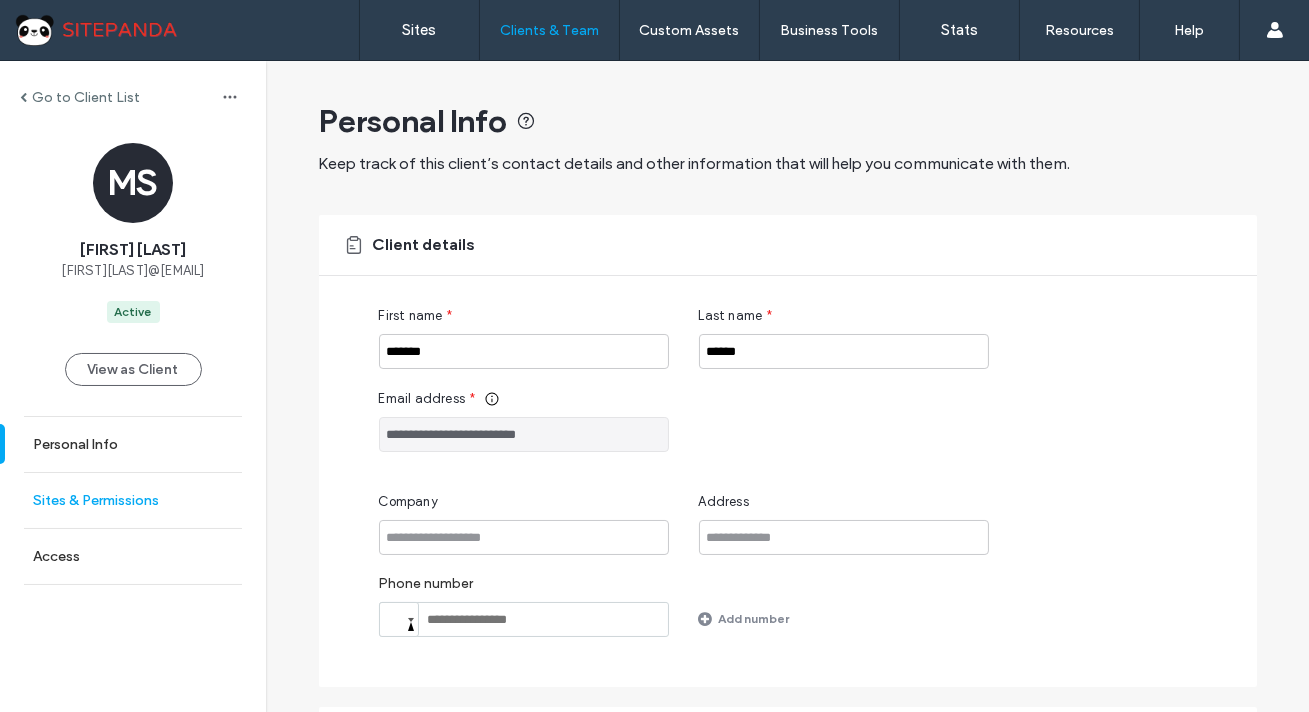 click on "Sites & Permissions" at bounding box center (133, 500) 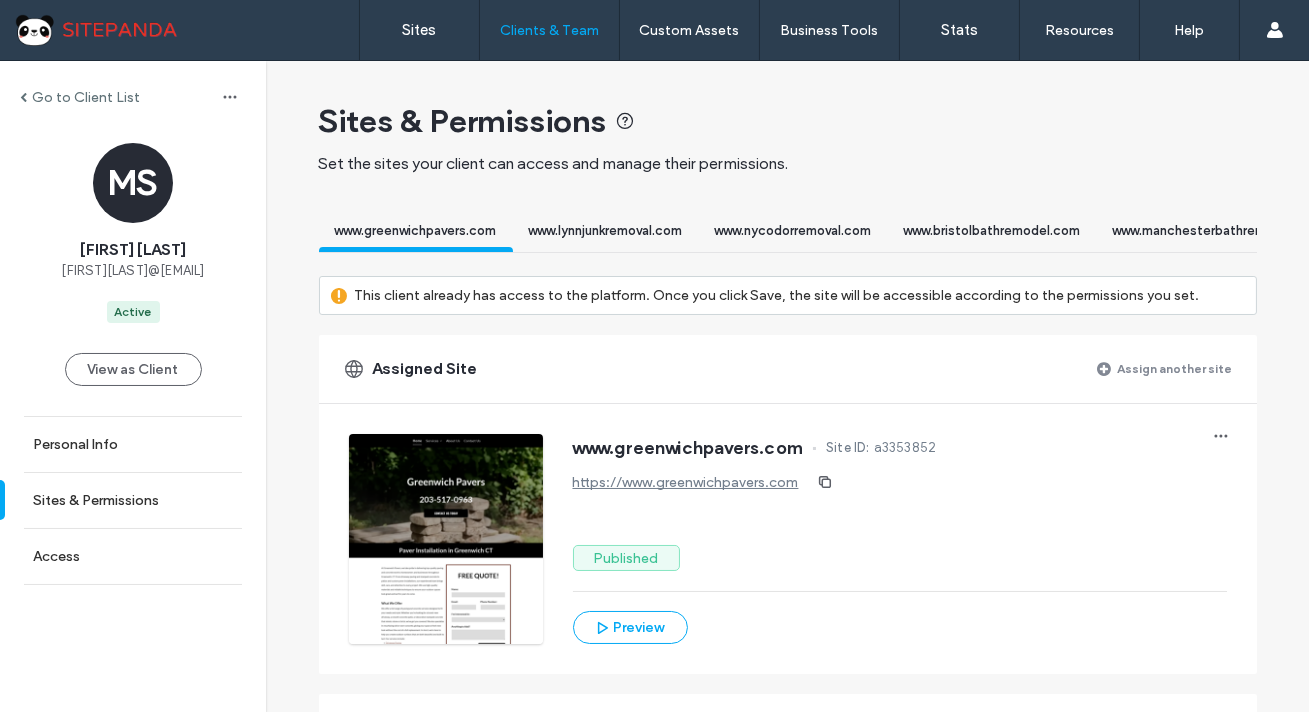 click on "Assign another site" at bounding box center [1175, 368] 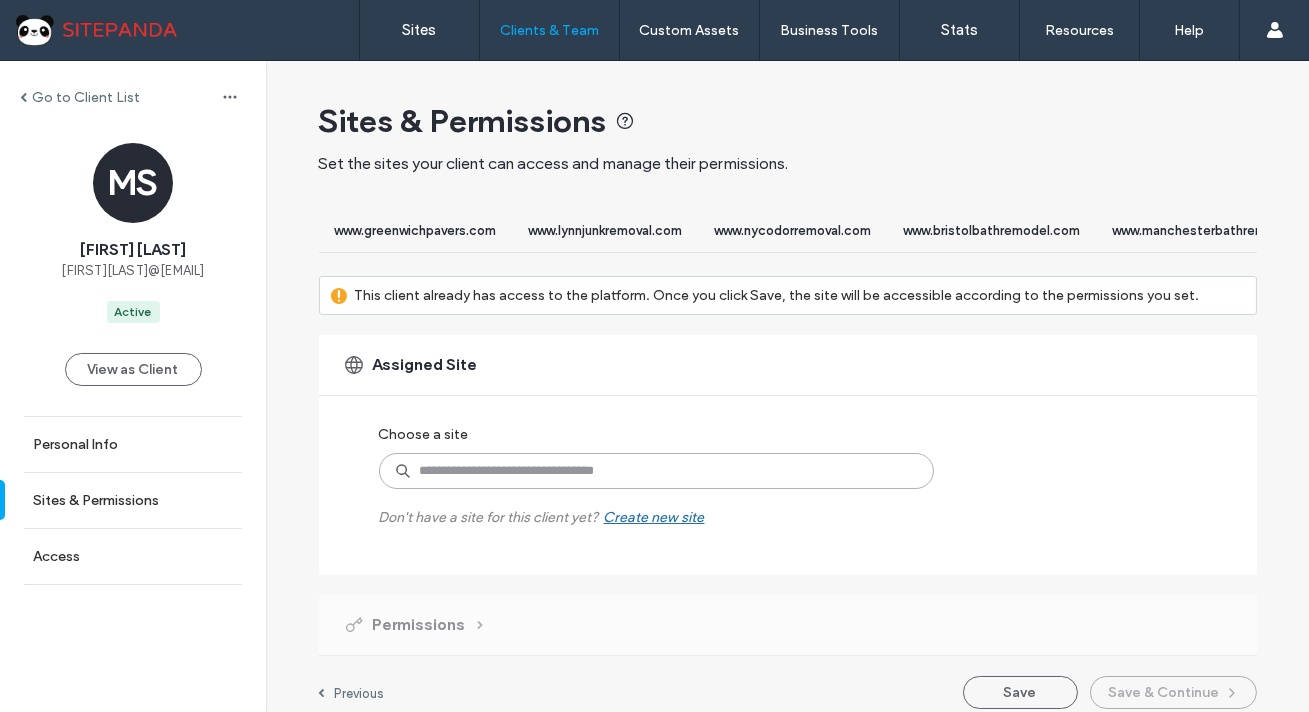 click at bounding box center [656, 471] 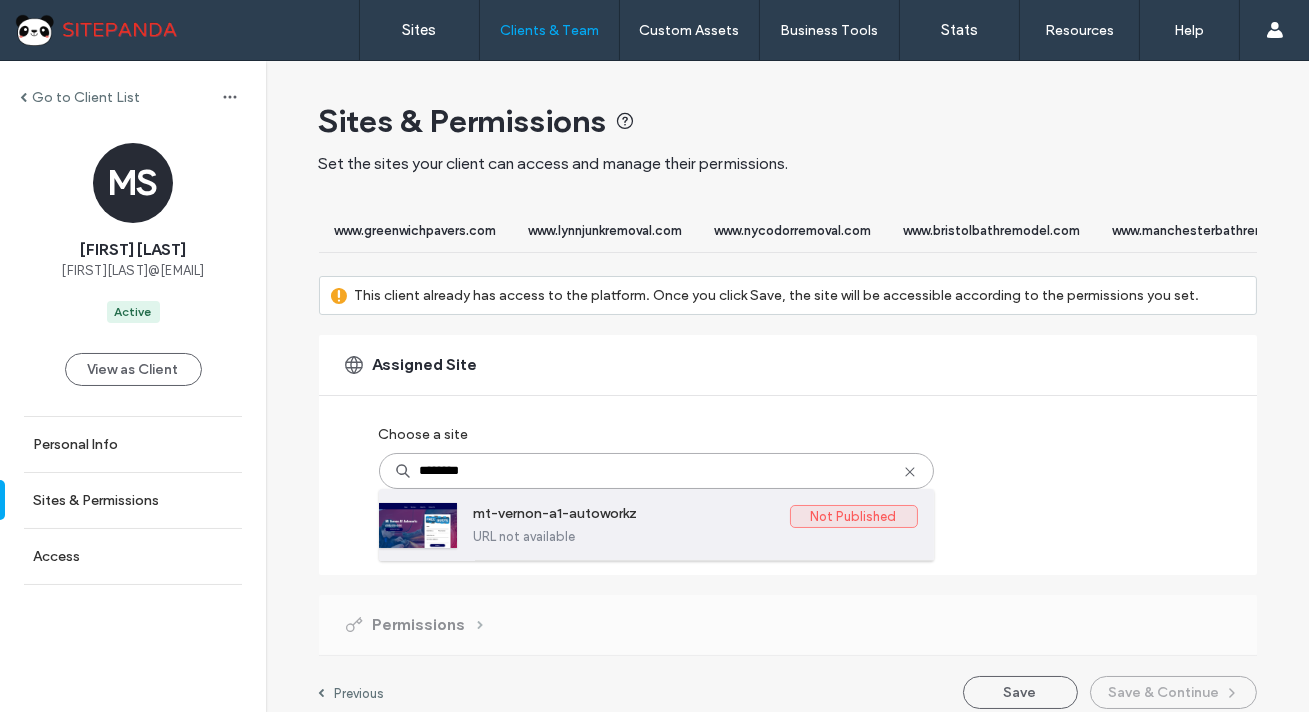 click on "mt-vernon-a1-autoworkz" at bounding box center [632, 517] 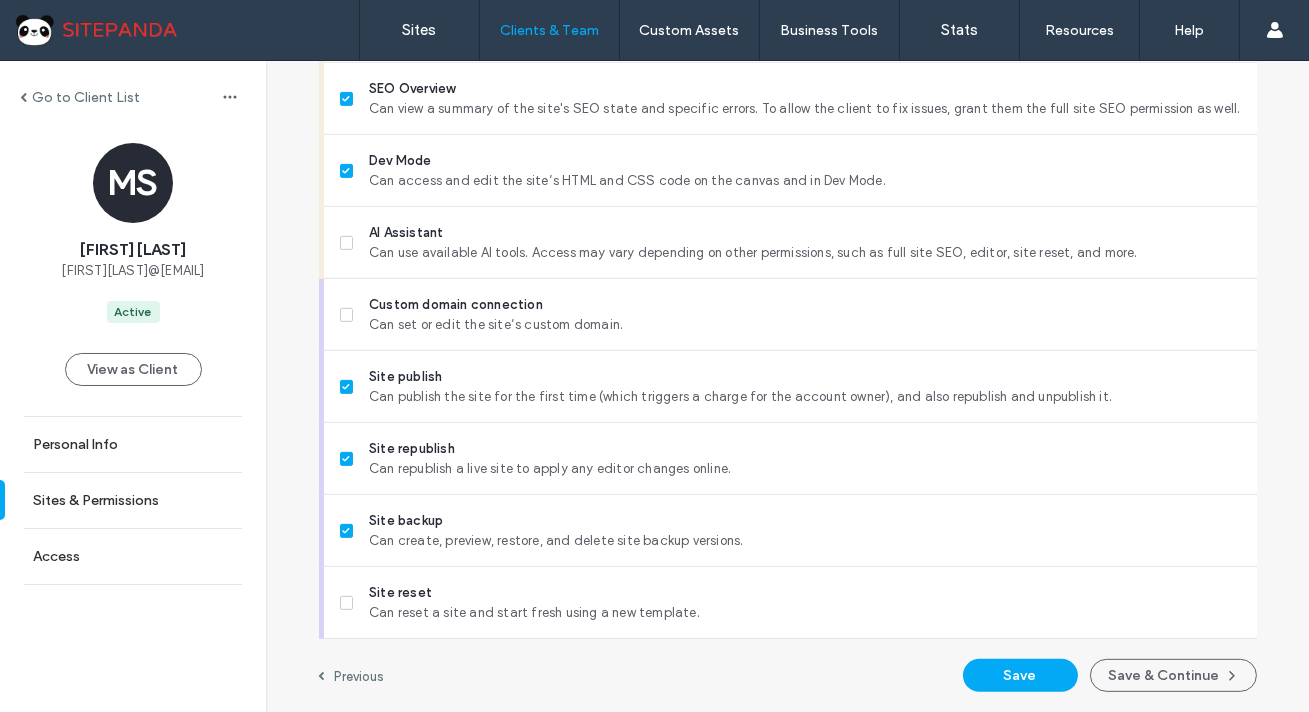 scroll, scrollTop: 1829, scrollLeft: 0, axis: vertical 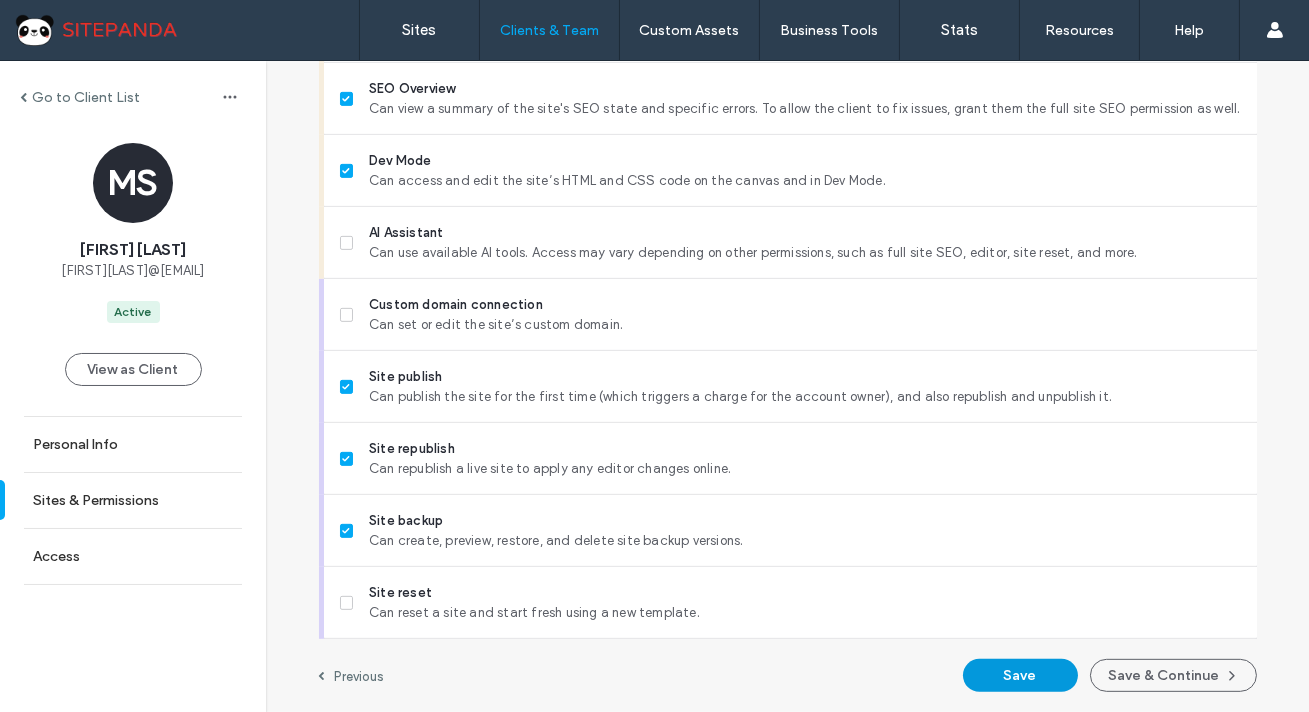 click on "Save" at bounding box center (1020, 675) 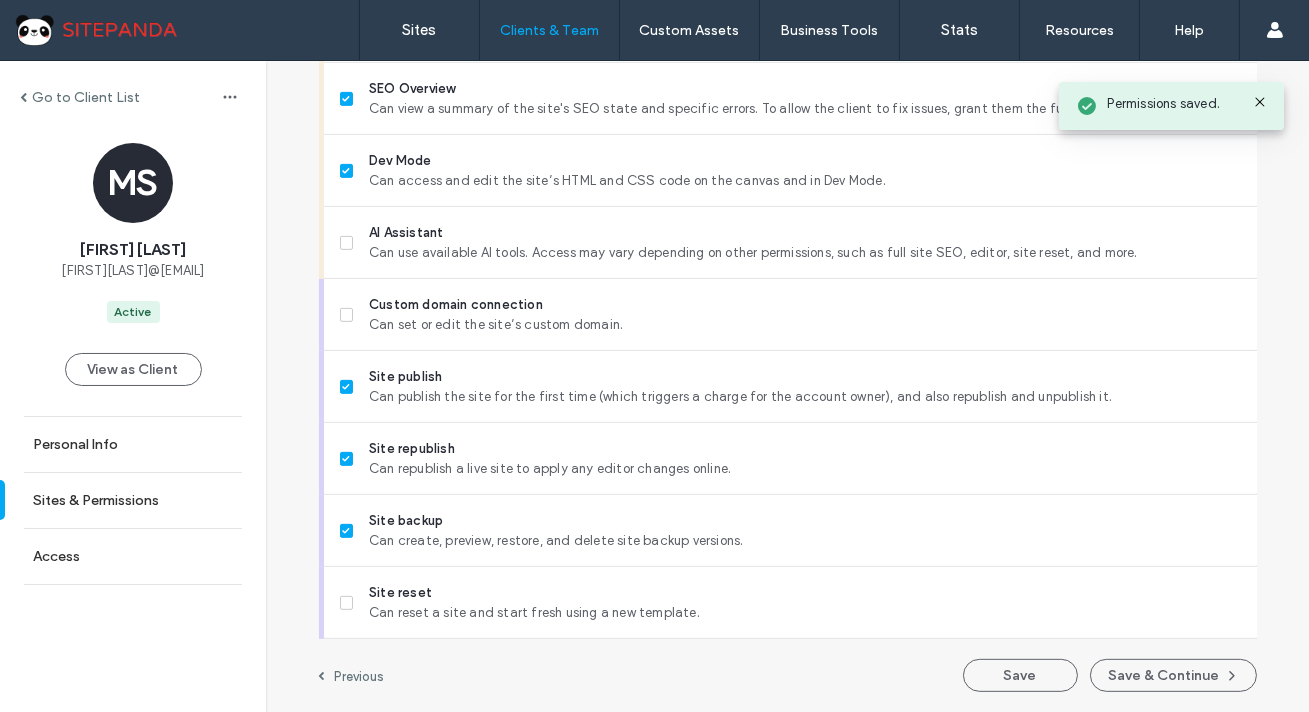 click on "Go to Client List" at bounding box center [86, 97] 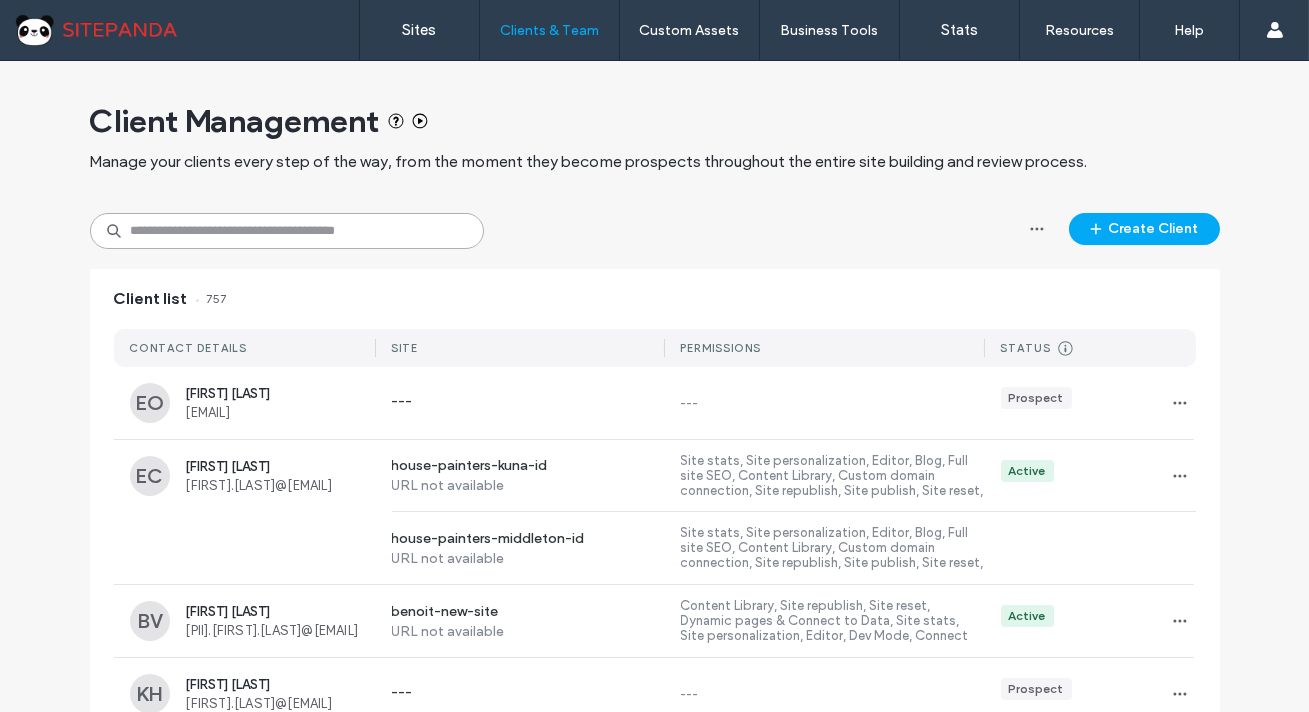 click at bounding box center (287, 231) 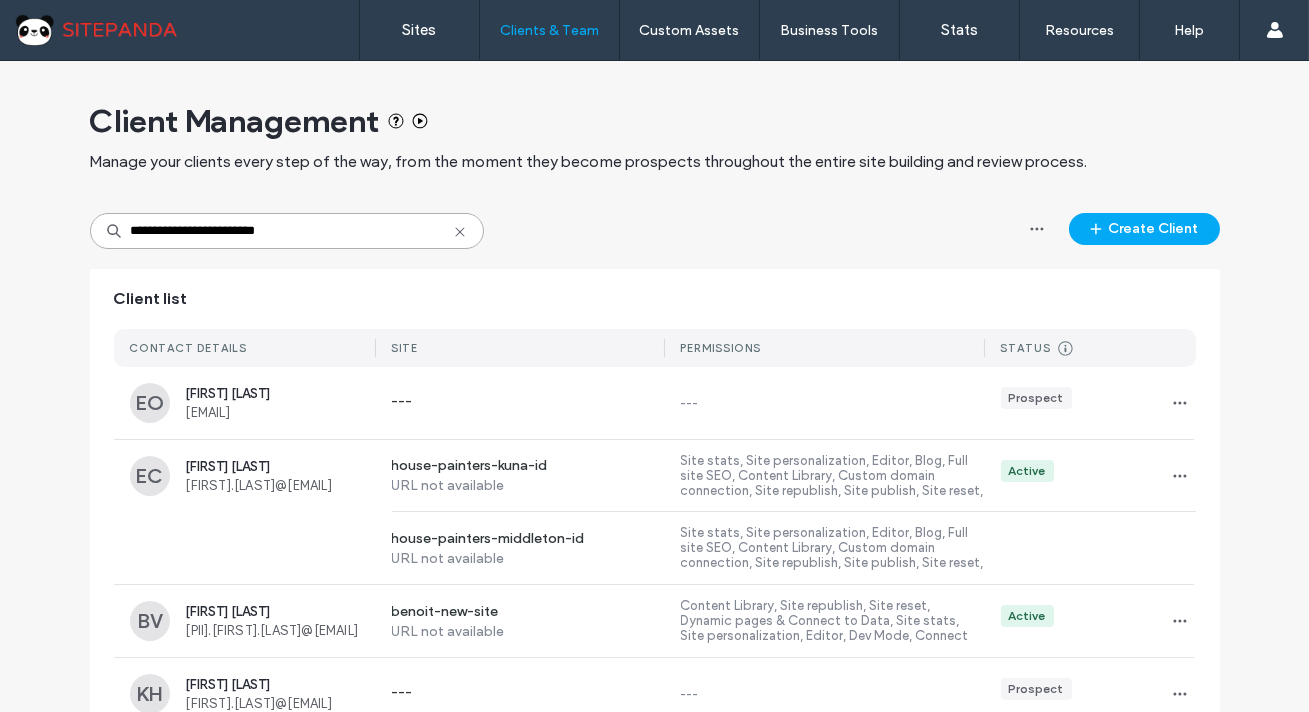 type on "**********" 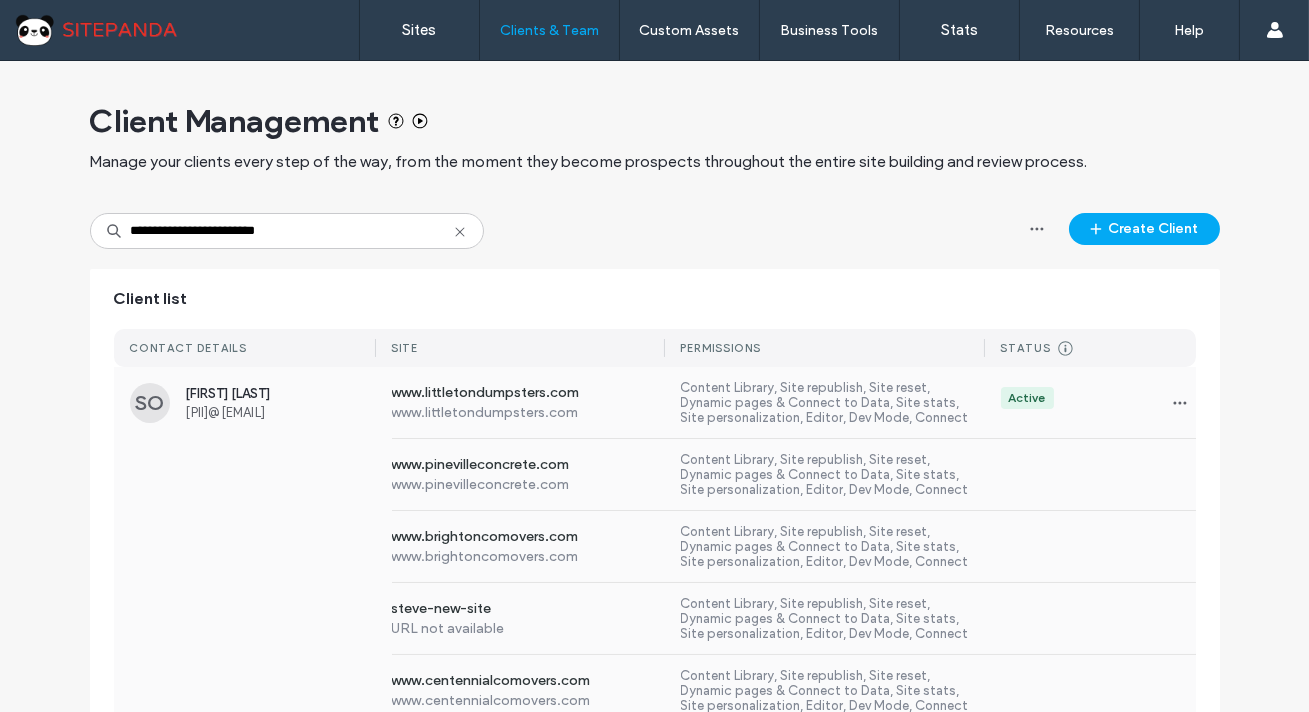 click on "[FIRST] [LAST]" at bounding box center (281, 393) 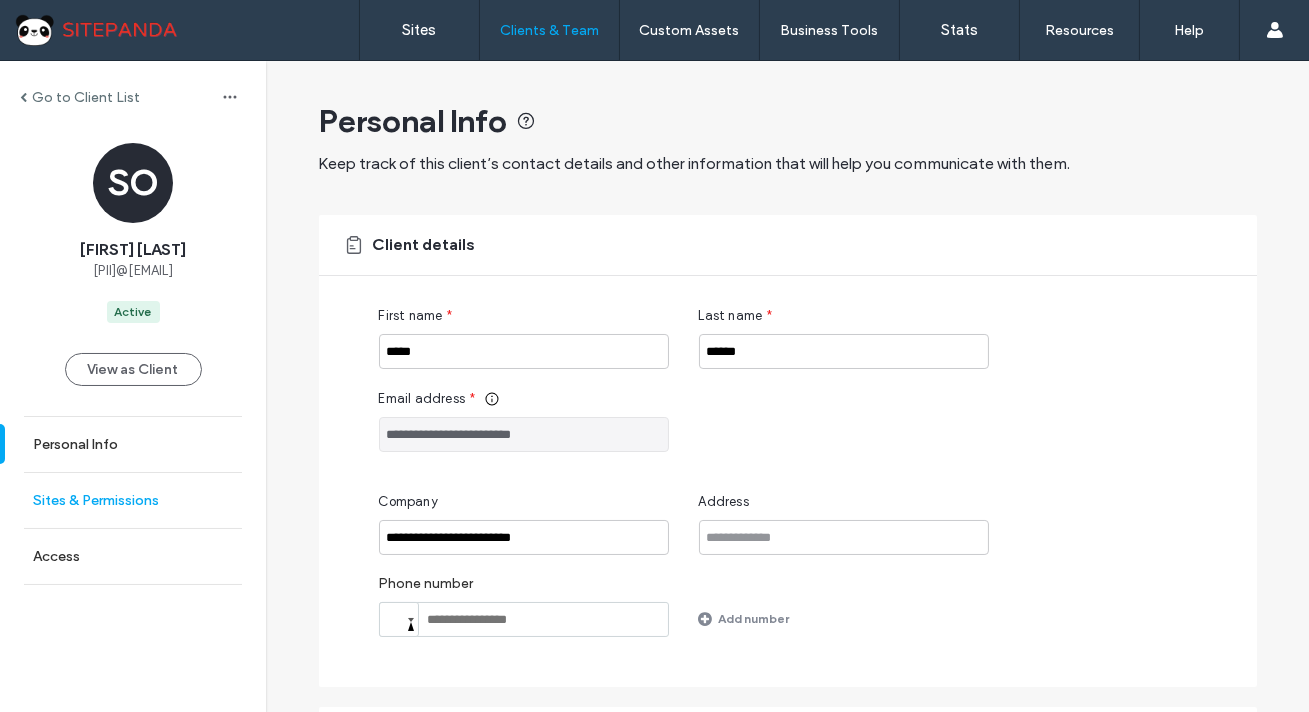 click on "Sites & Permissions" at bounding box center [133, 500] 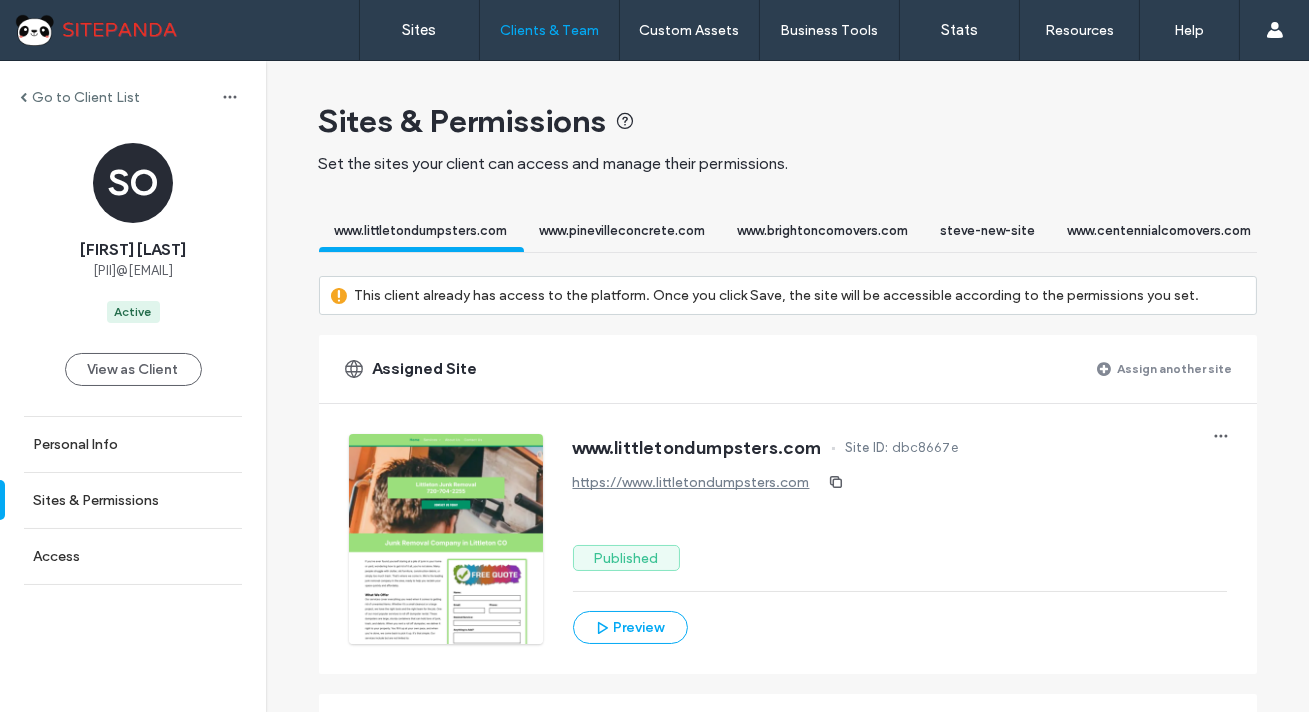 click on "Assign another site" at bounding box center (1175, 368) 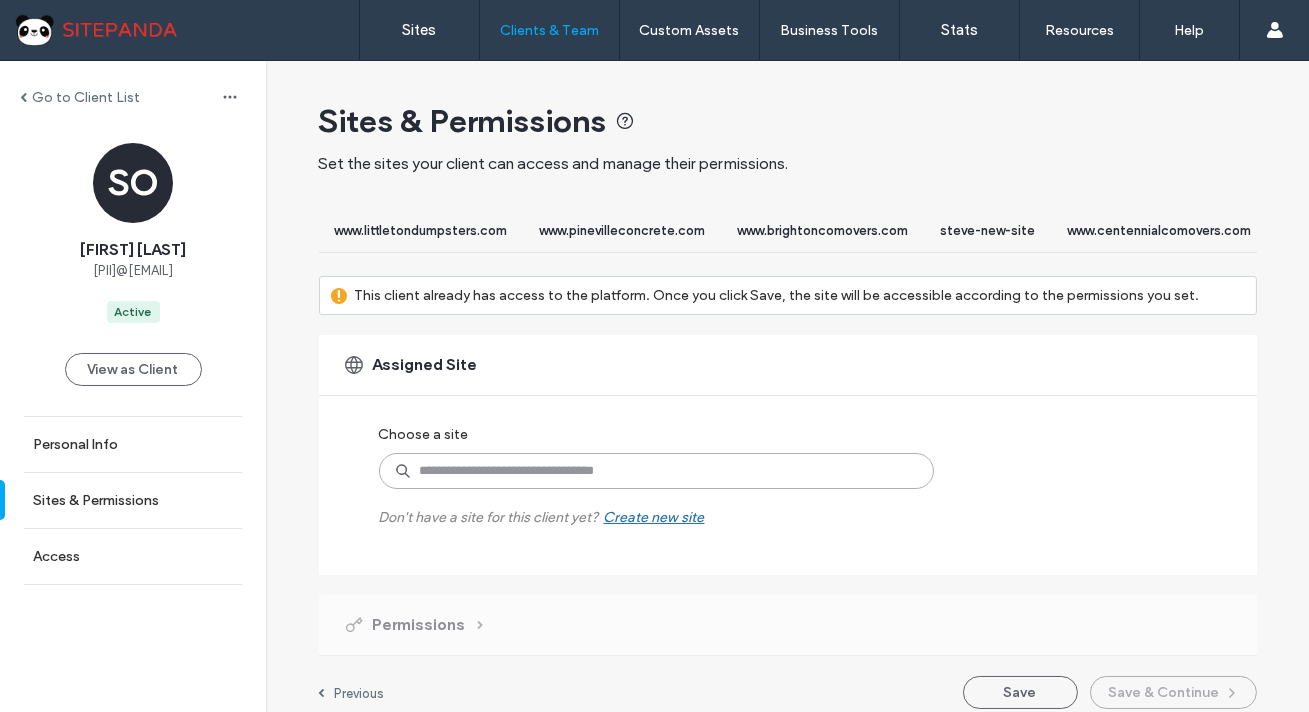 click at bounding box center (656, 471) 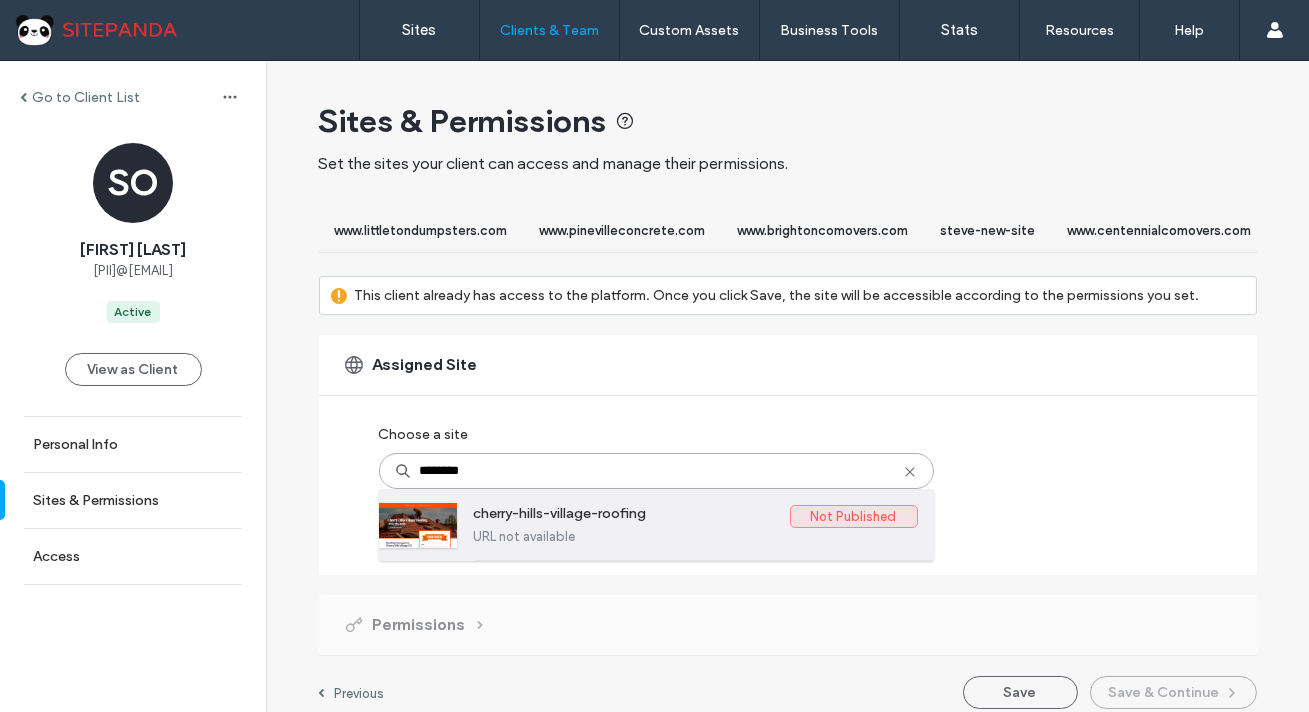 click on "cherry-hills-village-roofing" at bounding box center [632, 517] 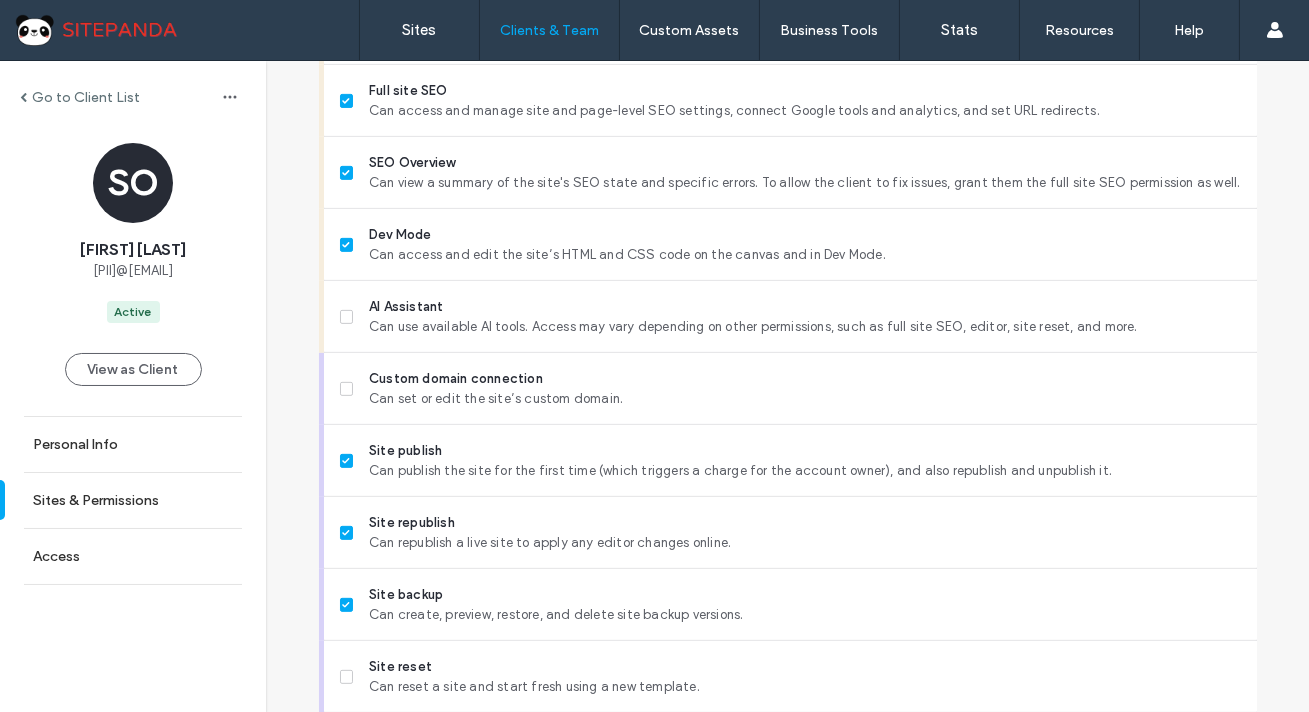 scroll, scrollTop: 1829, scrollLeft: 0, axis: vertical 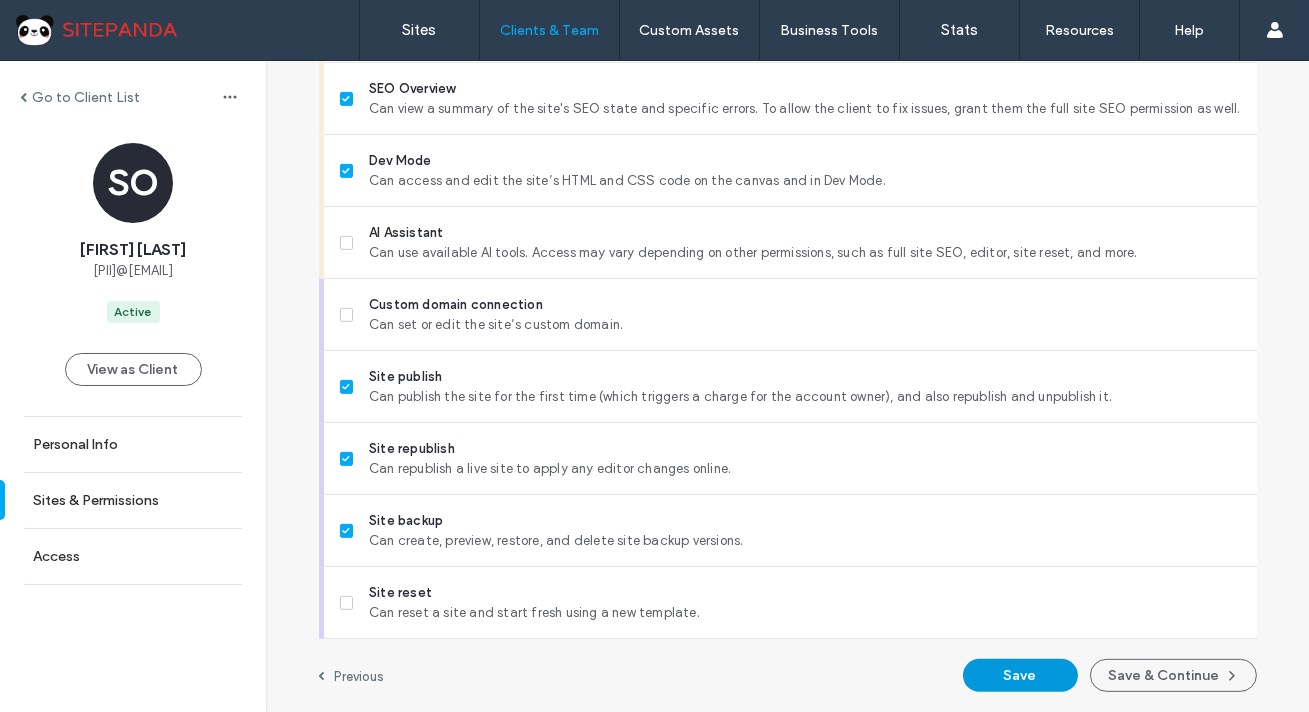 click on "Save" at bounding box center [1020, 675] 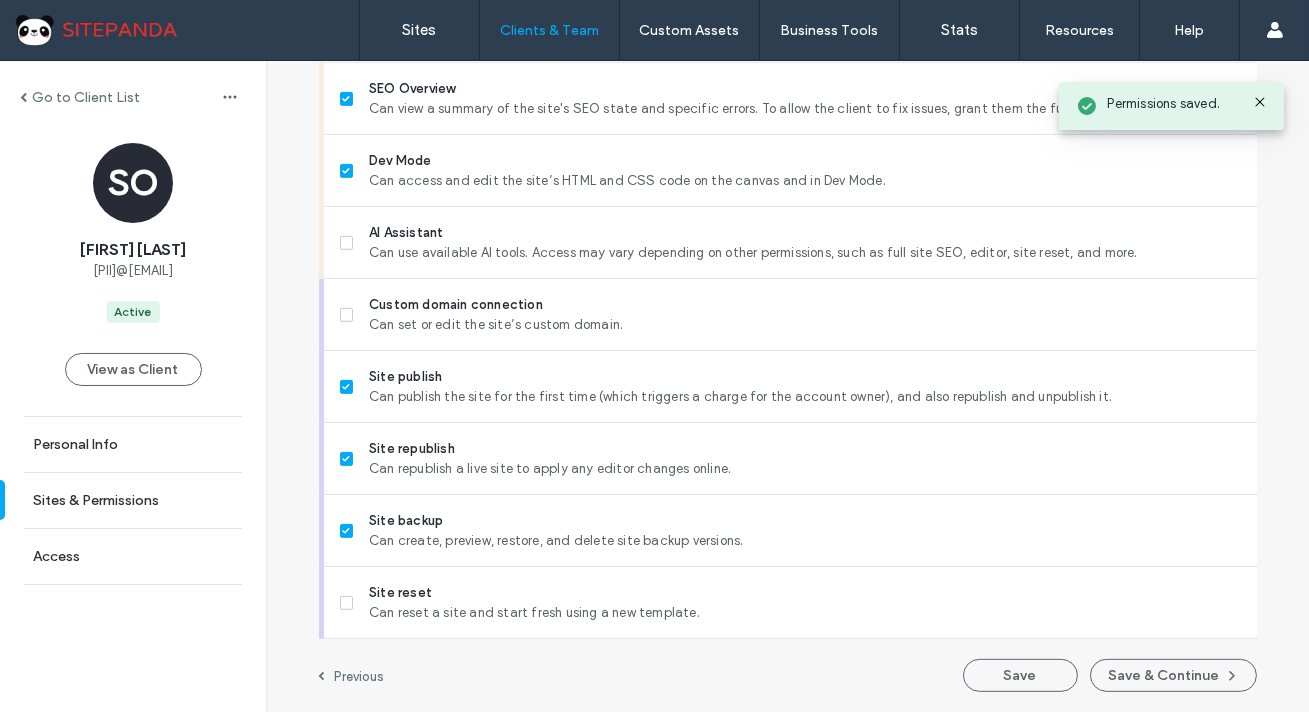 click on "Go to Client List" at bounding box center [86, 97] 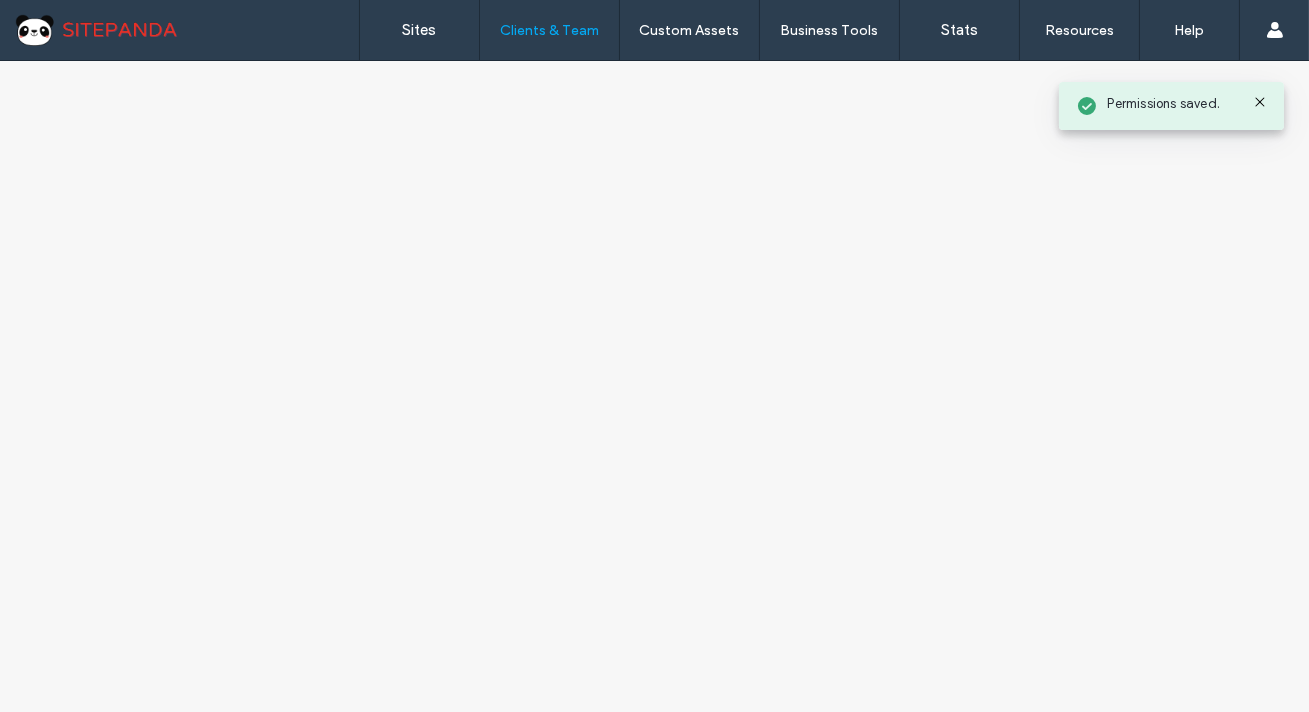scroll, scrollTop: 0, scrollLeft: 0, axis: both 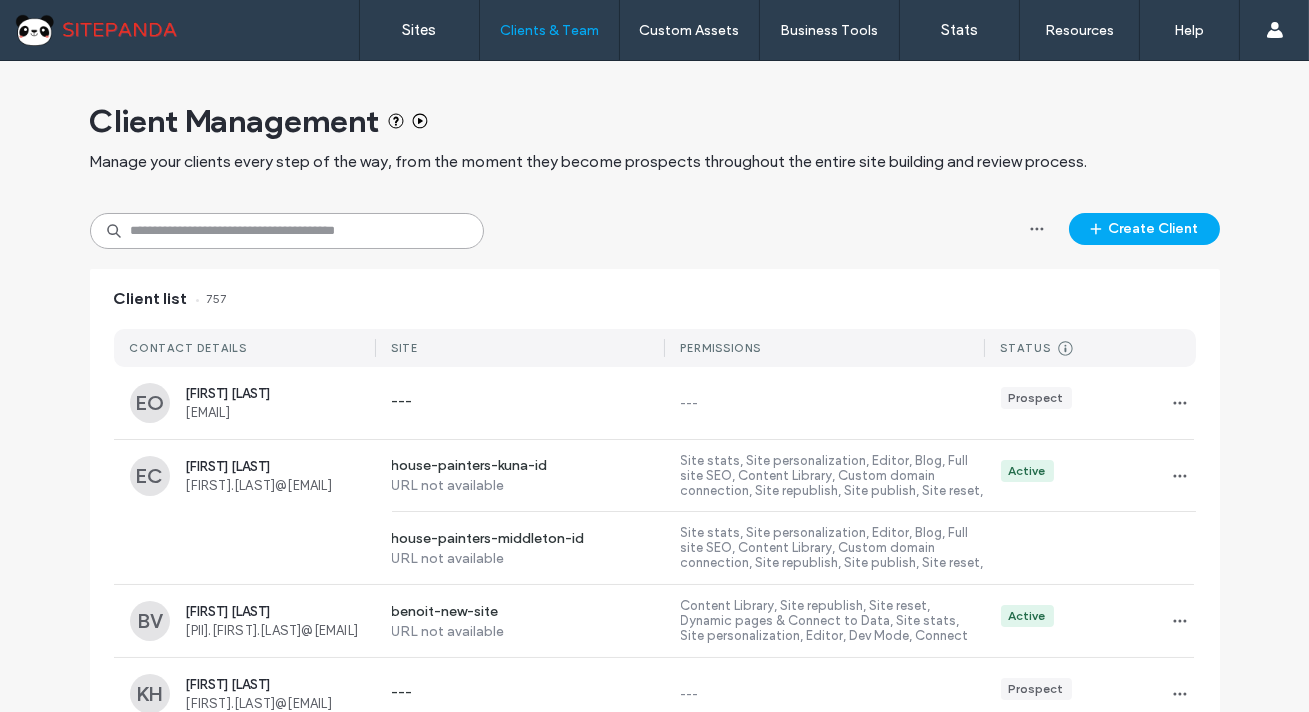 click at bounding box center [287, 231] 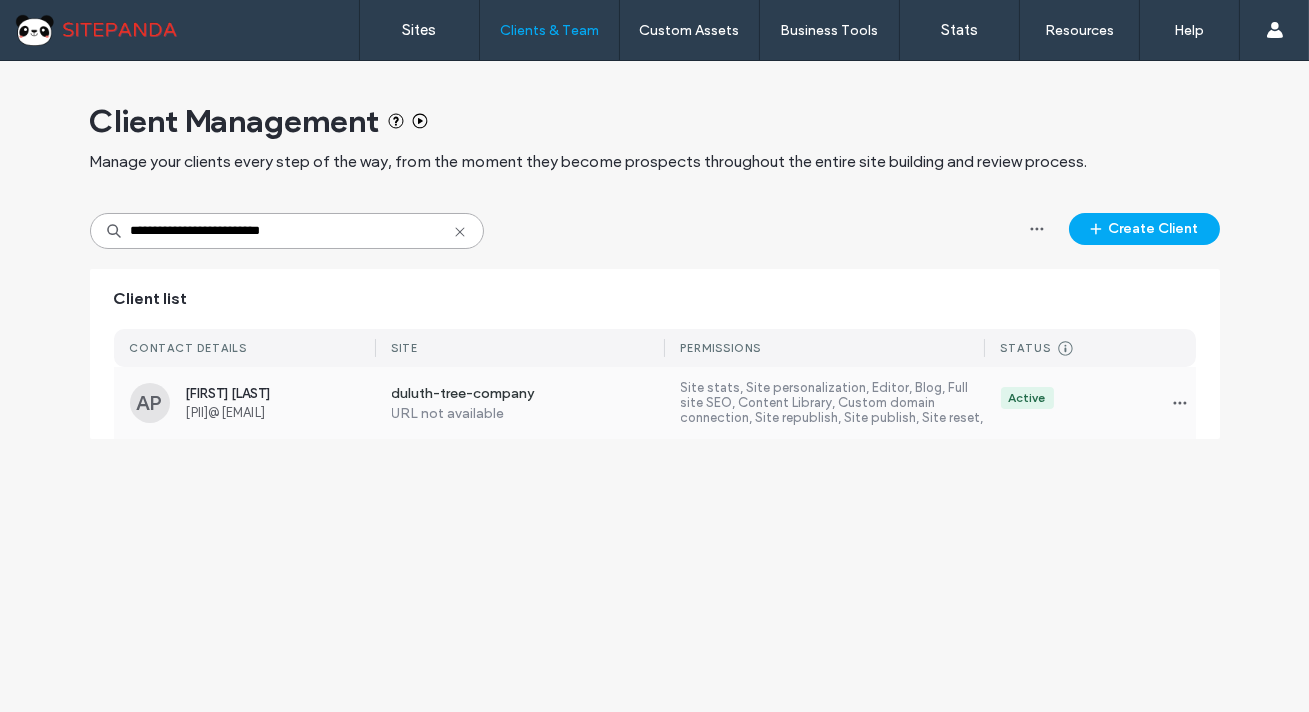 type on "**********" 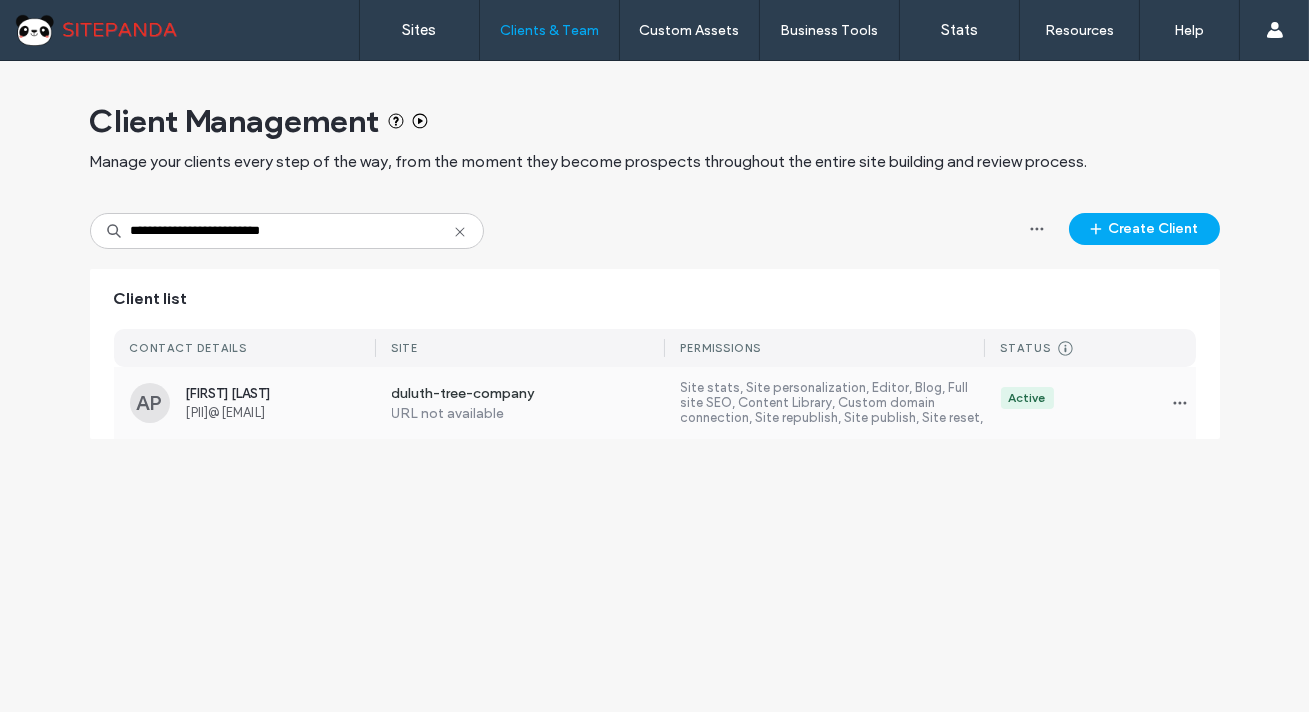click on "[PII]@[EMAIL]" at bounding box center [281, 412] 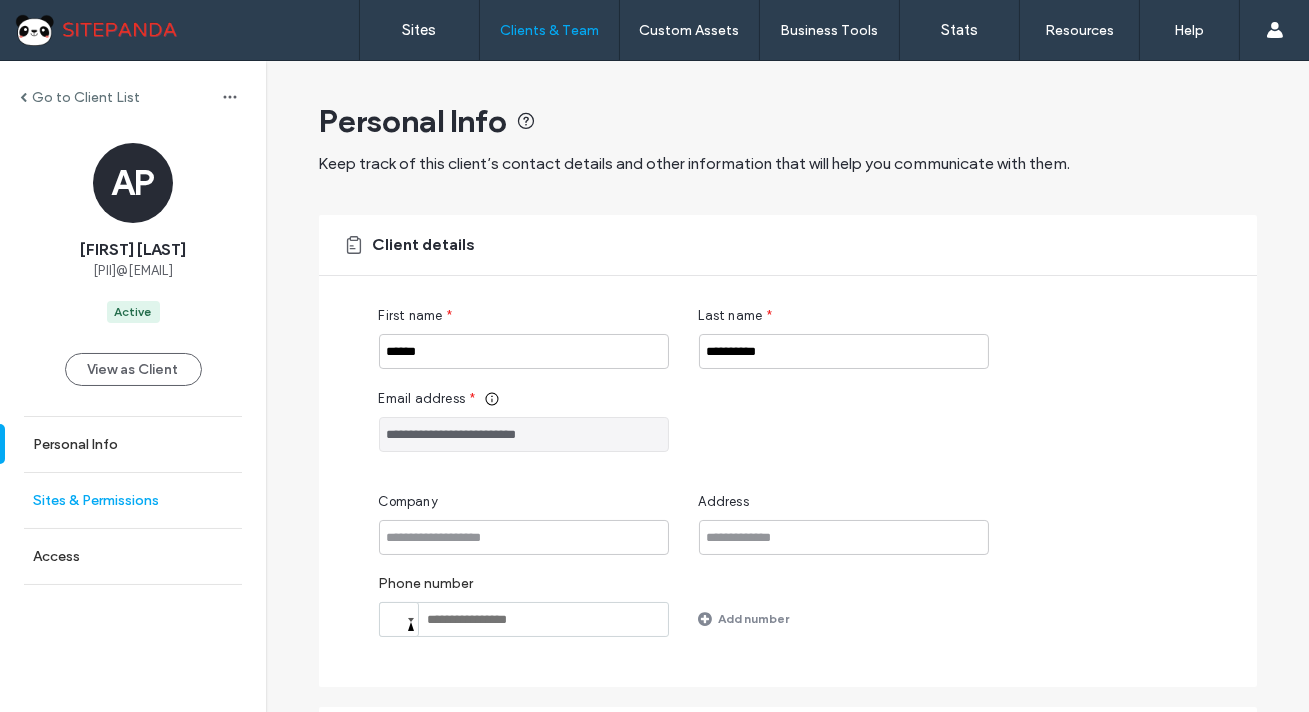 click on "Sites & Permissions" at bounding box center [96, 500] 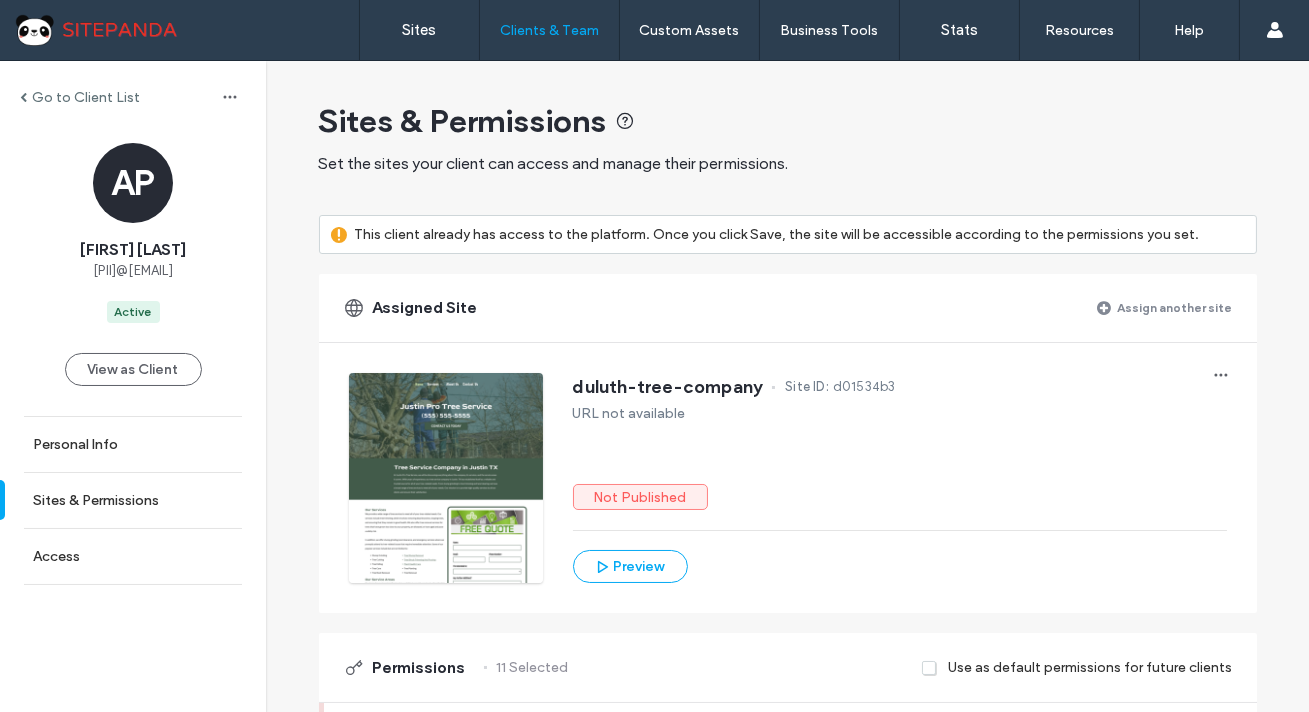 click on "Assign another site" at bounding box center [1175, 307] 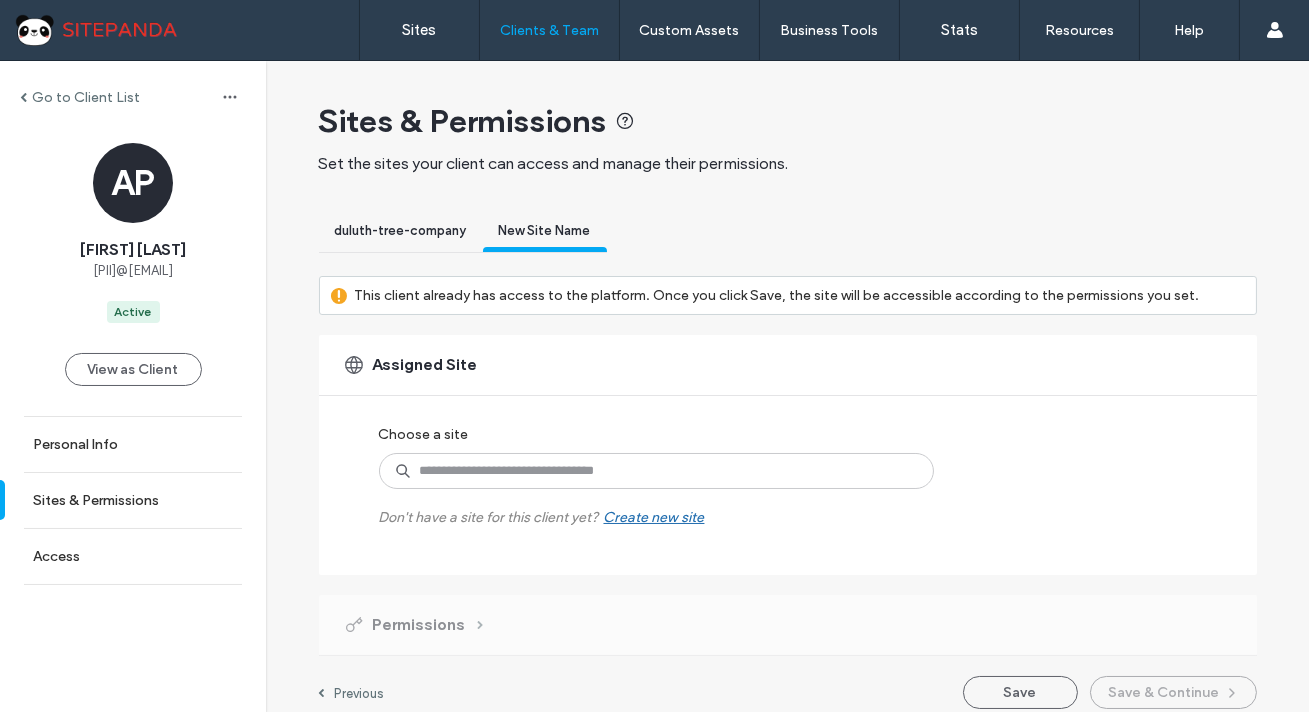 click on "Choose a site Don't have a site for this client yet? Create new site" at bounding box center [634, 471] 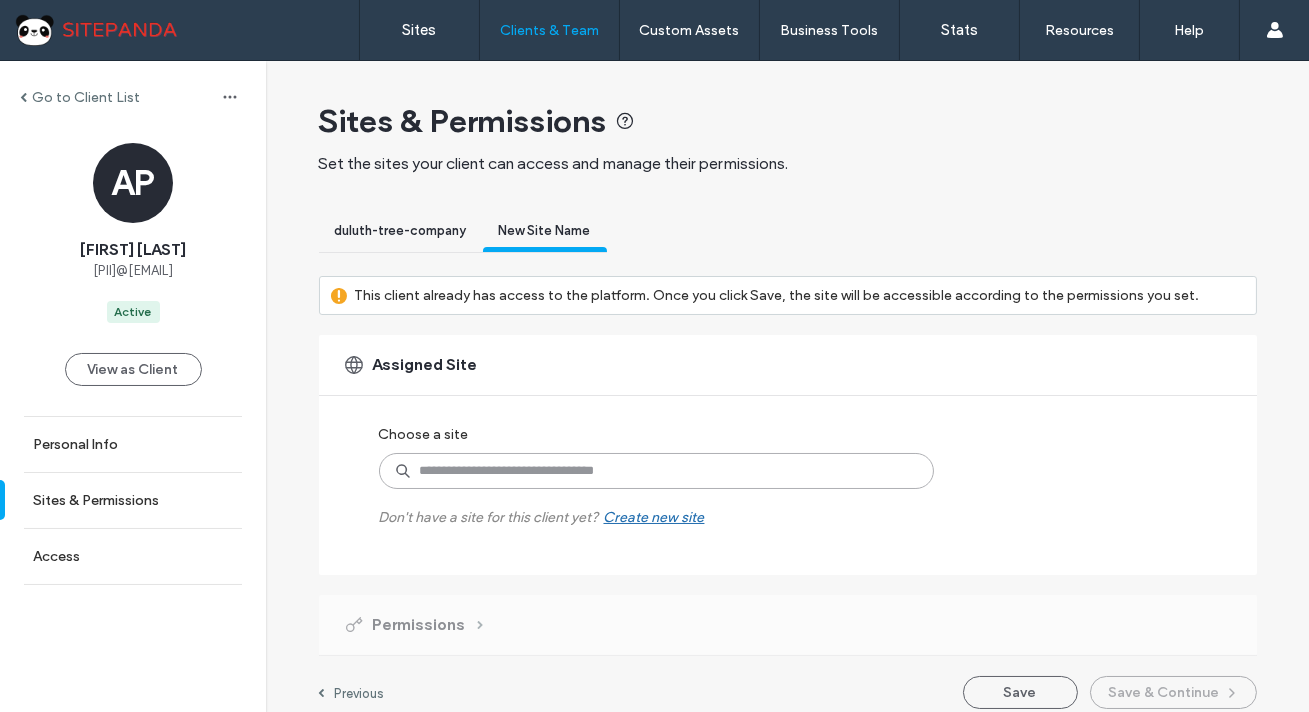 click at bounding box center (656, 471) 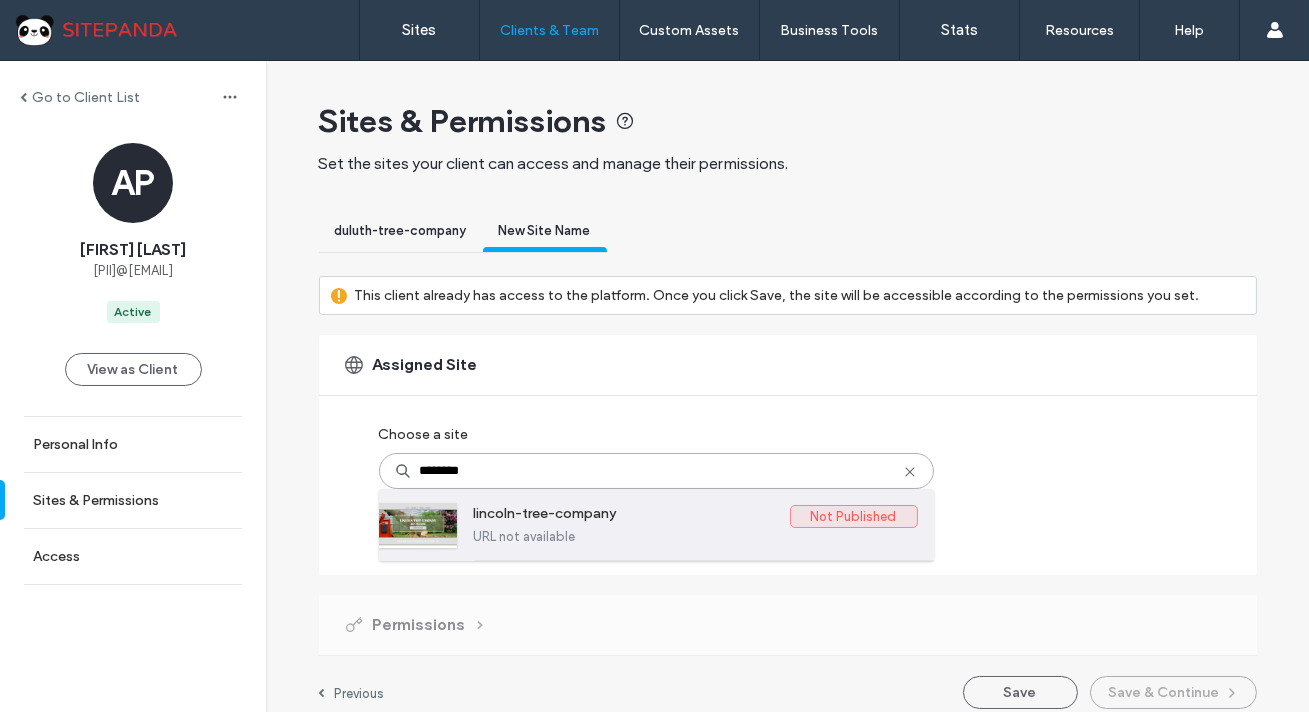 click on "[COMPANY] Not Published URL not available" at bounding box center [696, 524] 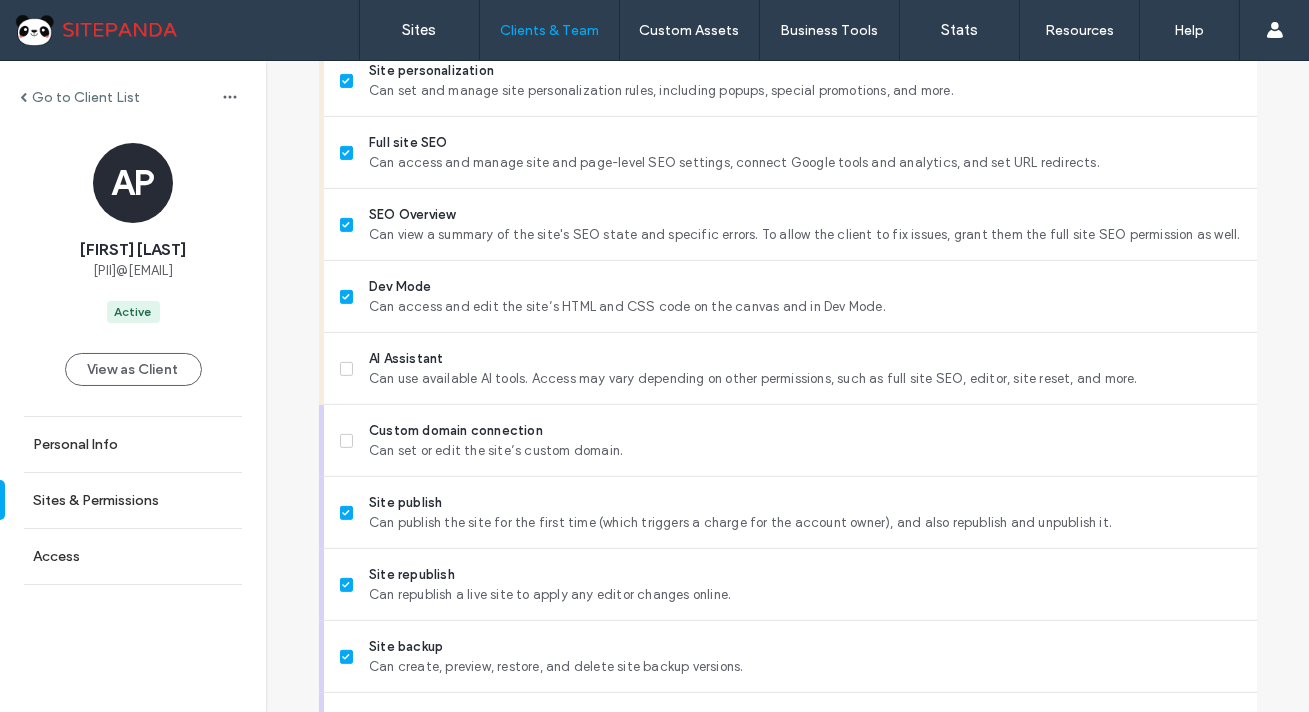 scroll, scrollTop: 1811, scrollLeft: 0, axis: vertical 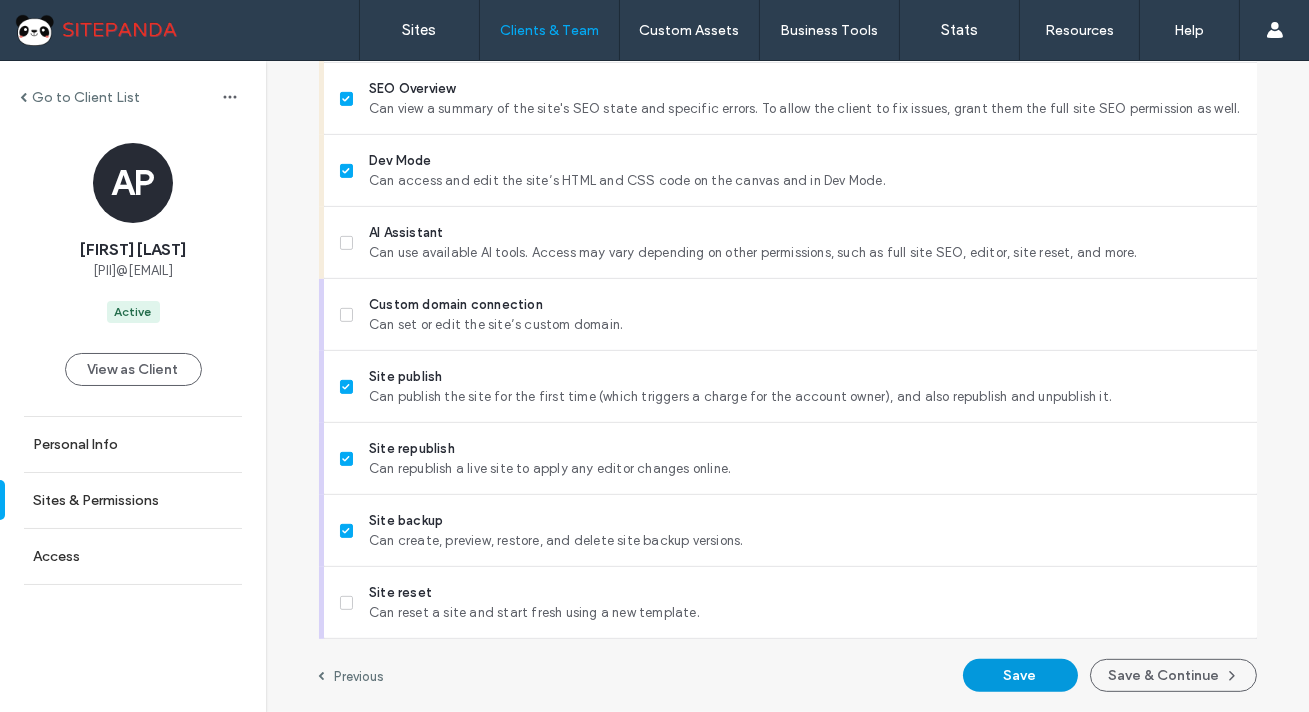 click on "Save" at bounding box center [1020, 675] 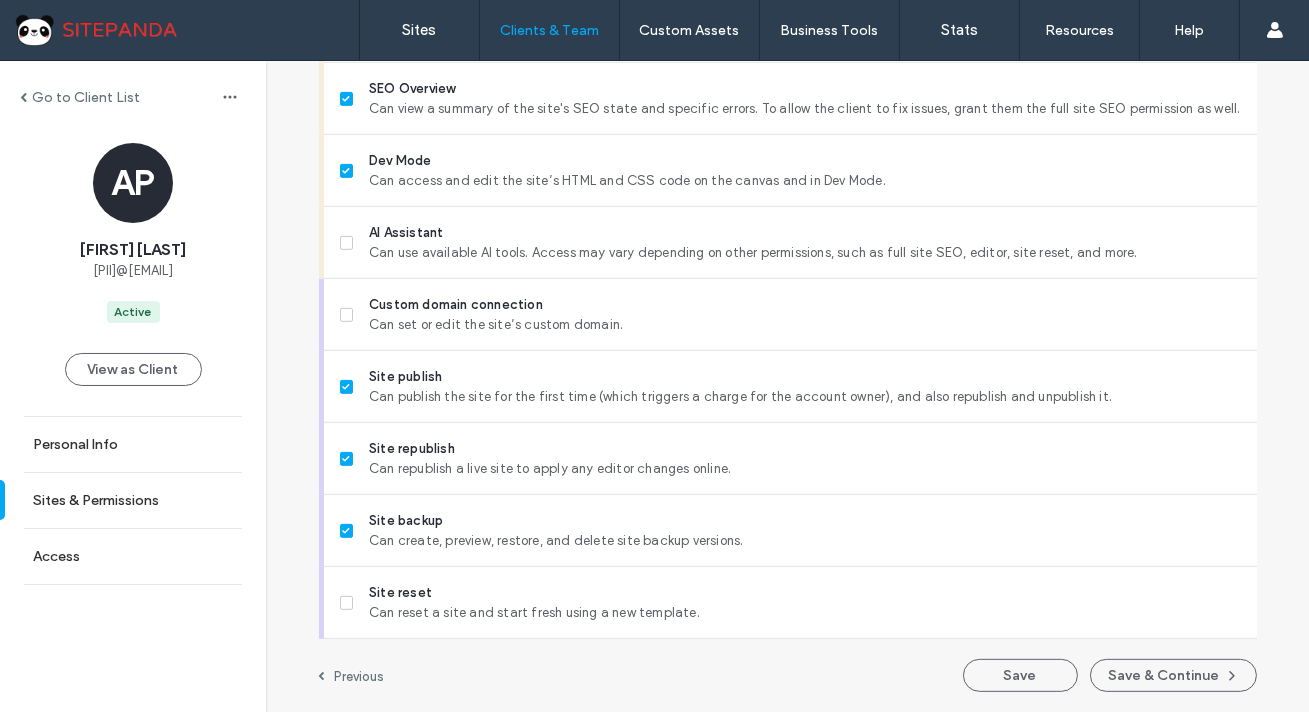 click on "Go to Client List" at bounding box center [86, 97] 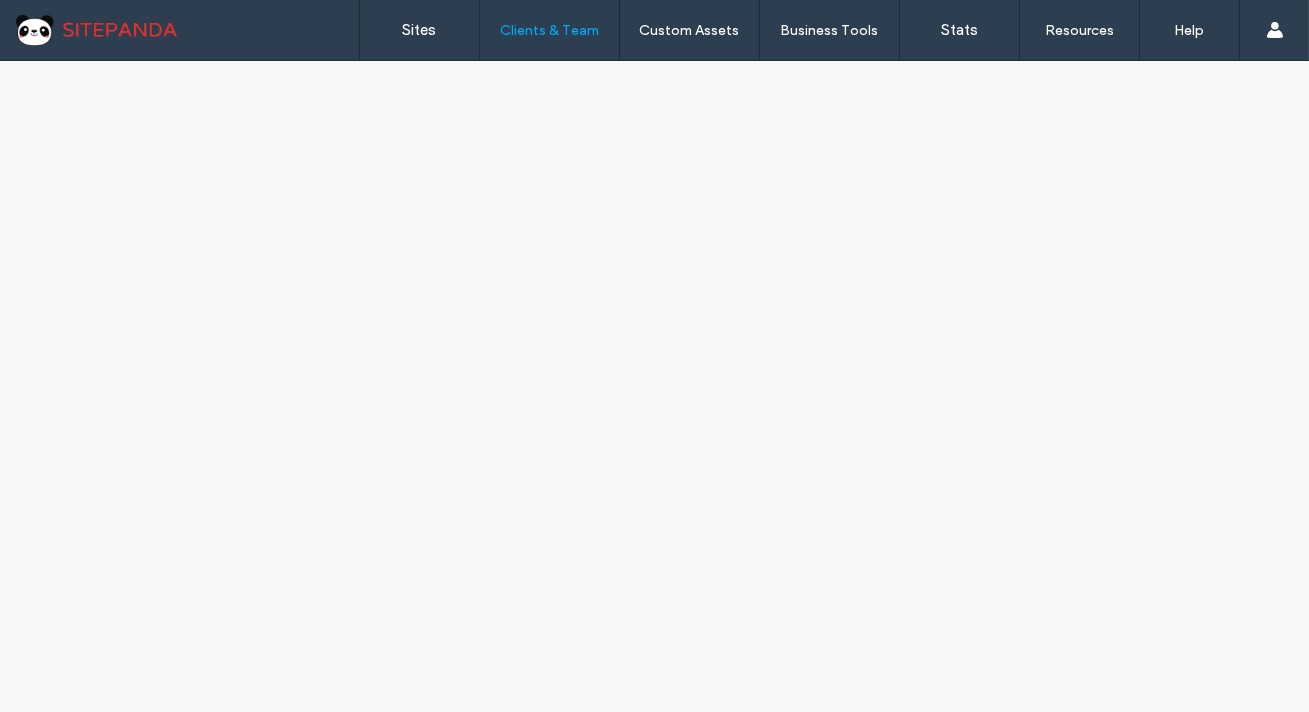 scroll, scrollTop: 0, scrollLeft: 0, axis: both 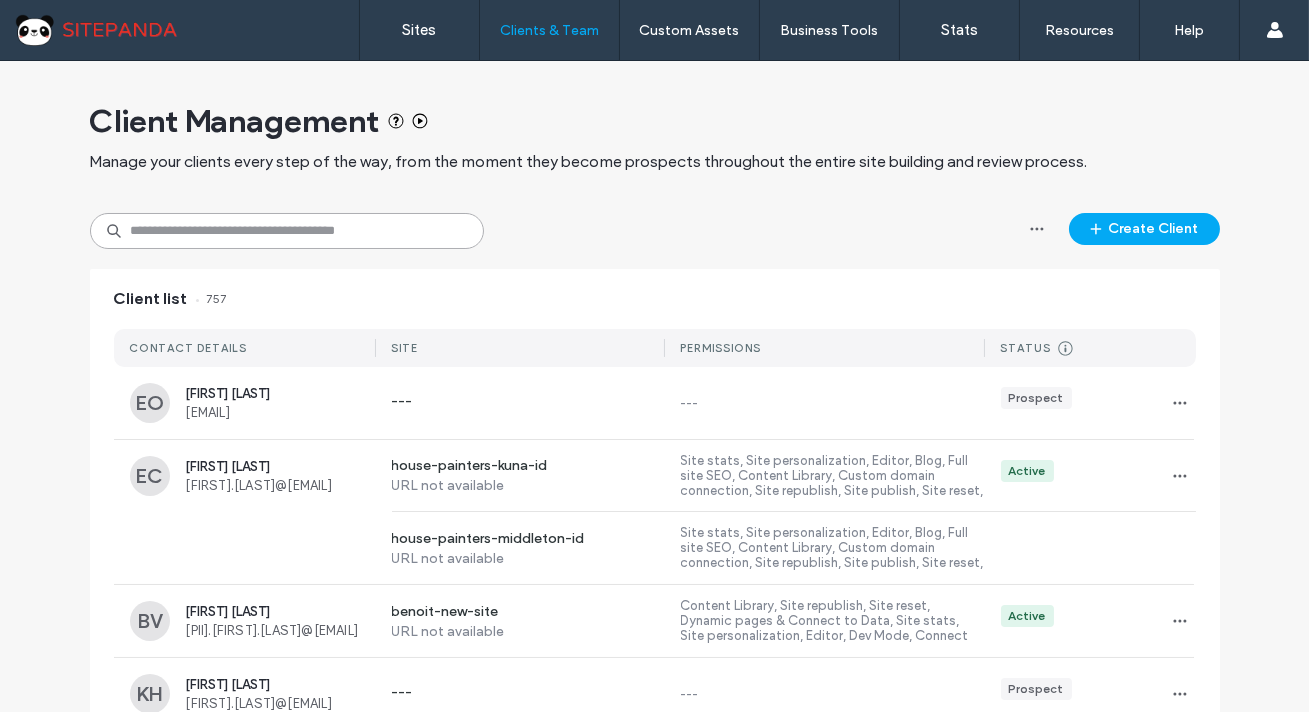 click at bounding box center (287, 231) 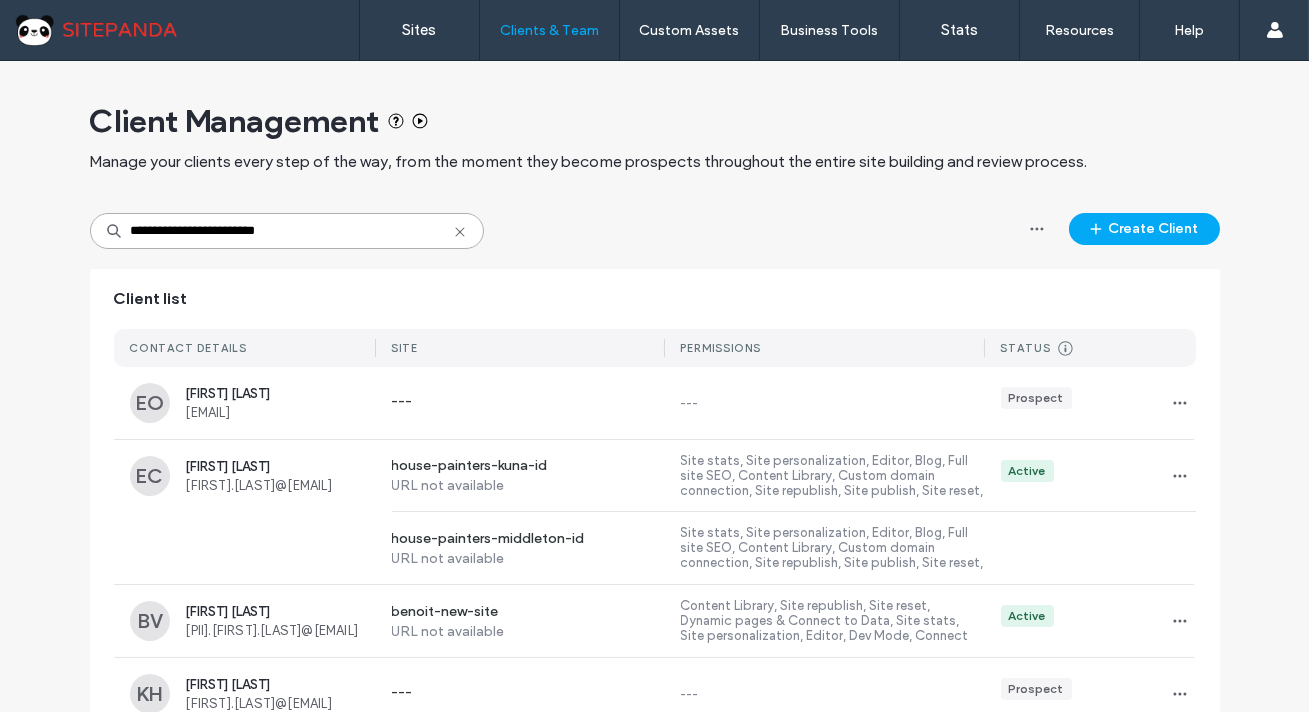 type on "**********" 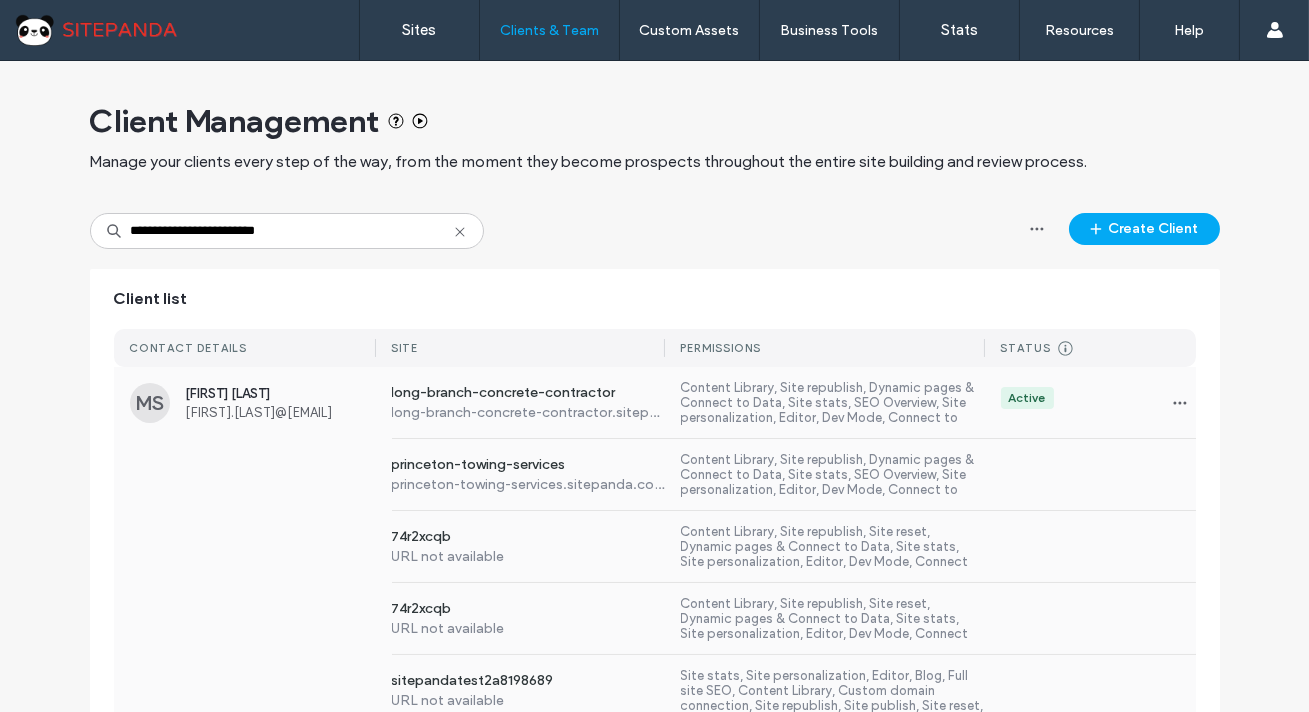 click on "[FIRST].[LAST]@[EMAIL]" at bounding box center [281, 412] 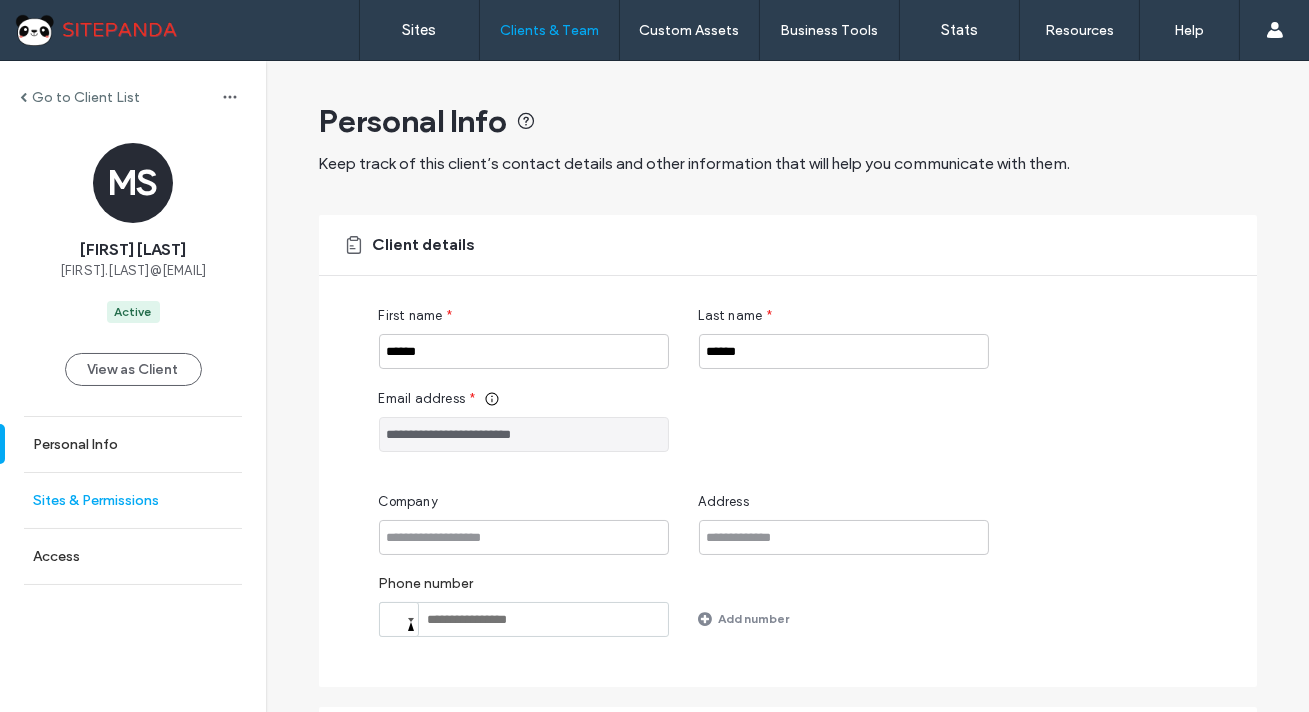 click on "Sites & Permissions" at bounding box center (133, 500) 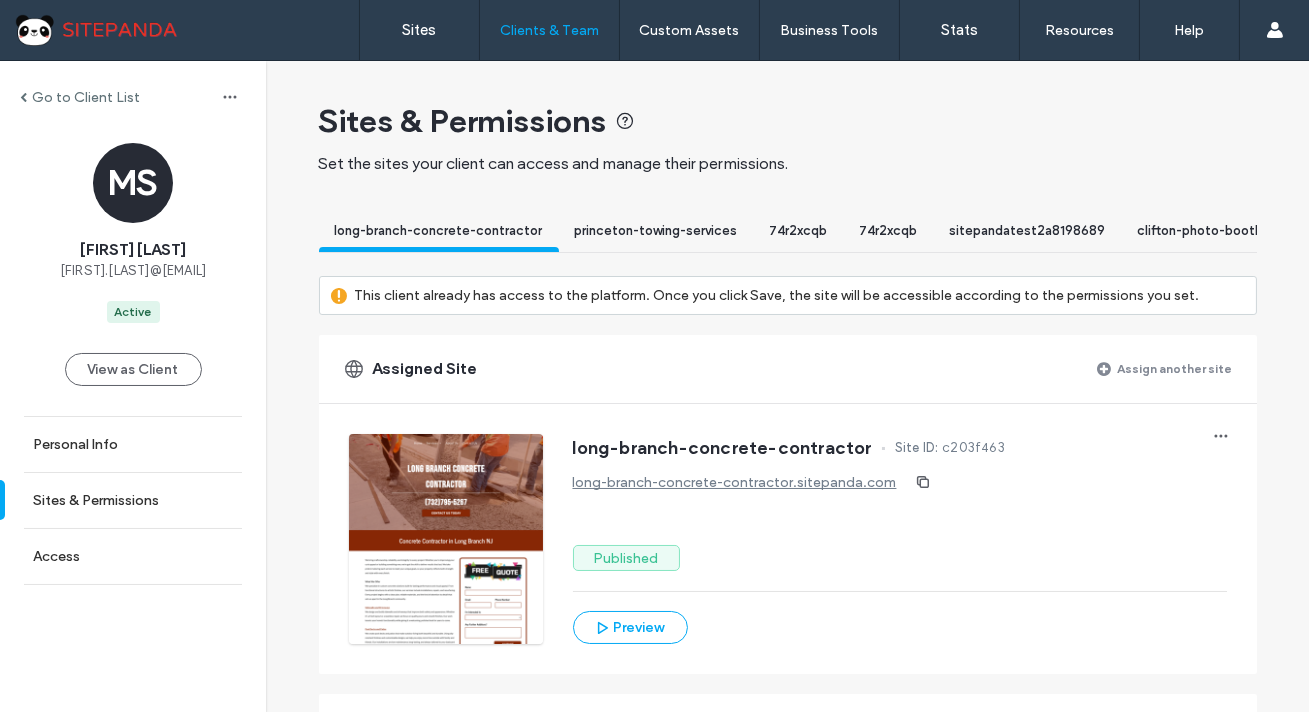 click on "Assign another site" at bounding box center [1175, 368] 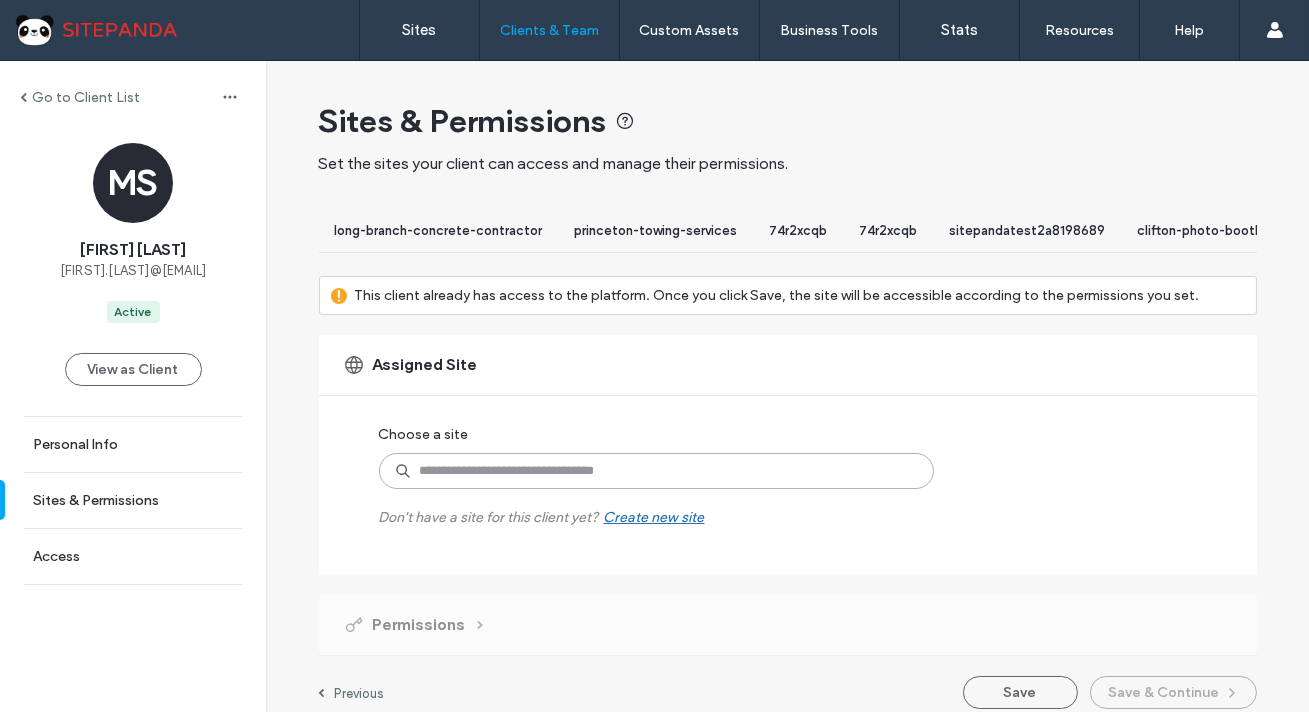 click at bounding box center (656, 471) 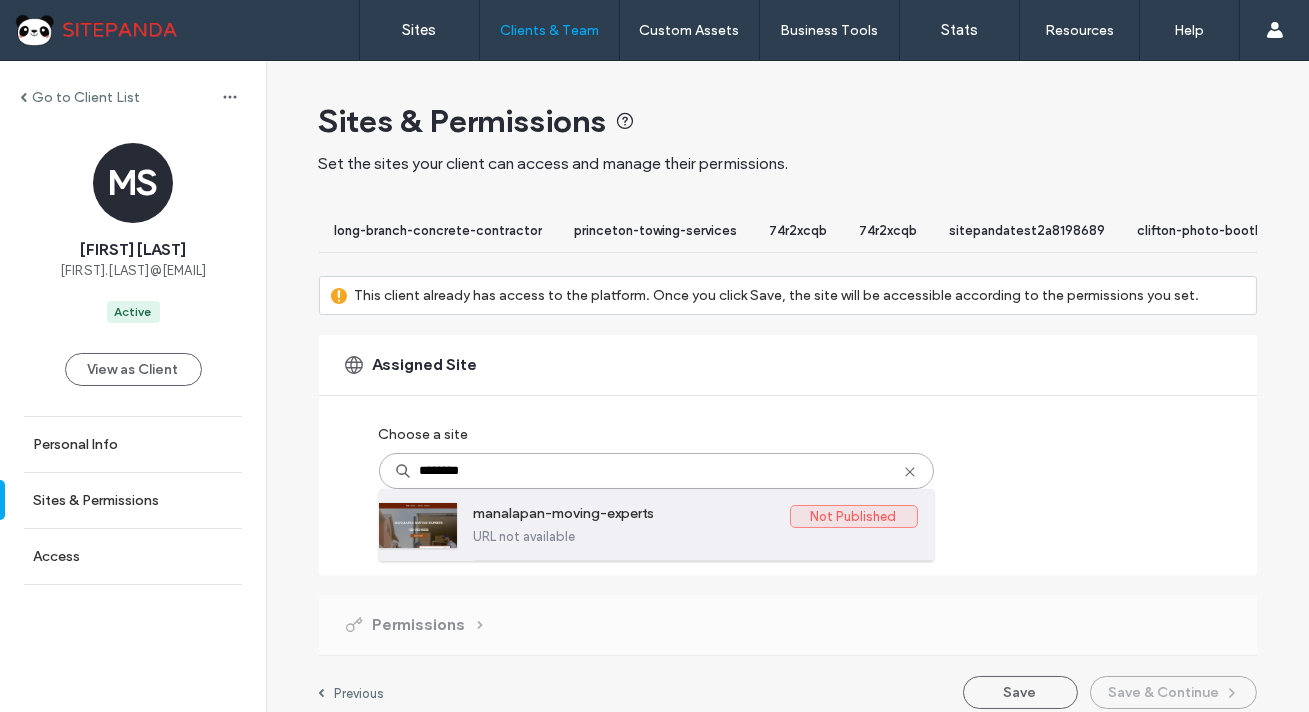click on "manalapan-moving-experts" at bounding box center [632, 517] 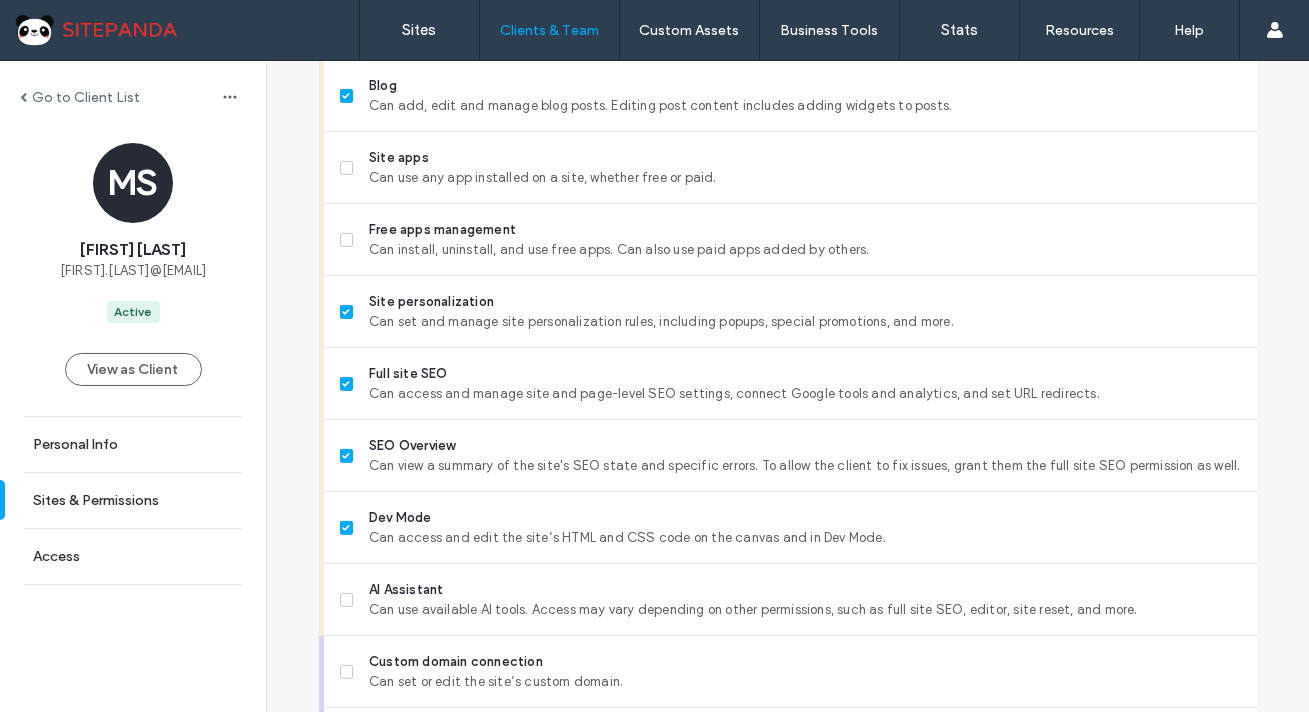 scroll, scrollTop: 1829, scrollLeft: 0, axis: vertical 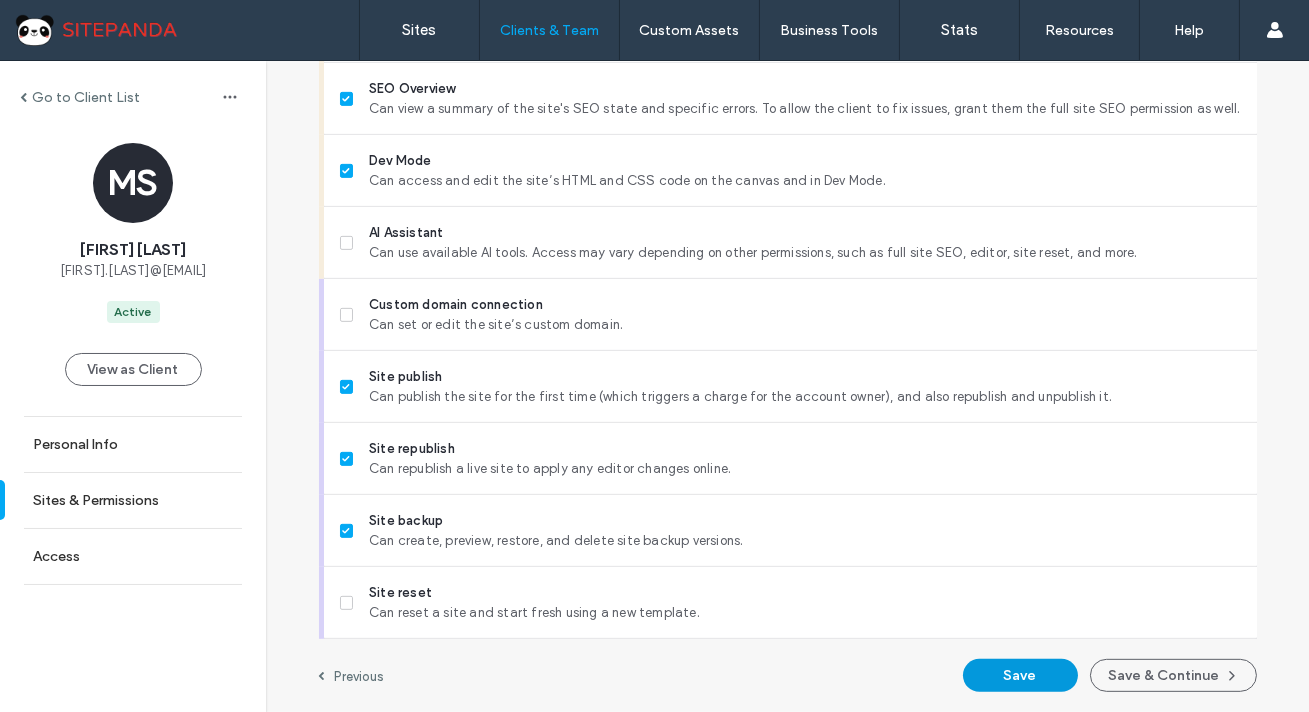 click on "Save" at bounding box center [1020, 675] 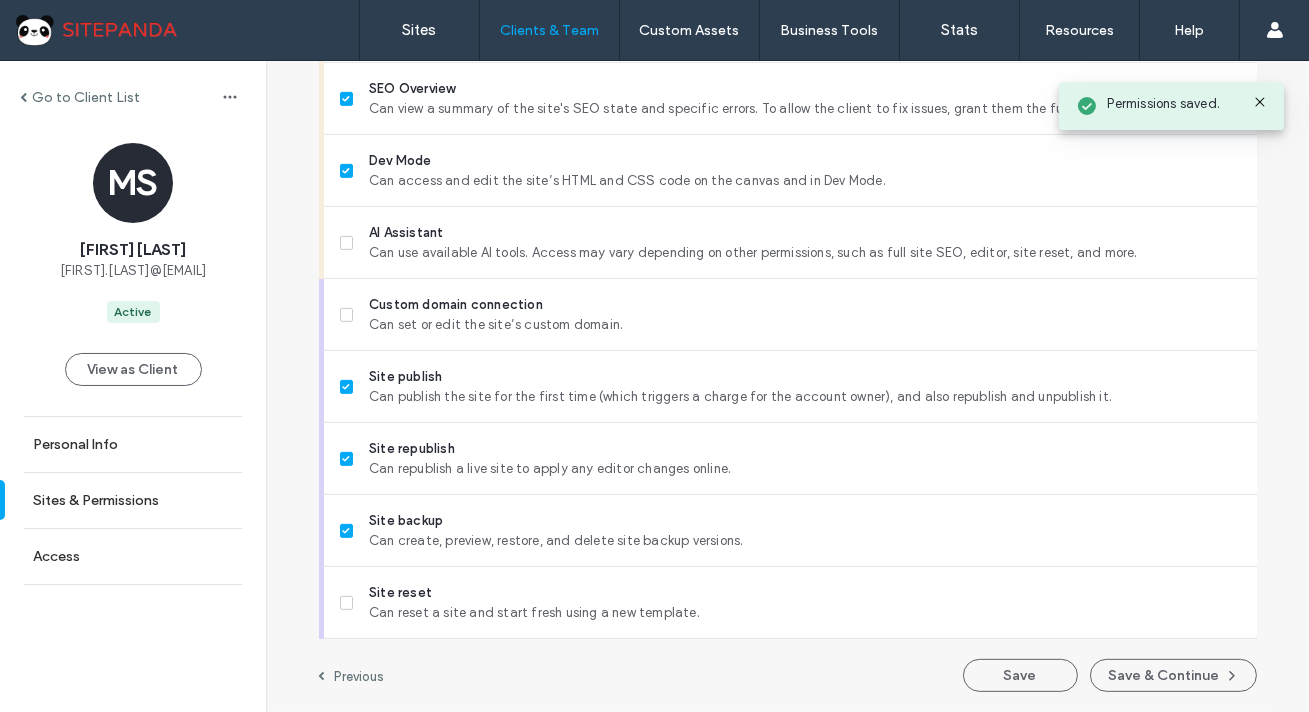 click on "Go to Client List" at bounding box center [86, 97] 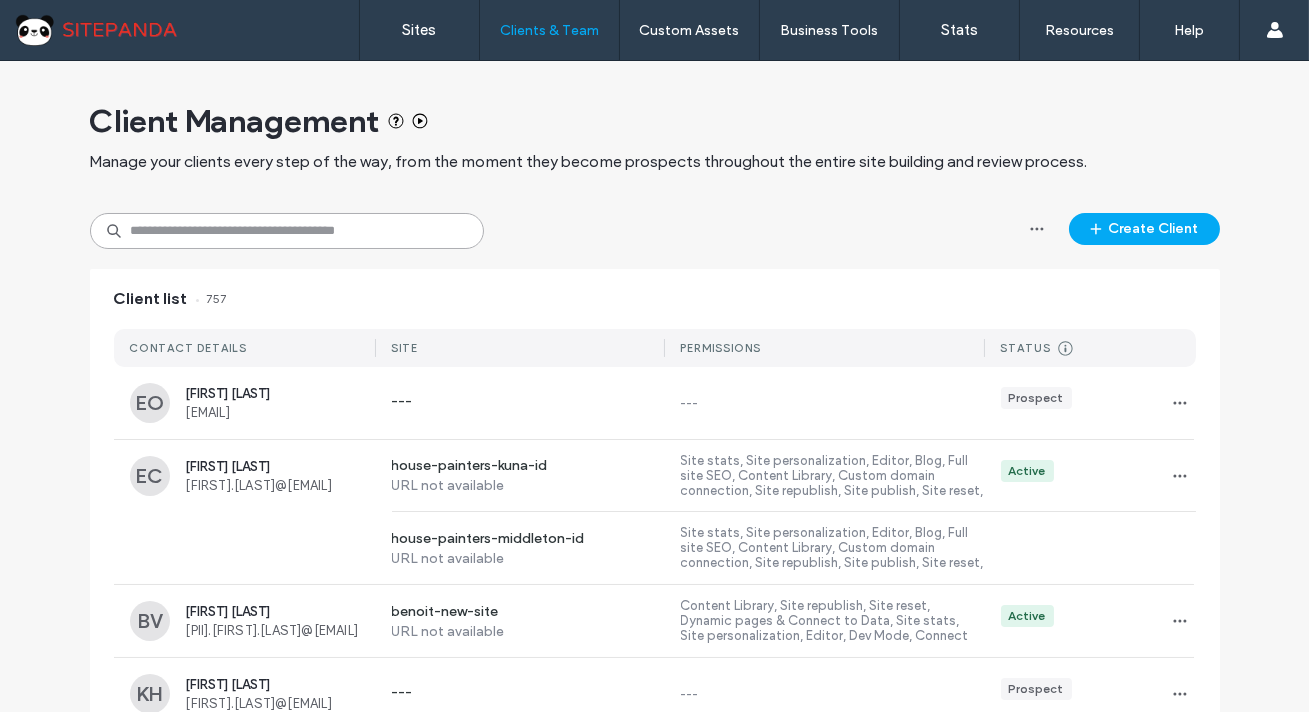 click at bounding box center (287, 231) 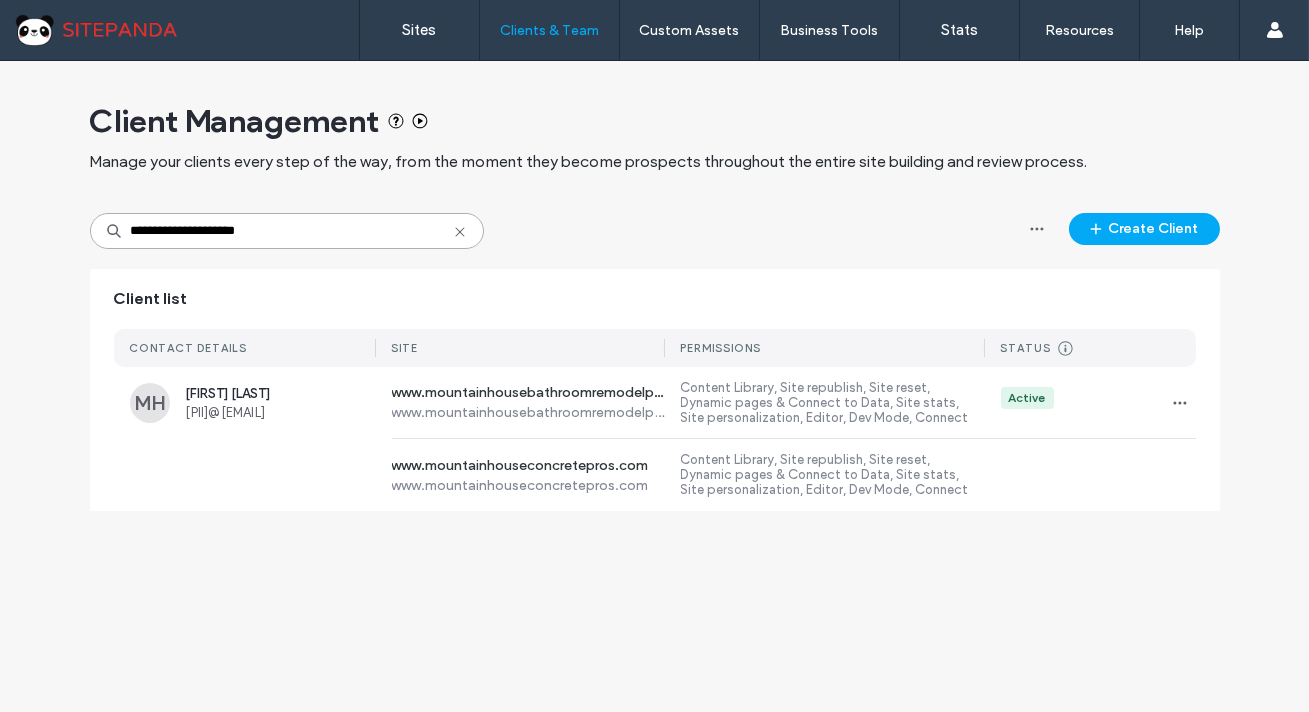 type on "**********" 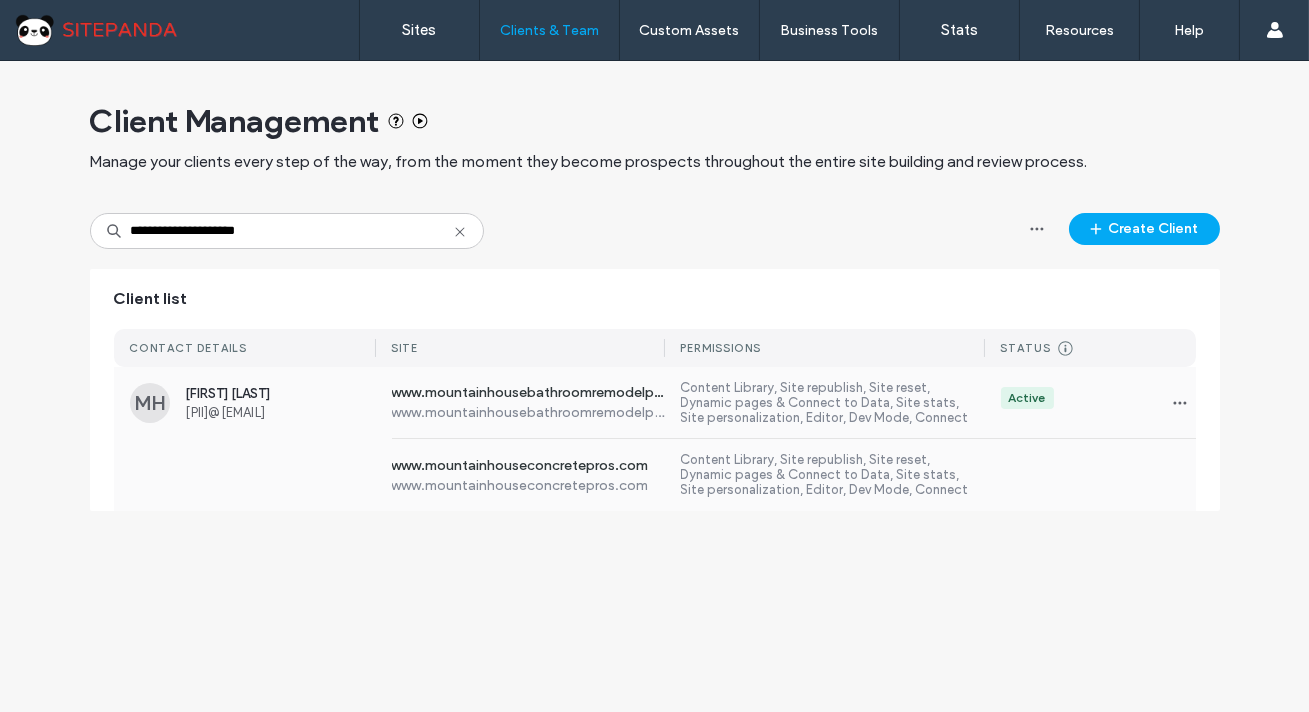 click on "[FIRST] [LAST]" at bounding box center (281, 393) 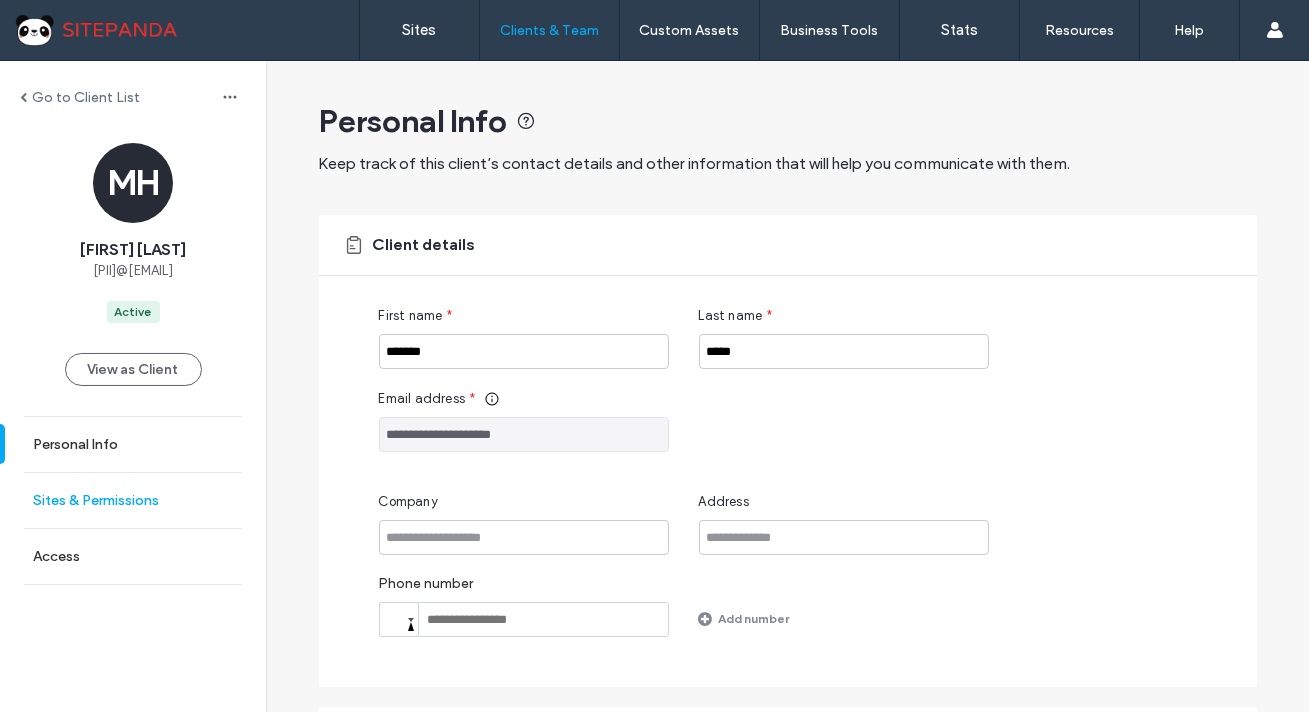 click on "Sites & Permissions" at bounding box center [96, 500] 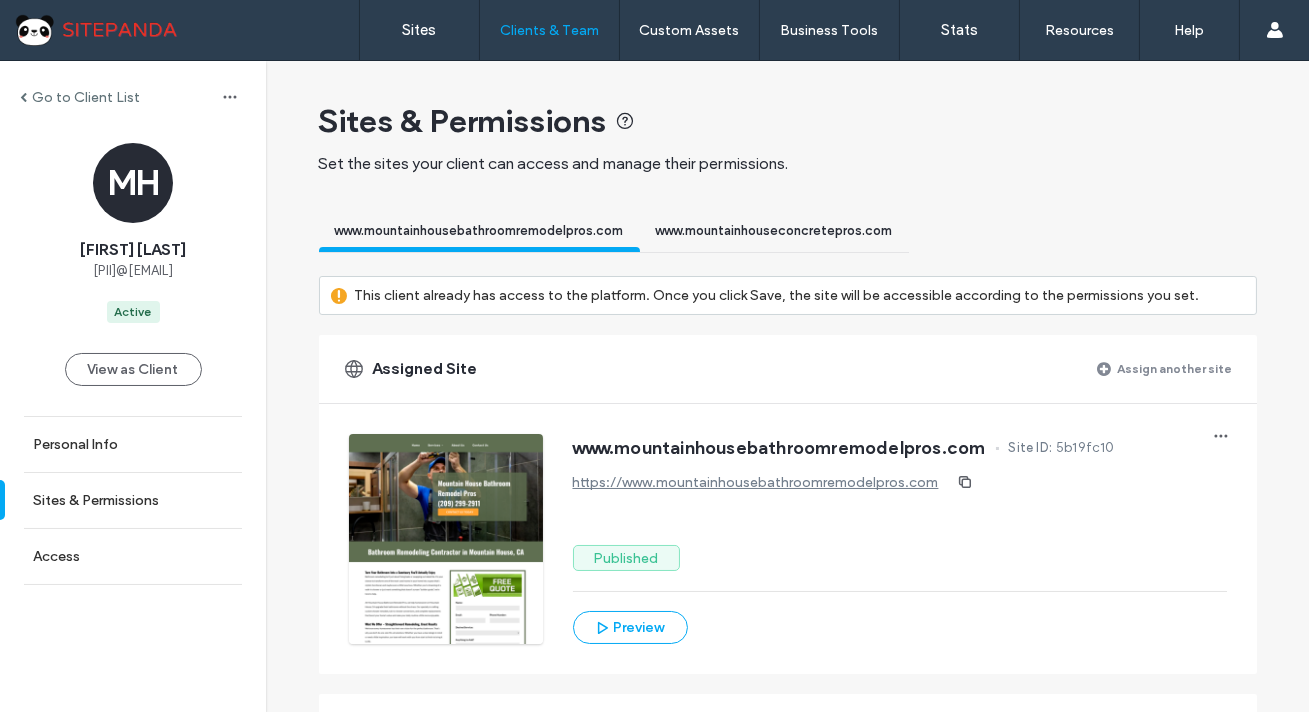 click on "Assign another site" at bounding box center [1175, 368] 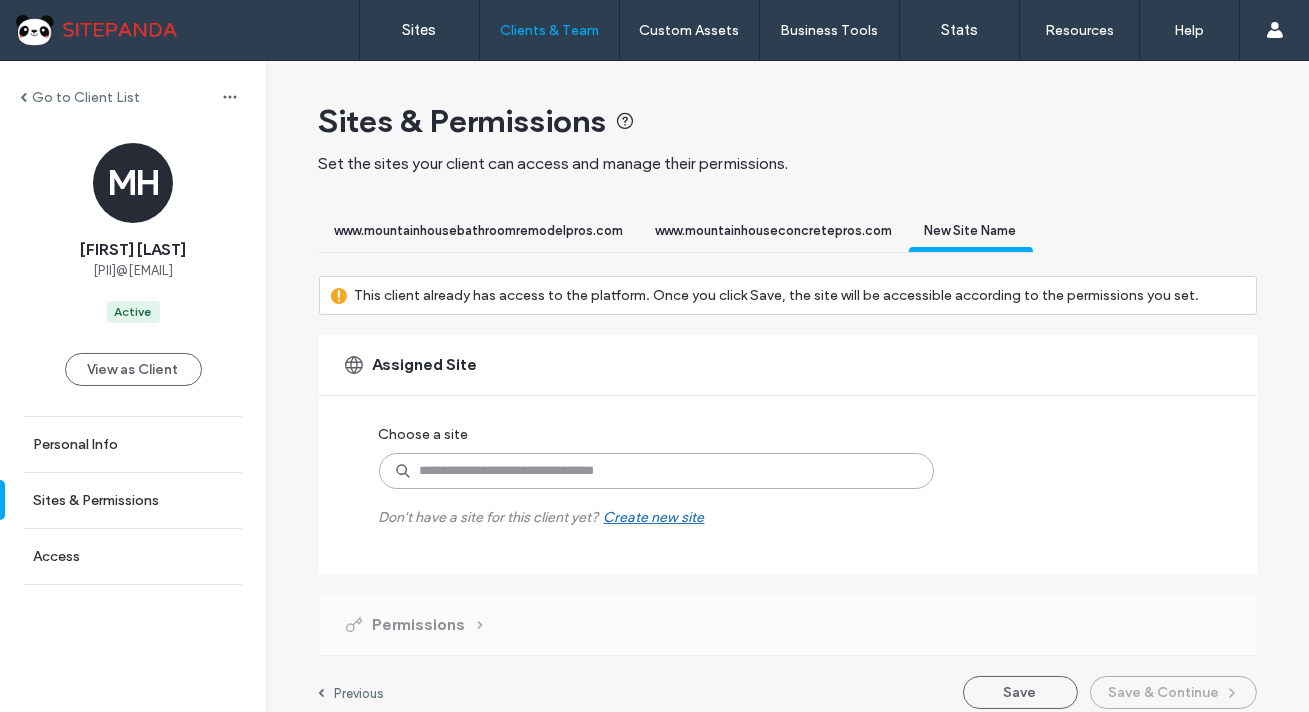 click at bounding box center (656, 471) 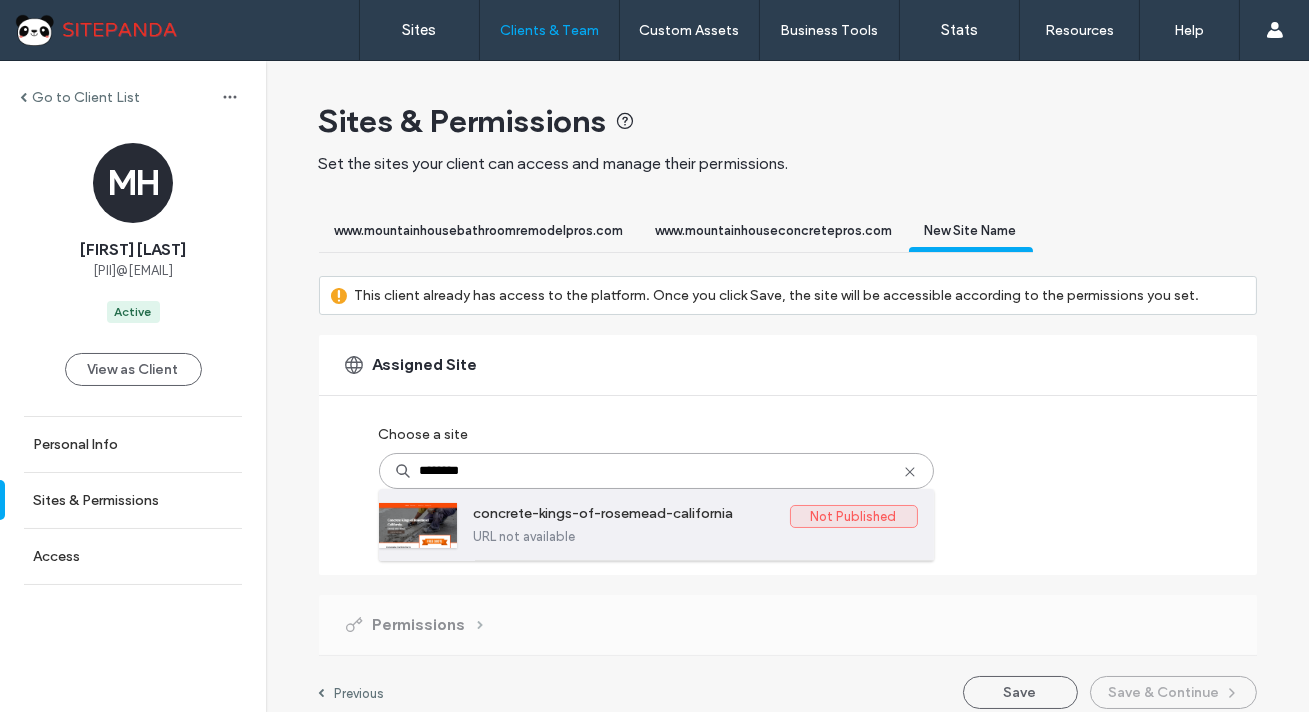 click on "URL not available" at bounding box center [696, 536] 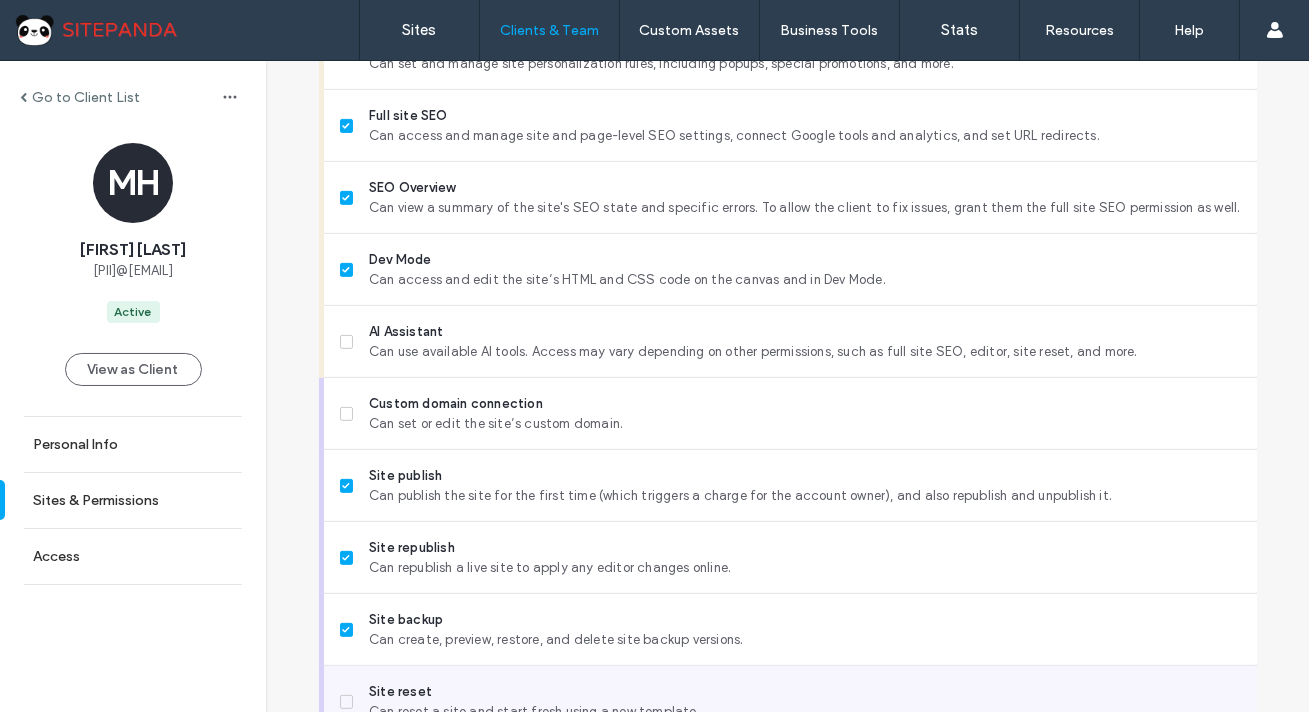 scroll, scrollTop: 1811, scrollLeft: 0, axis: vertical 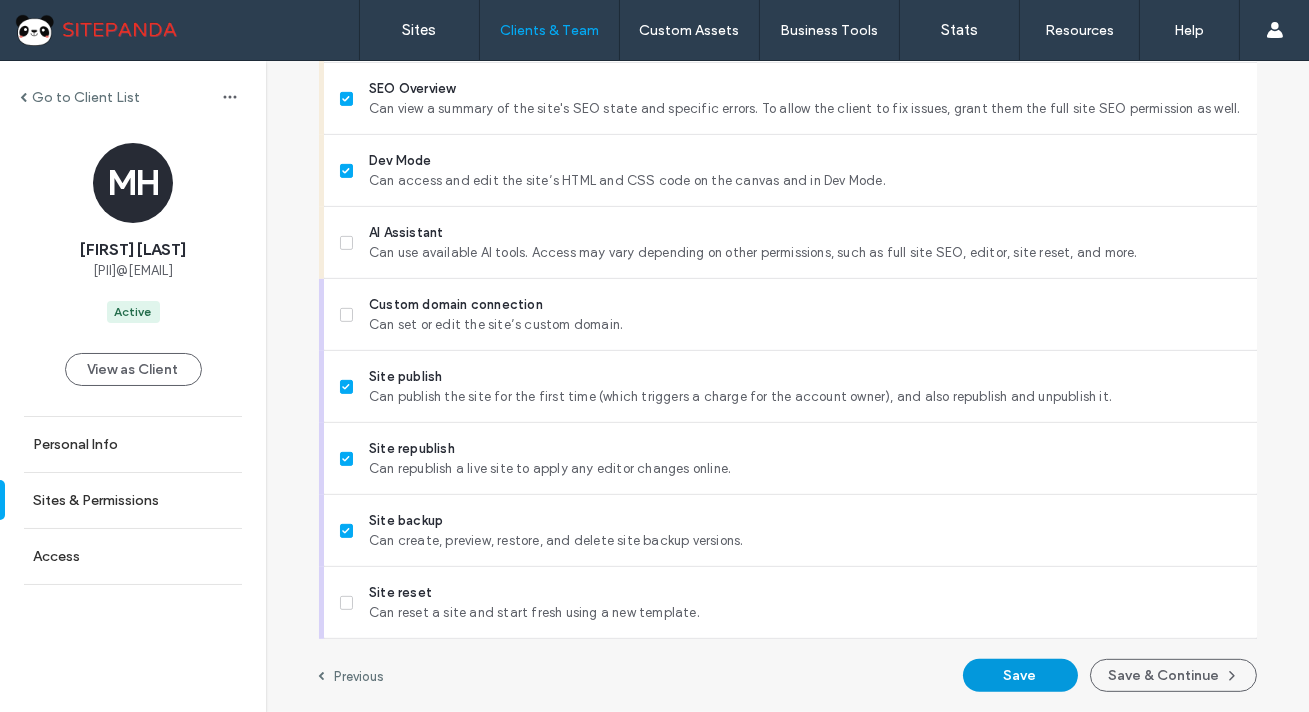 click on "Save" at bounding box center [1020, 675] 